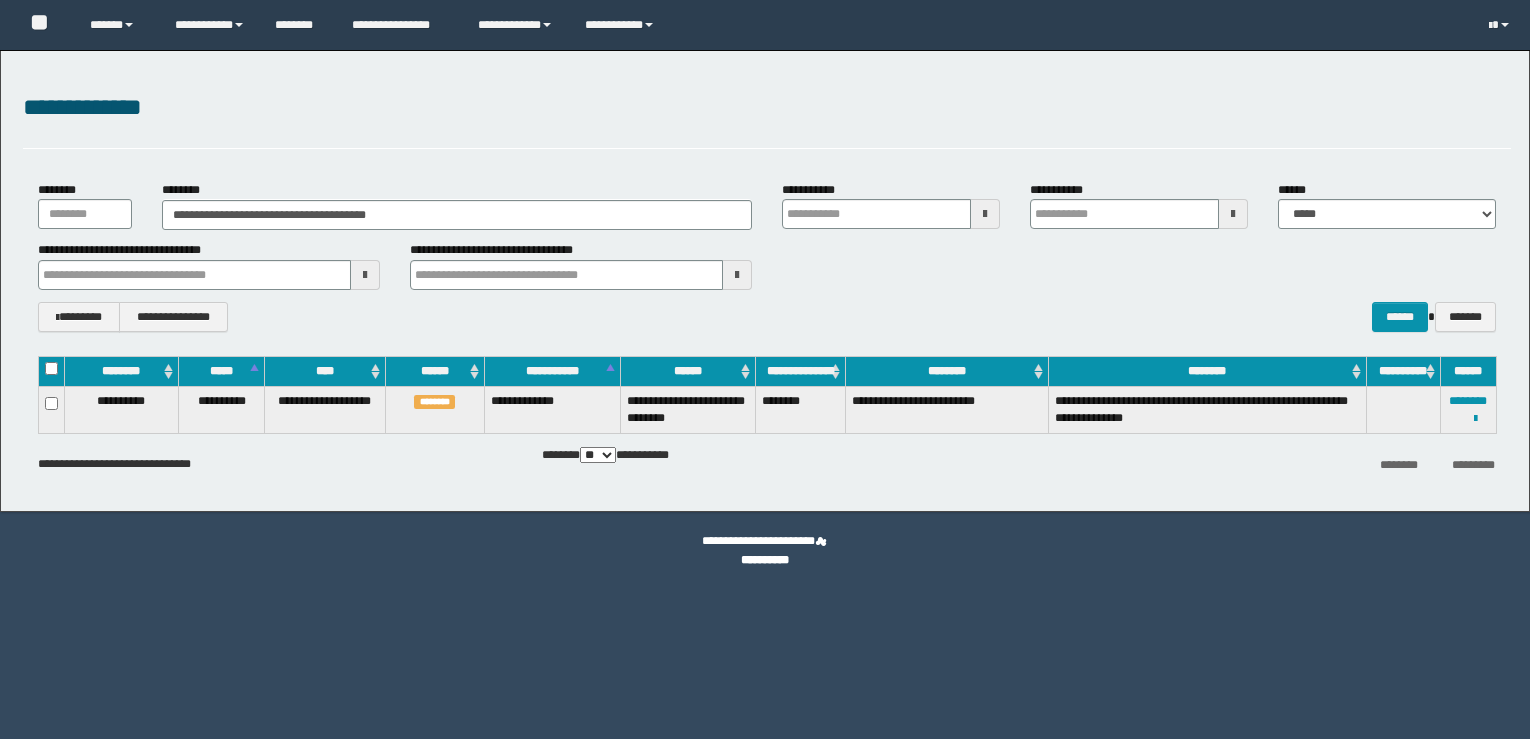 scroll, scrollTop: 0, scrollLeft: 0, axis: both 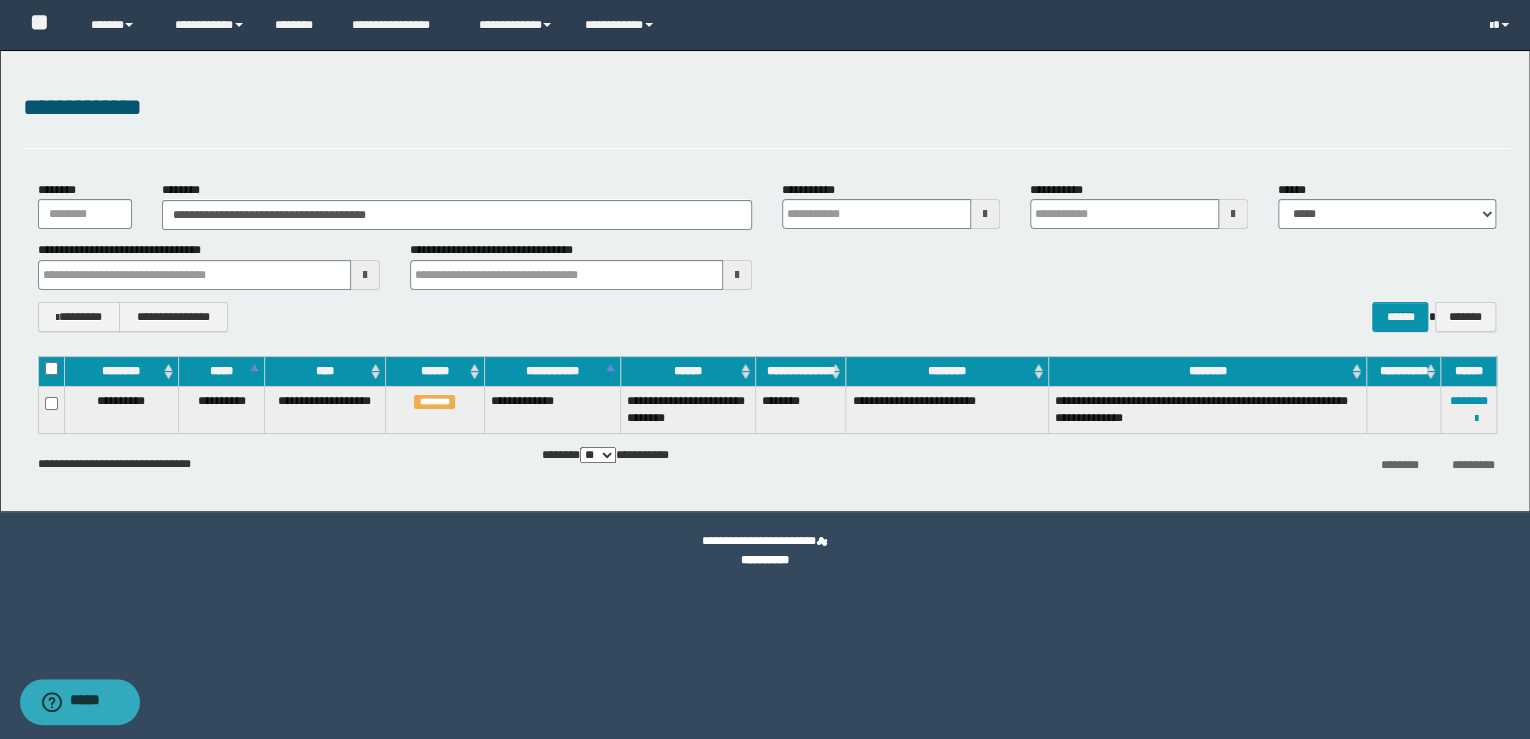 drag, startPoint x: 162, startPoint y: 188, endPoint x: -4, endPoint y: 176, distance: 166.43317 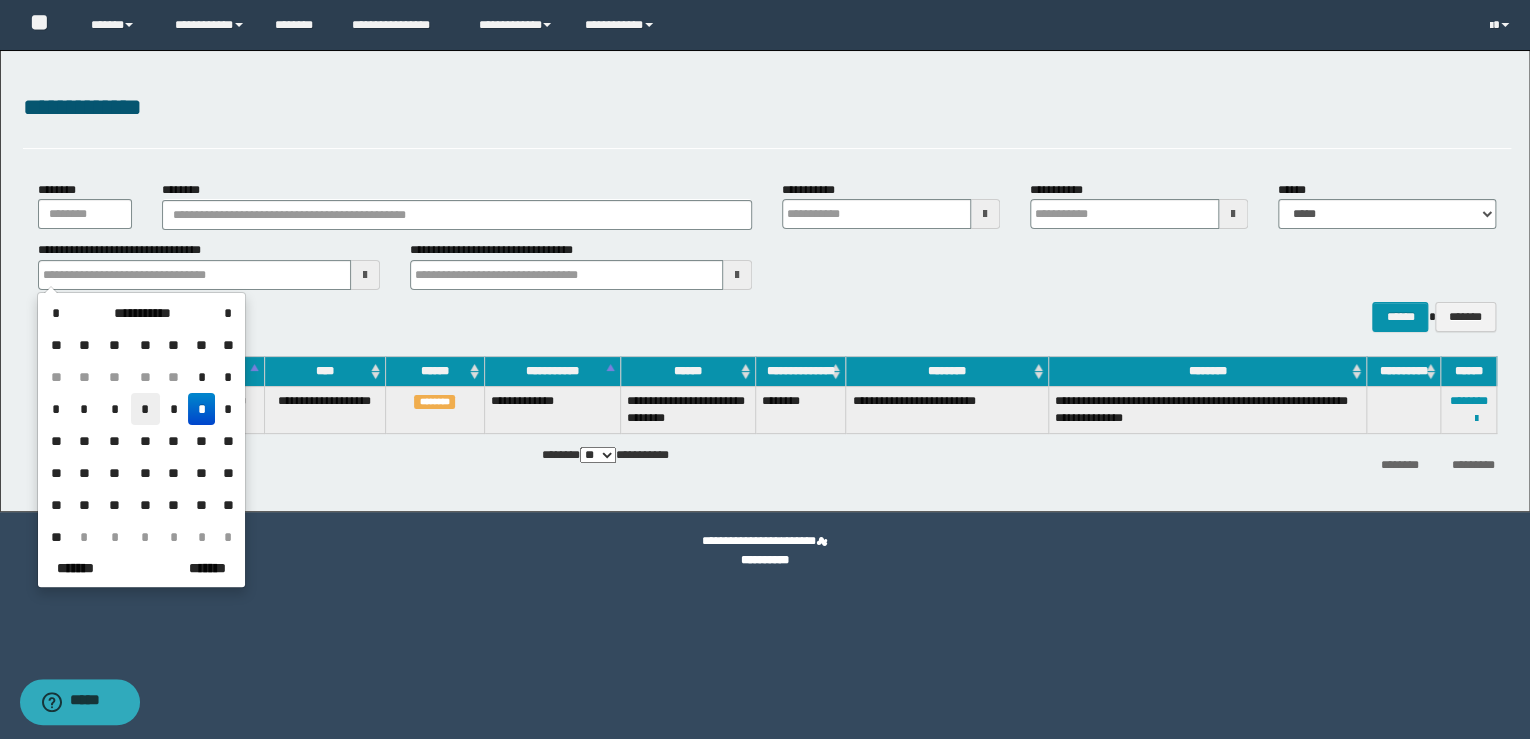 click on "*" at bounding box center [145, 409] 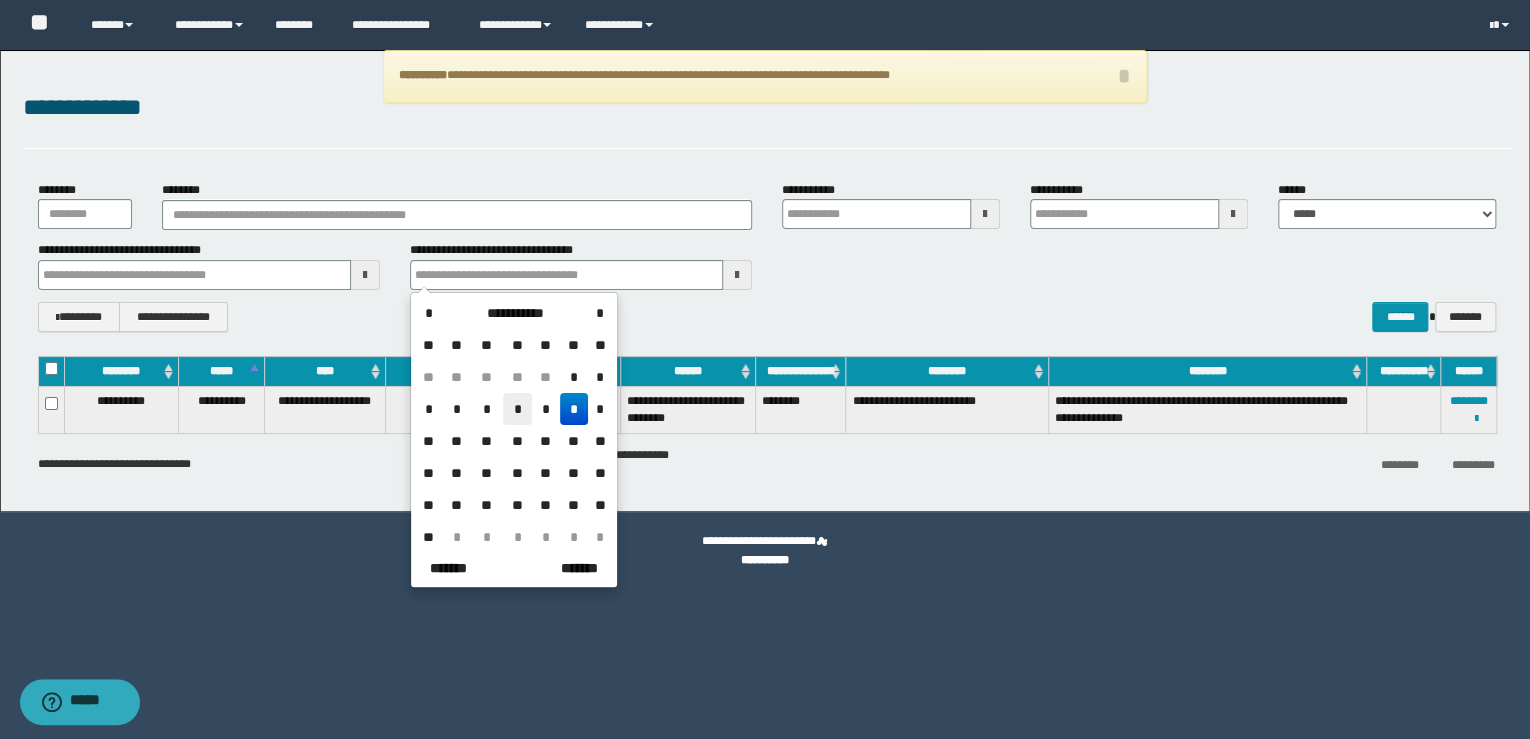 click on "*" at bounding box center (517, 409) 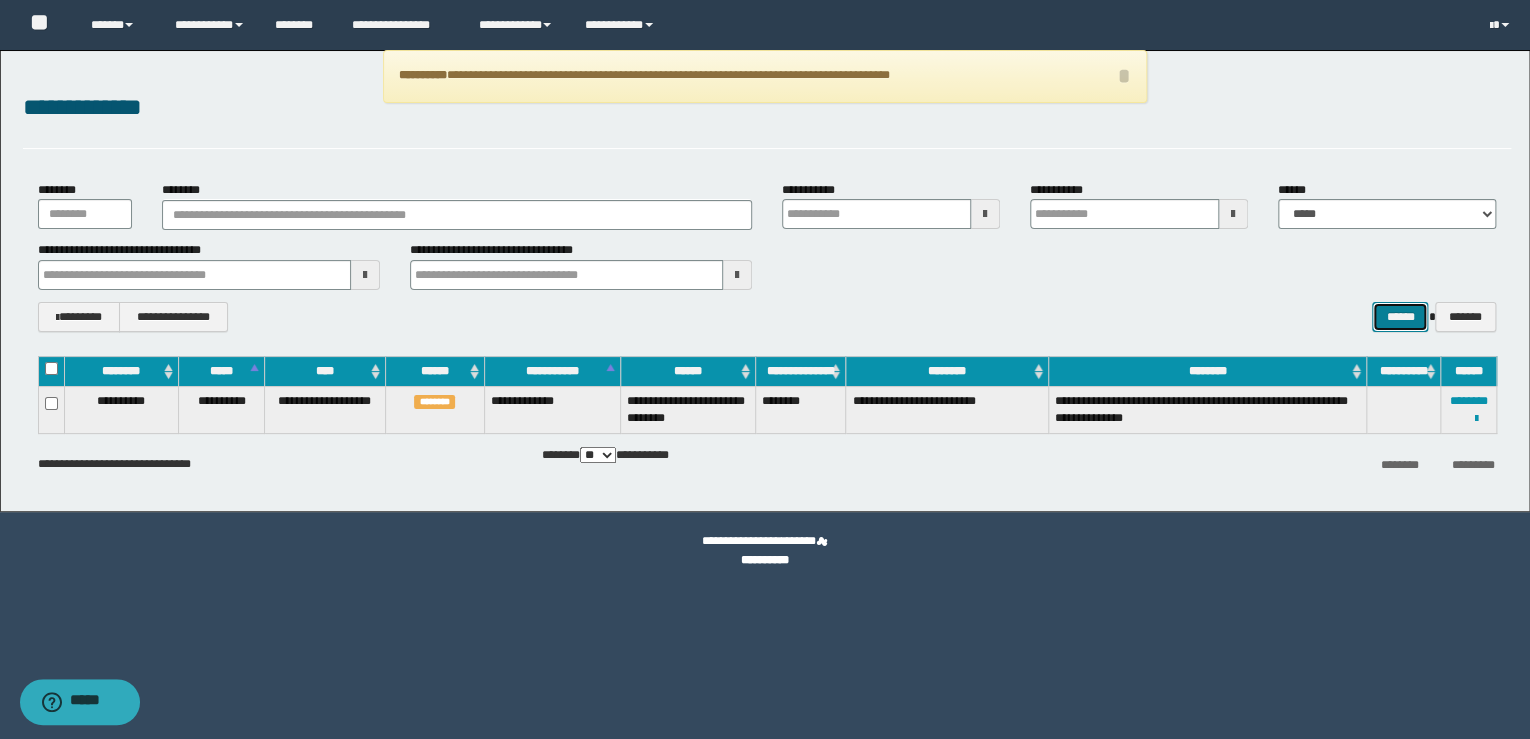 click on "******" at bounding box center [1400, 317] 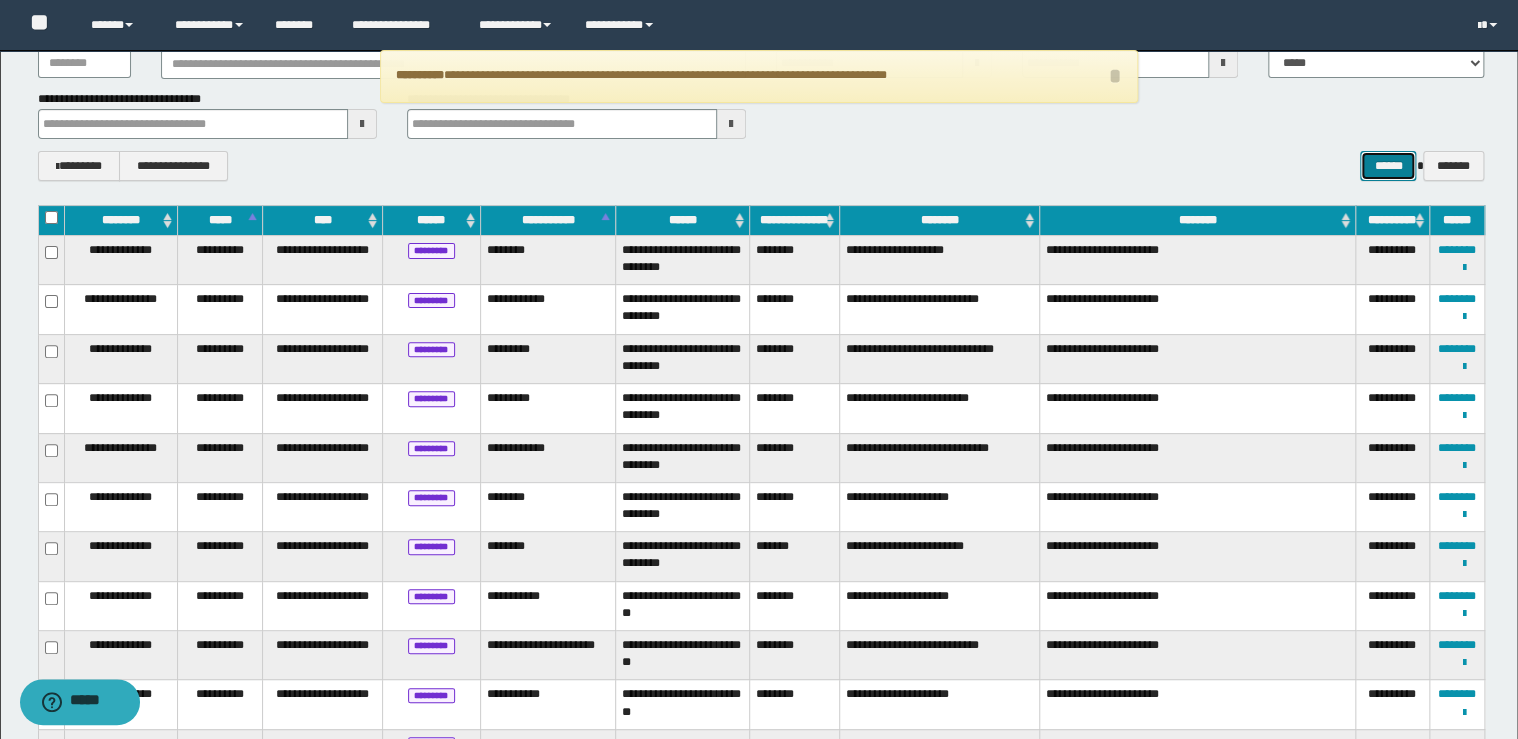 scroll, scrollTop: 0, scrollLeft: 0, axis: both 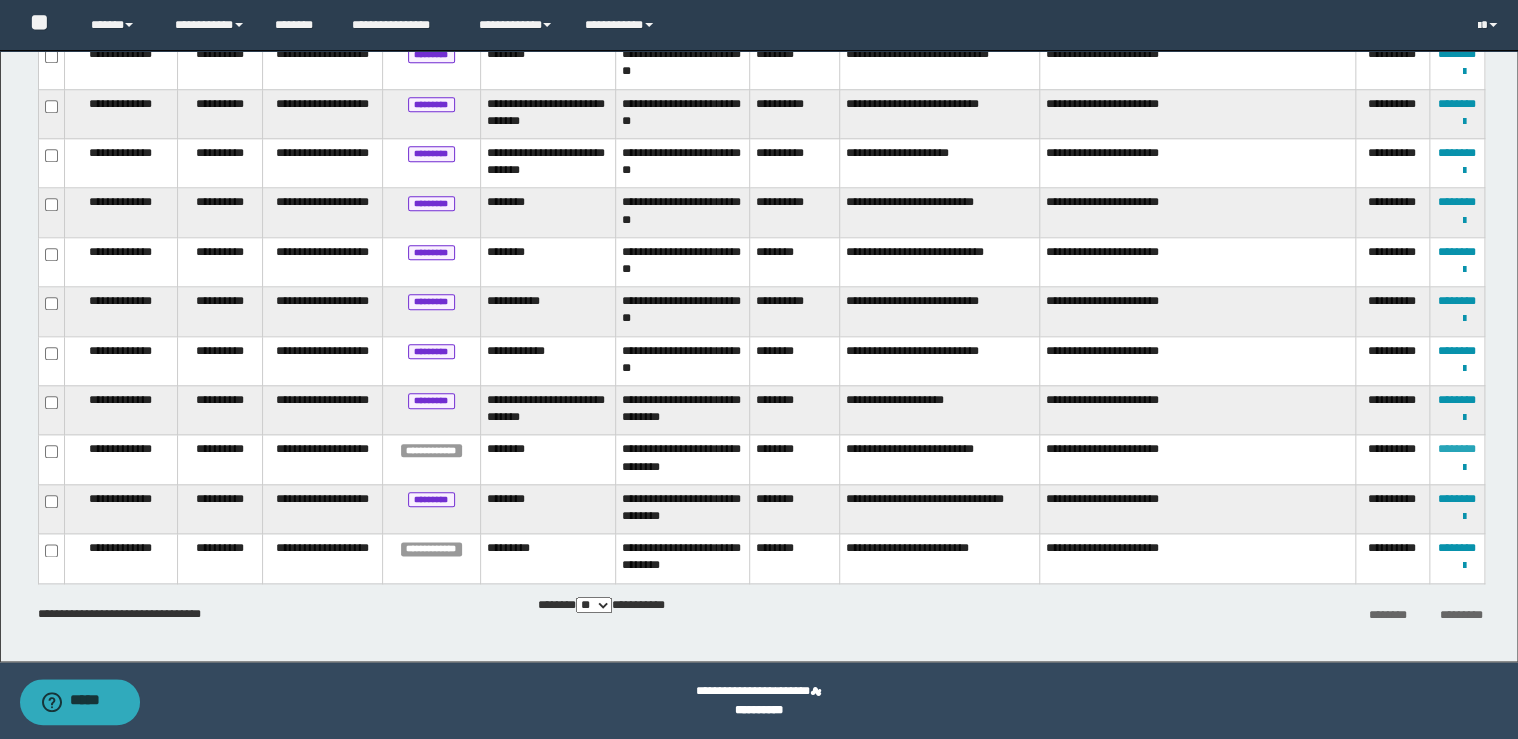 click on "********" at bounding box center [1457, 449] 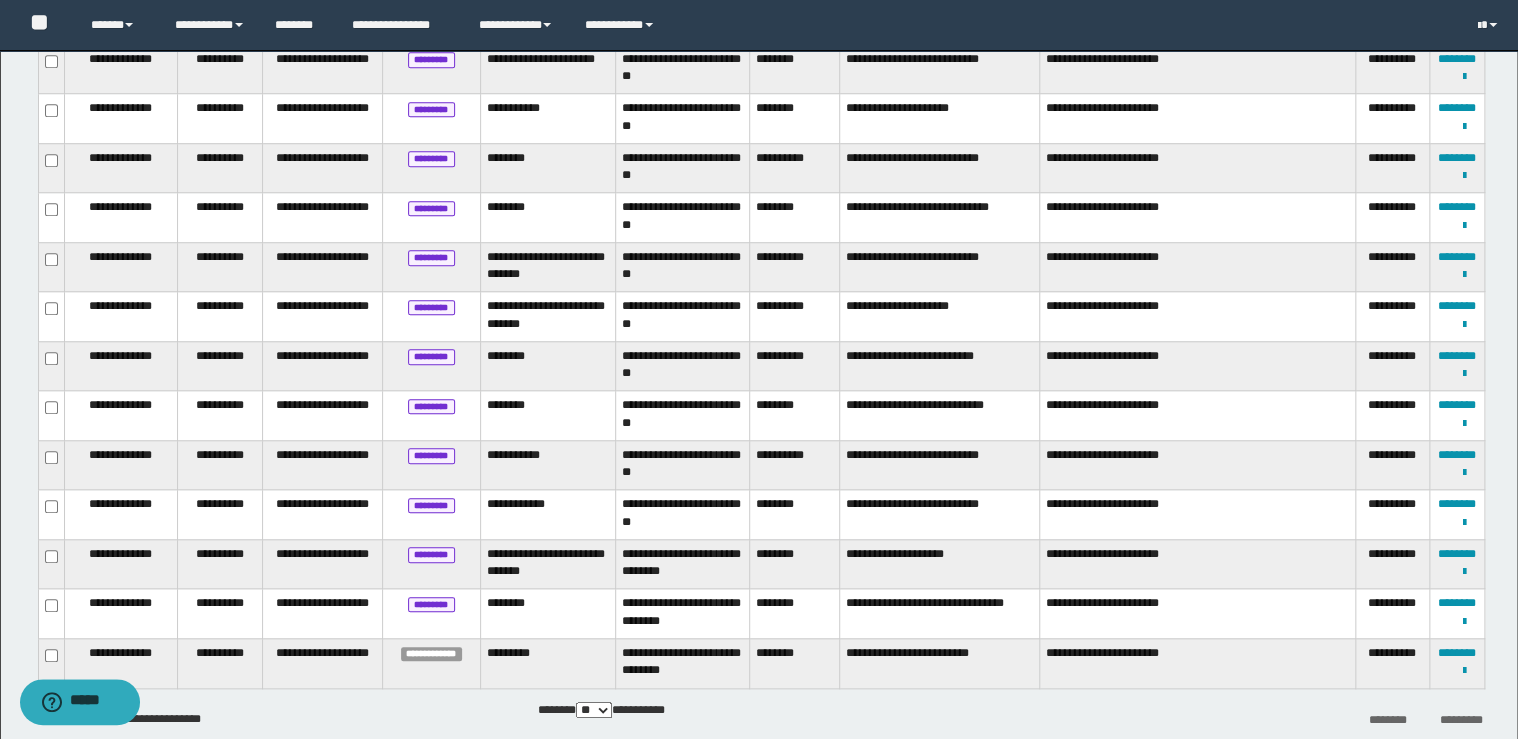 scroll, scrollTop: 843, scrollLeft: 0, axis: vertical 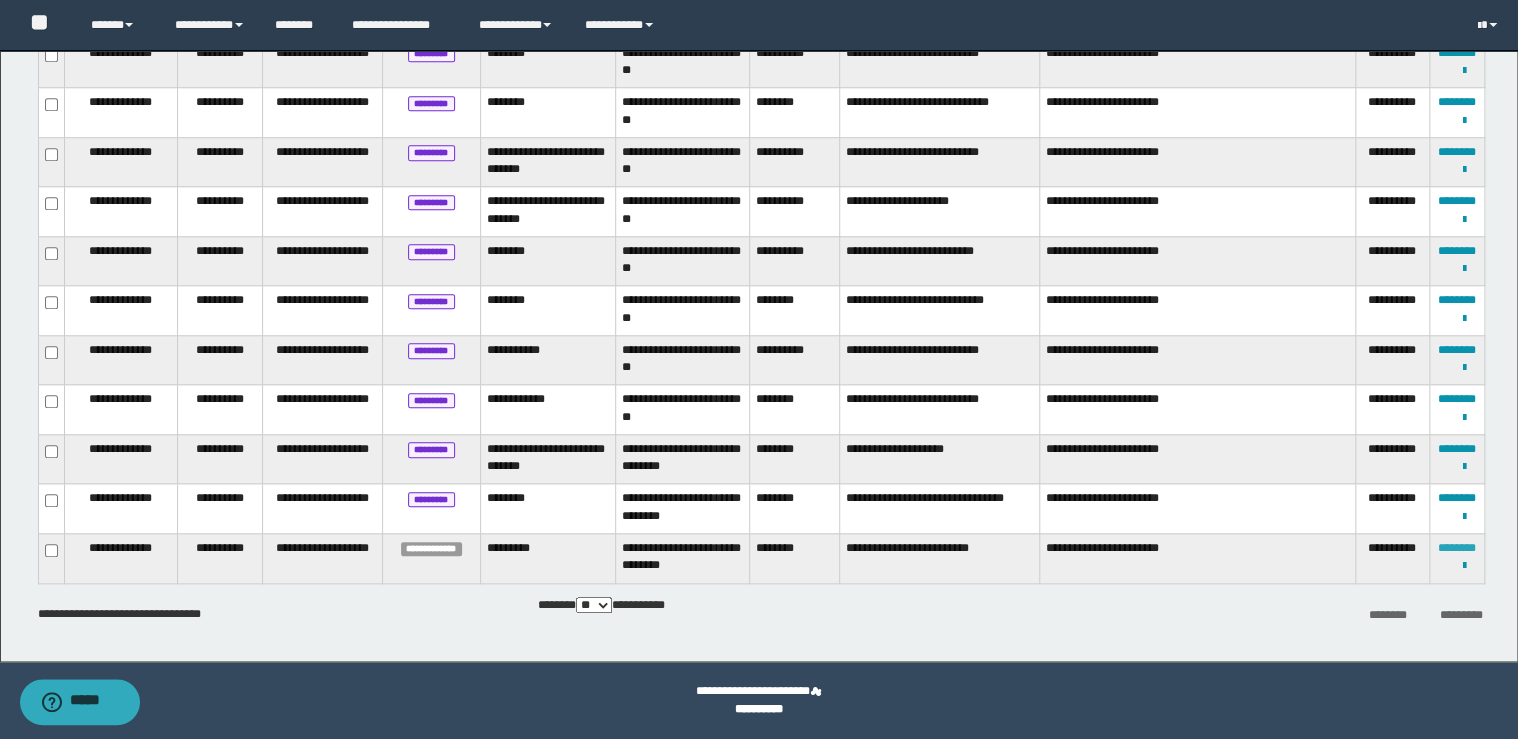 click on "********" at bounding box center (1457, 548) 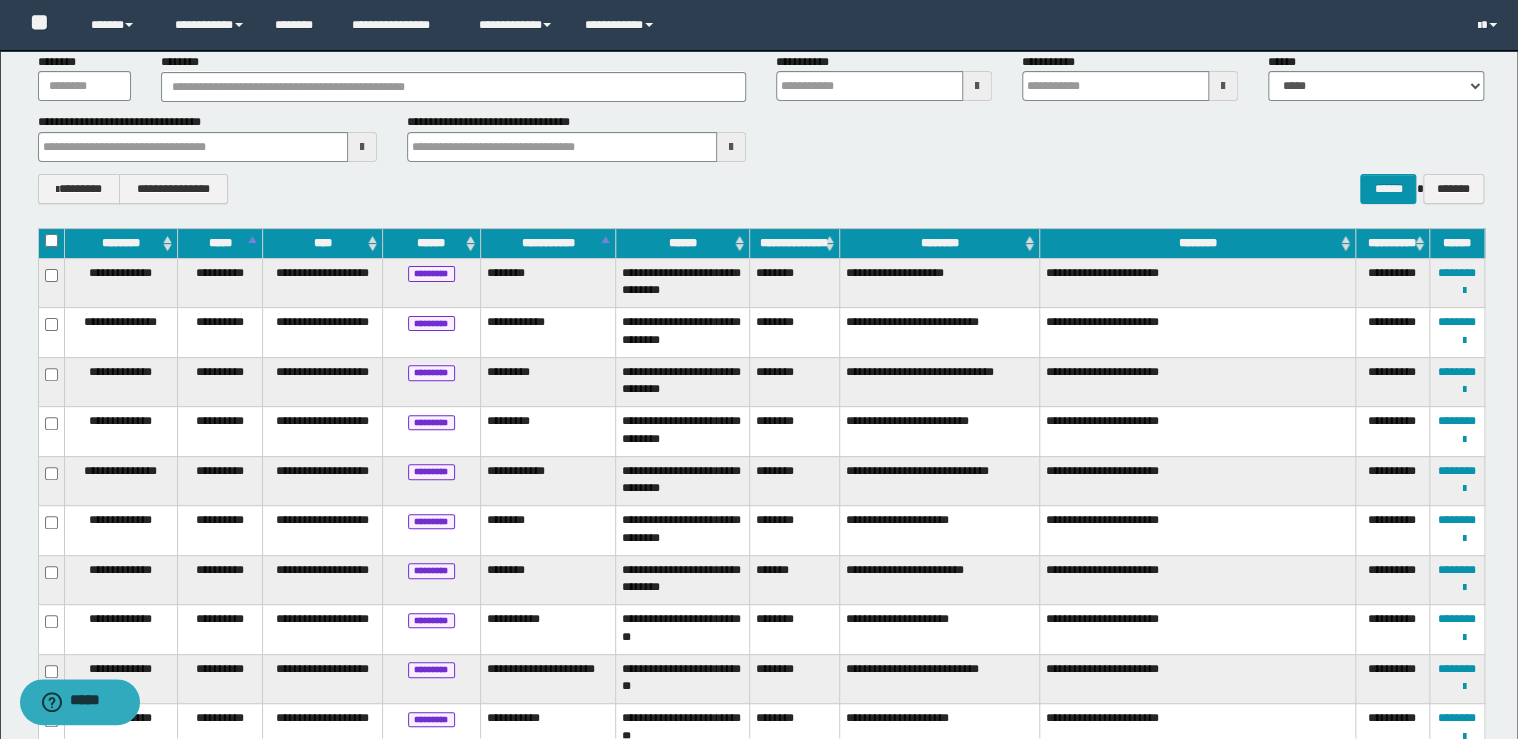 scroll, scrollTop: 0, scrollLeft: 0, axis: both 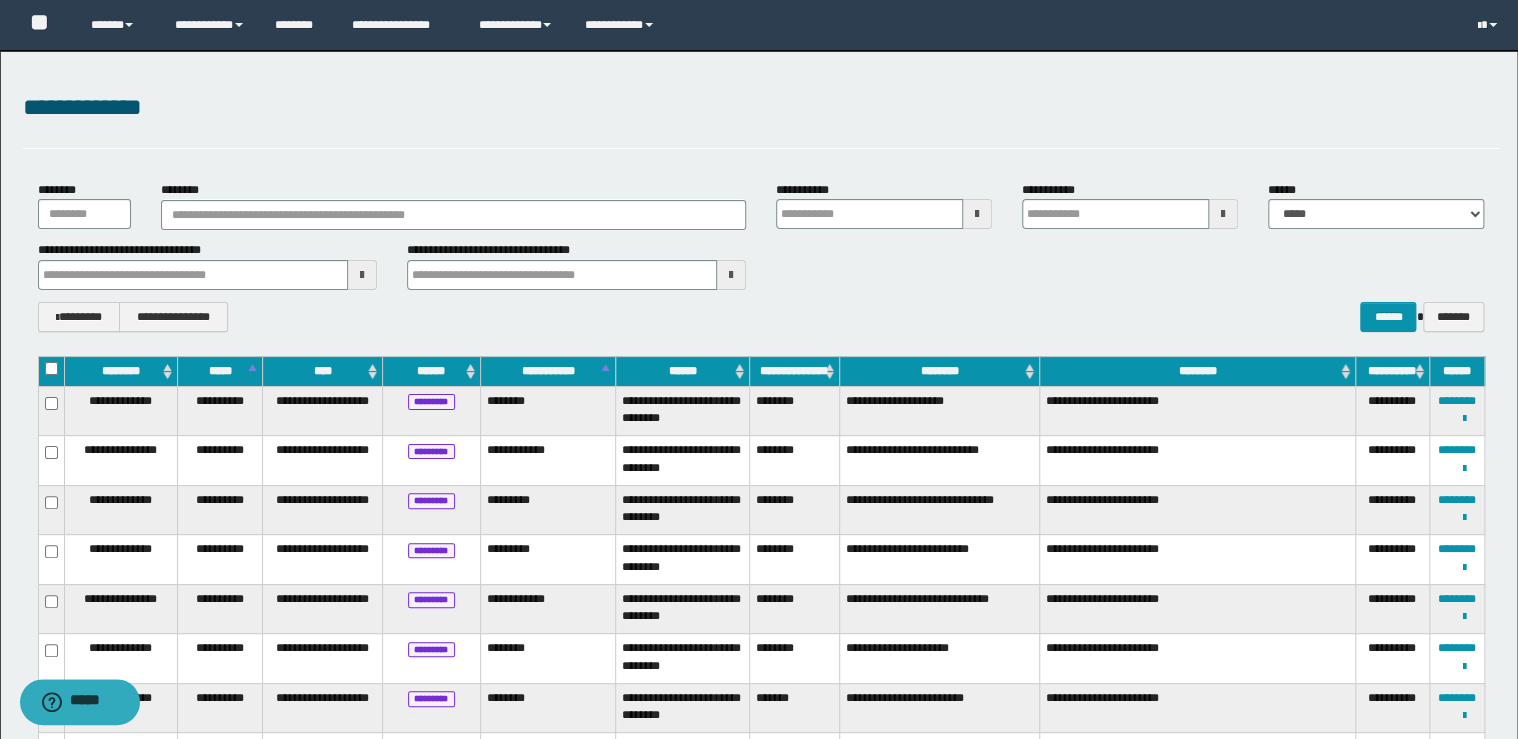 click on "******" at bounding box center [682, 371] 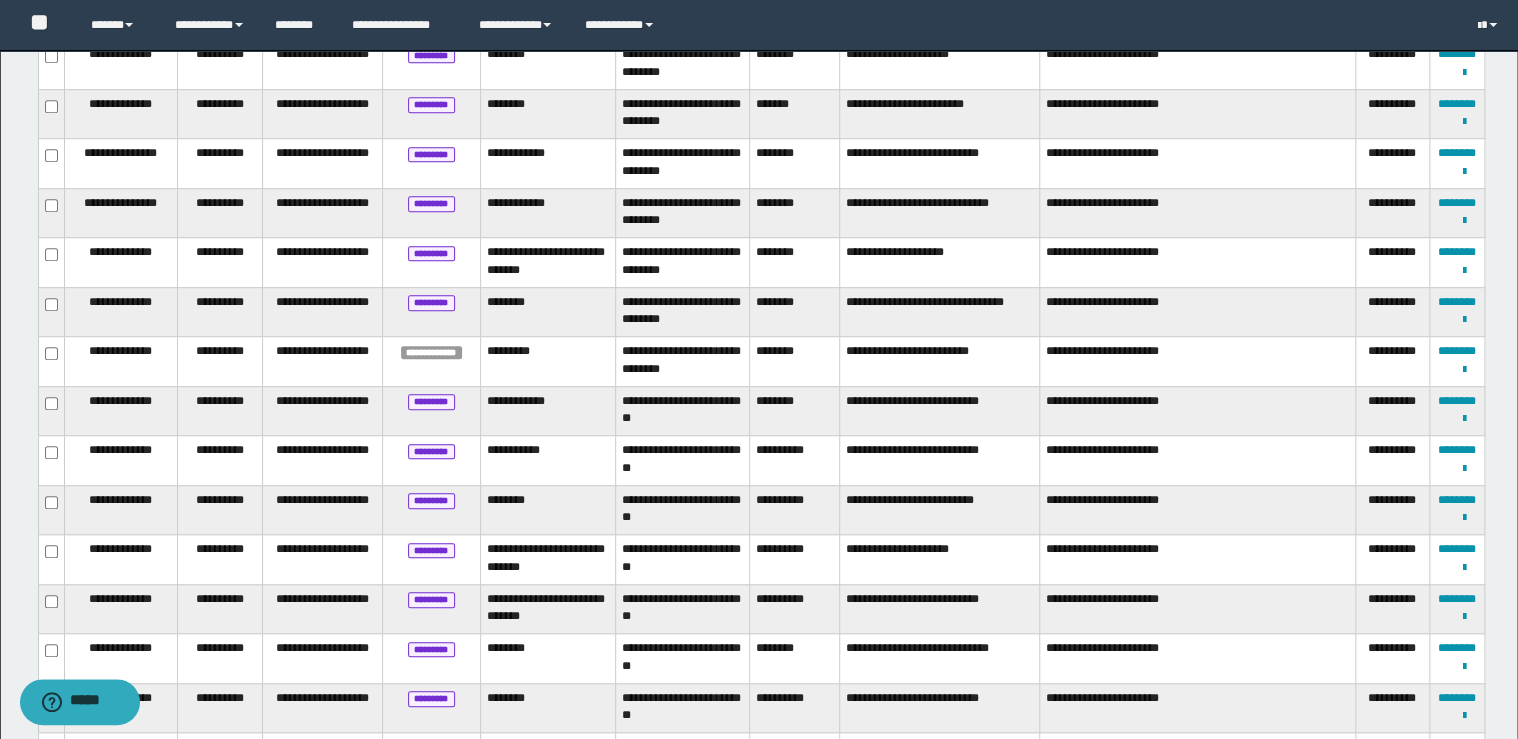 scroll, scrollTop: 320, scrollLeft: 0, axis: vertical 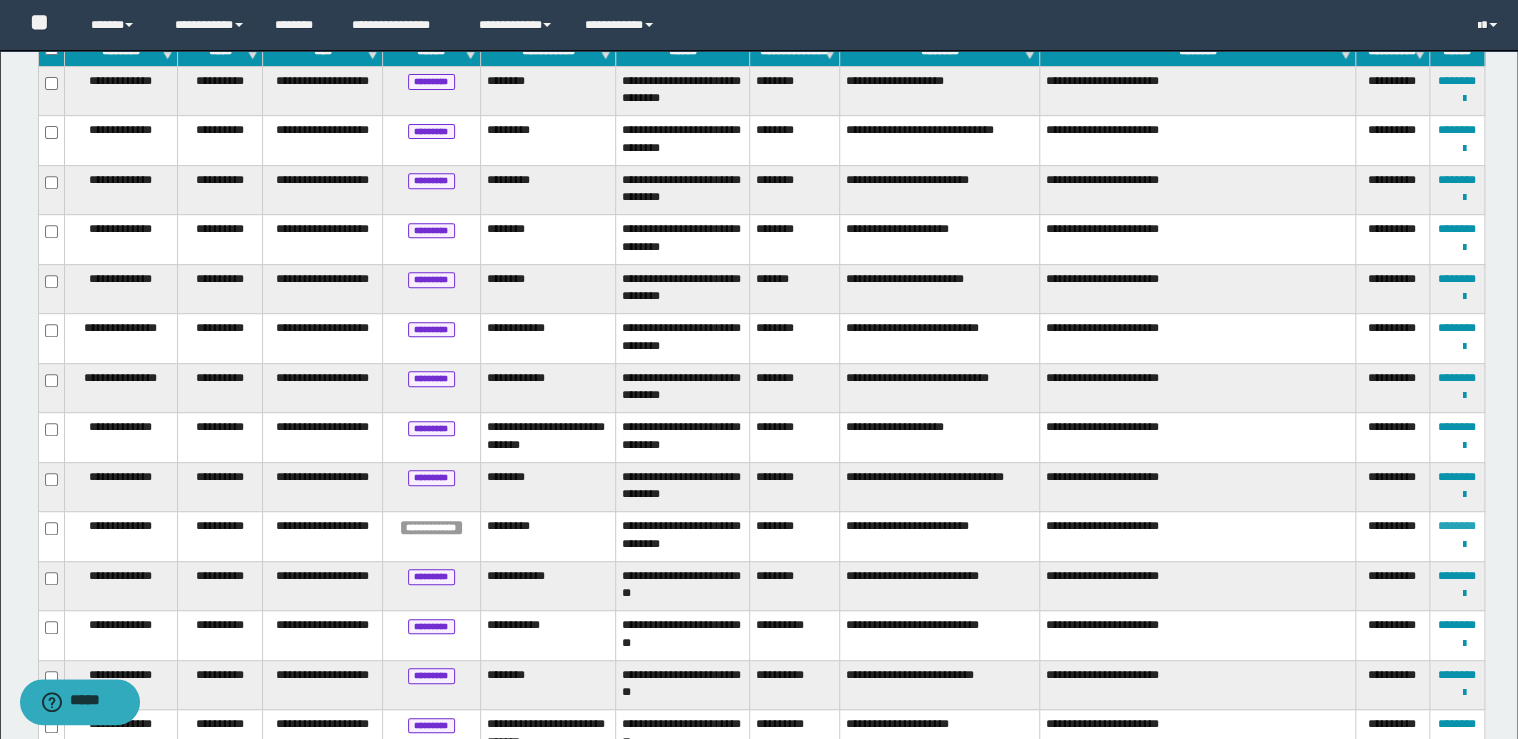 click on "********" at bounding box center (1457, 526) 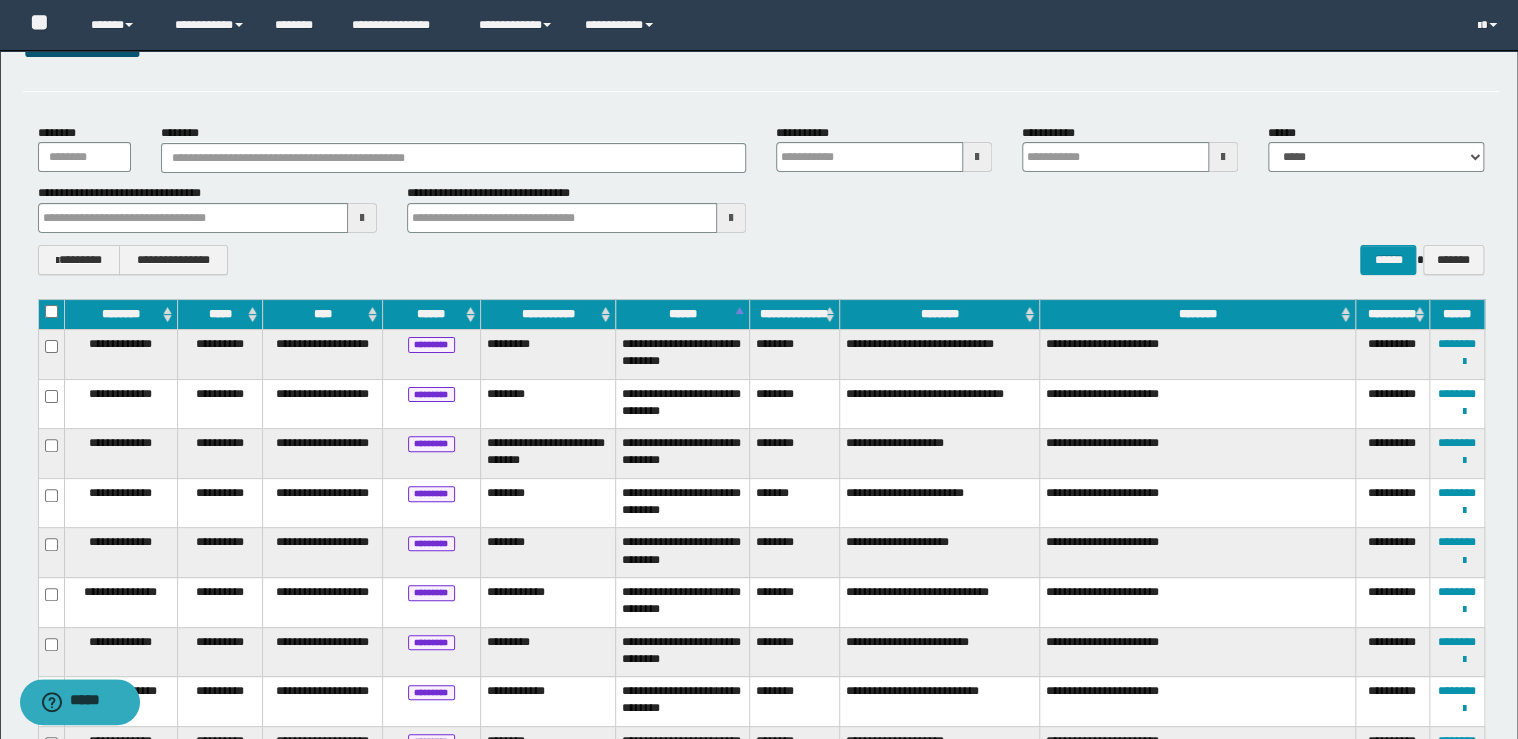 scroll, scrollTop: 0, scrollLeft: 0, axis: both 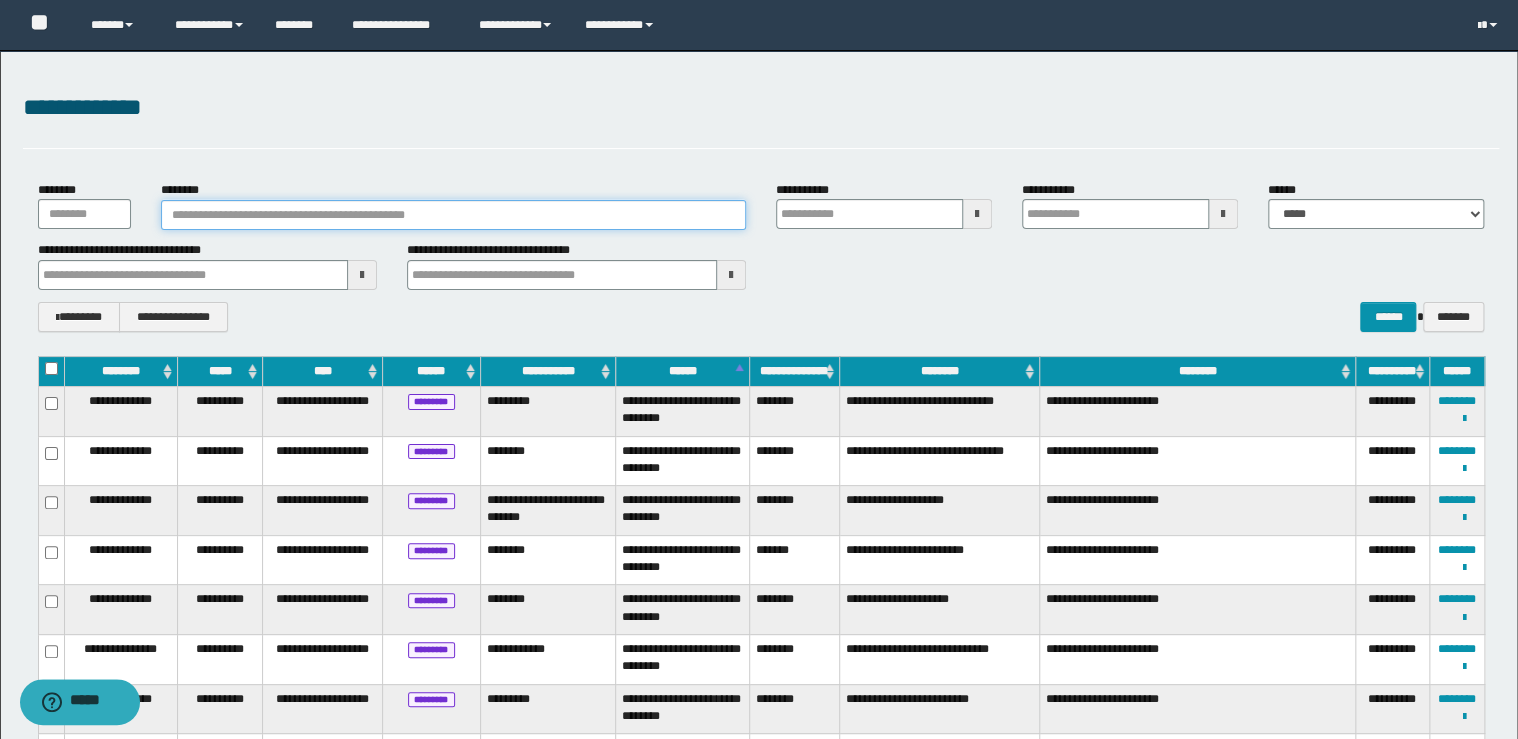 click on "********" at bounding box center (453, 215) 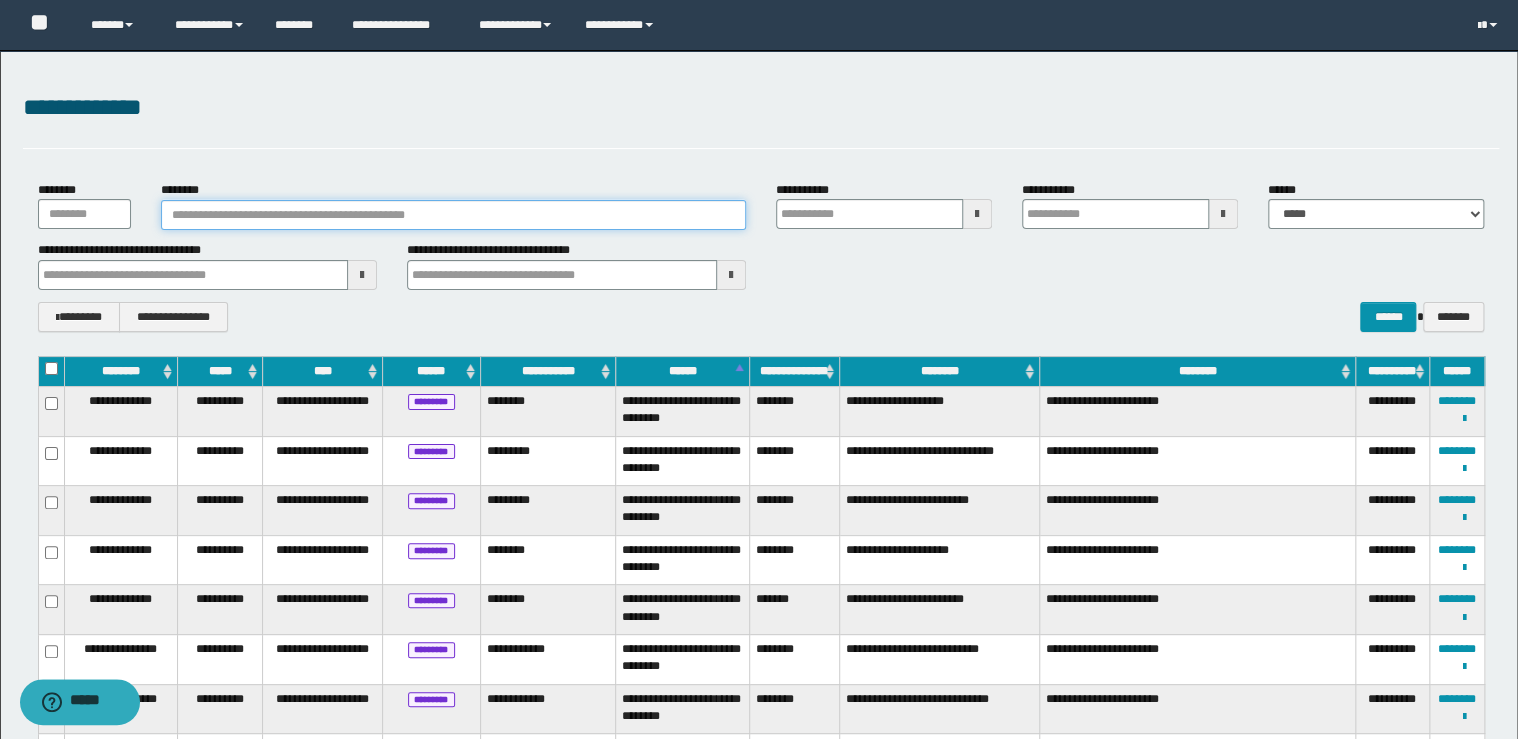 paste on "**********" 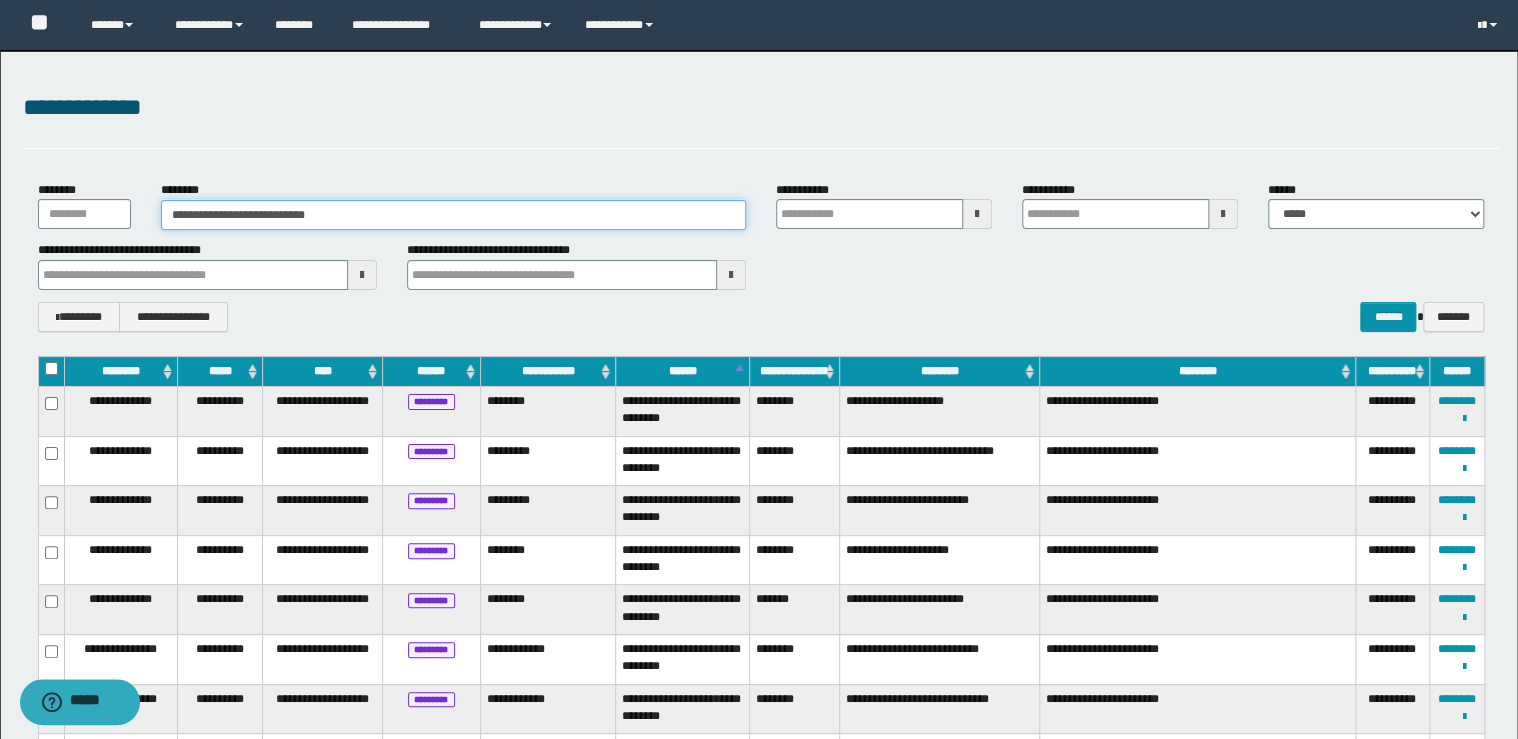 type on "**********" 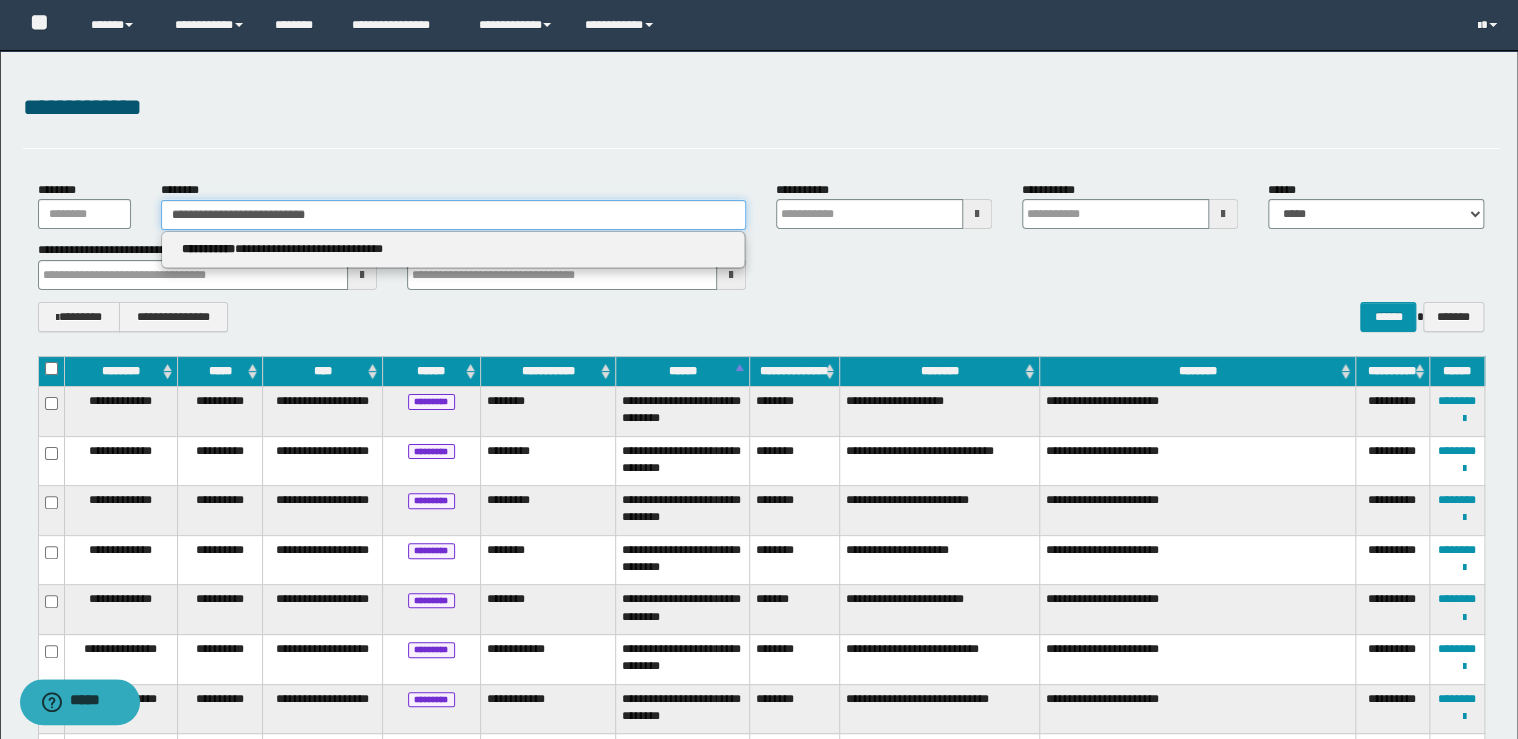 type on "**********" 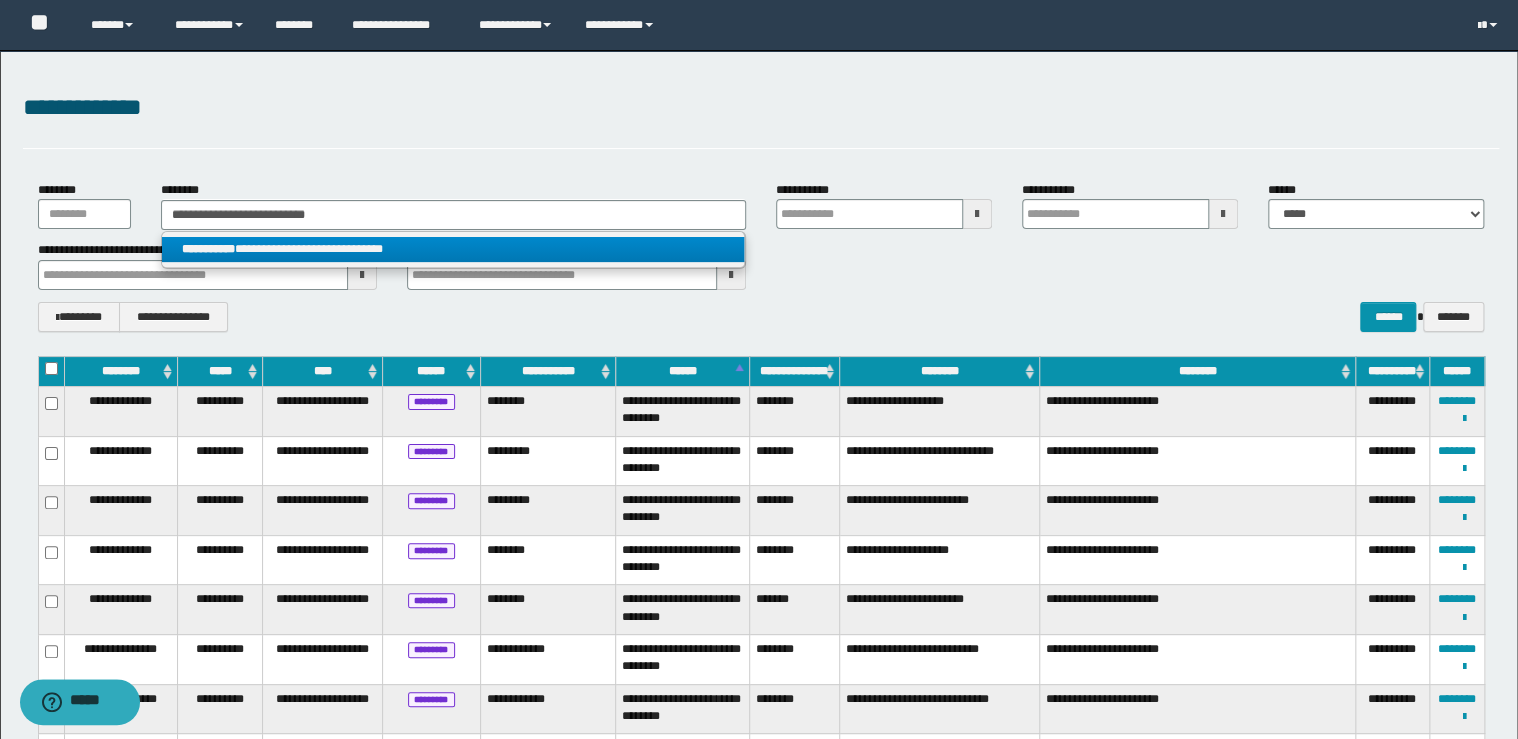 click on "**********" at bounding box center [453, 249] 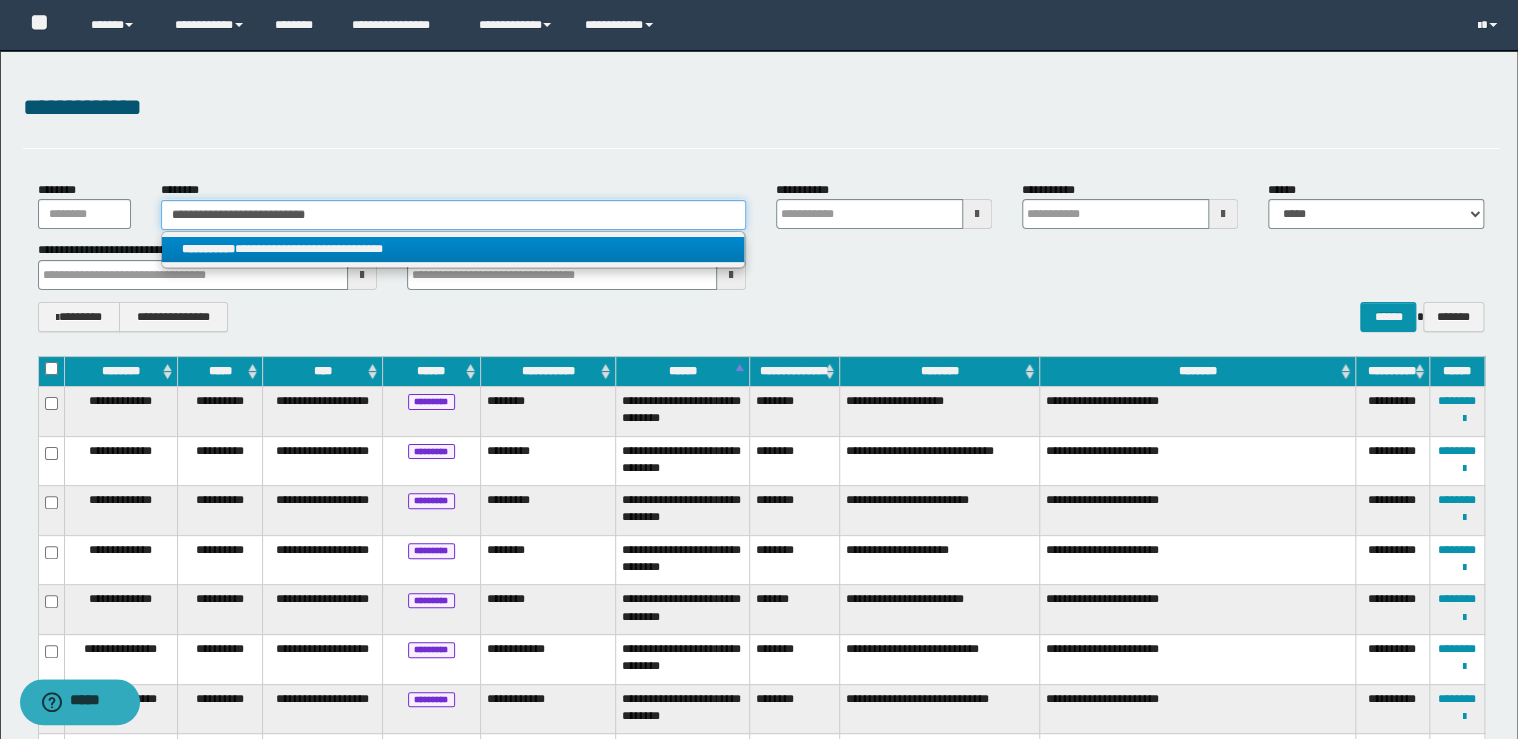 type 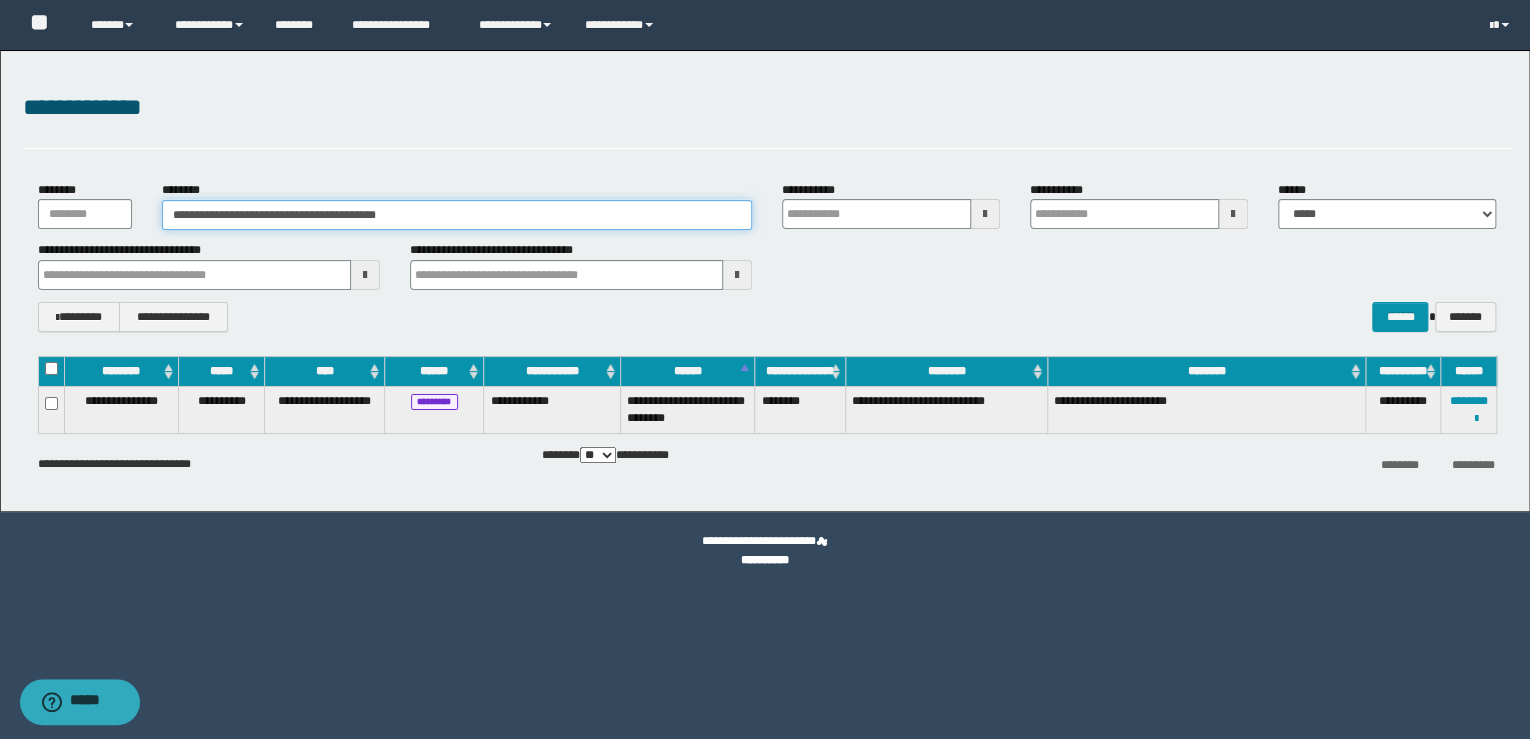 drag, startPoint x: 452, startPoint y: 208, endPoint x: 0, endPoint y: 192, distance: 452.2831 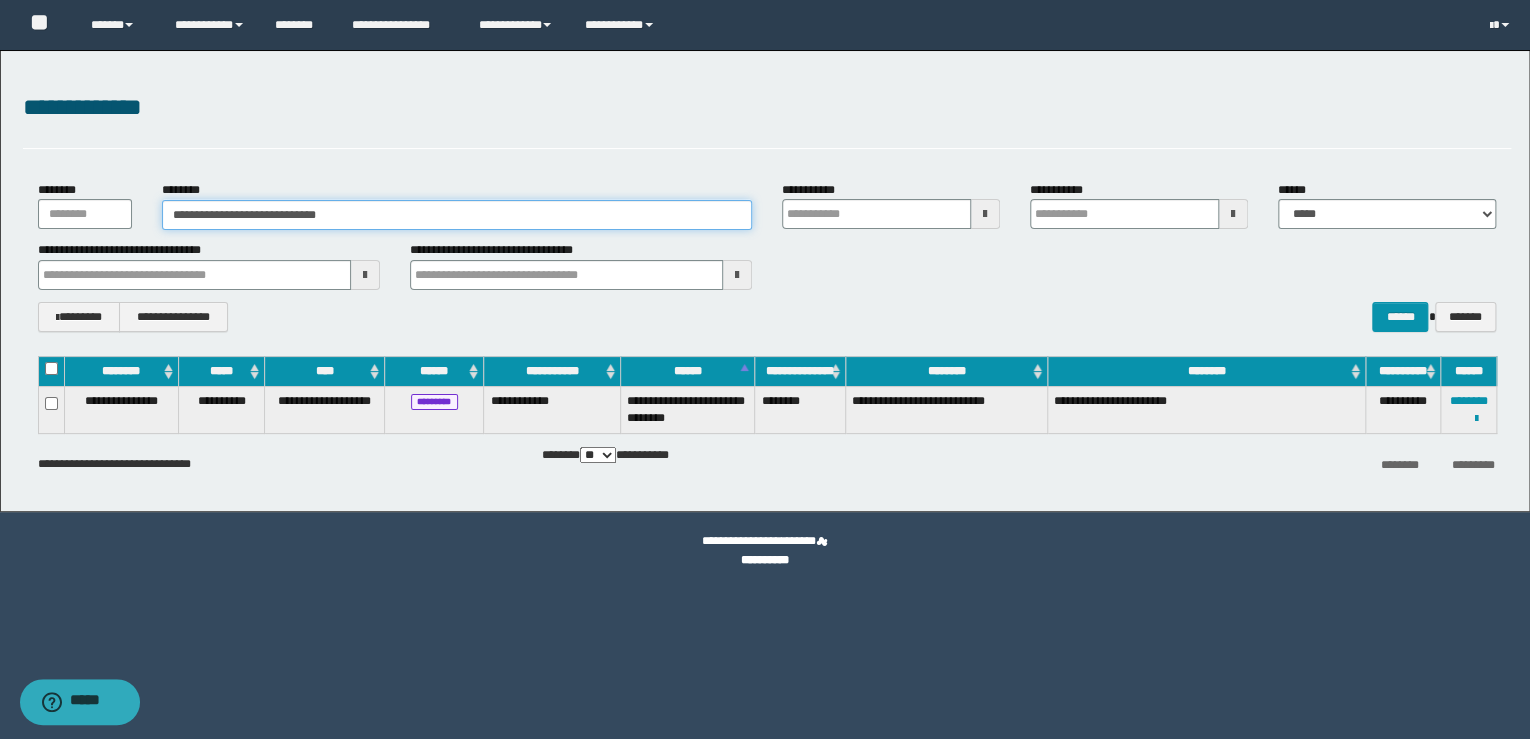 type on "**********" 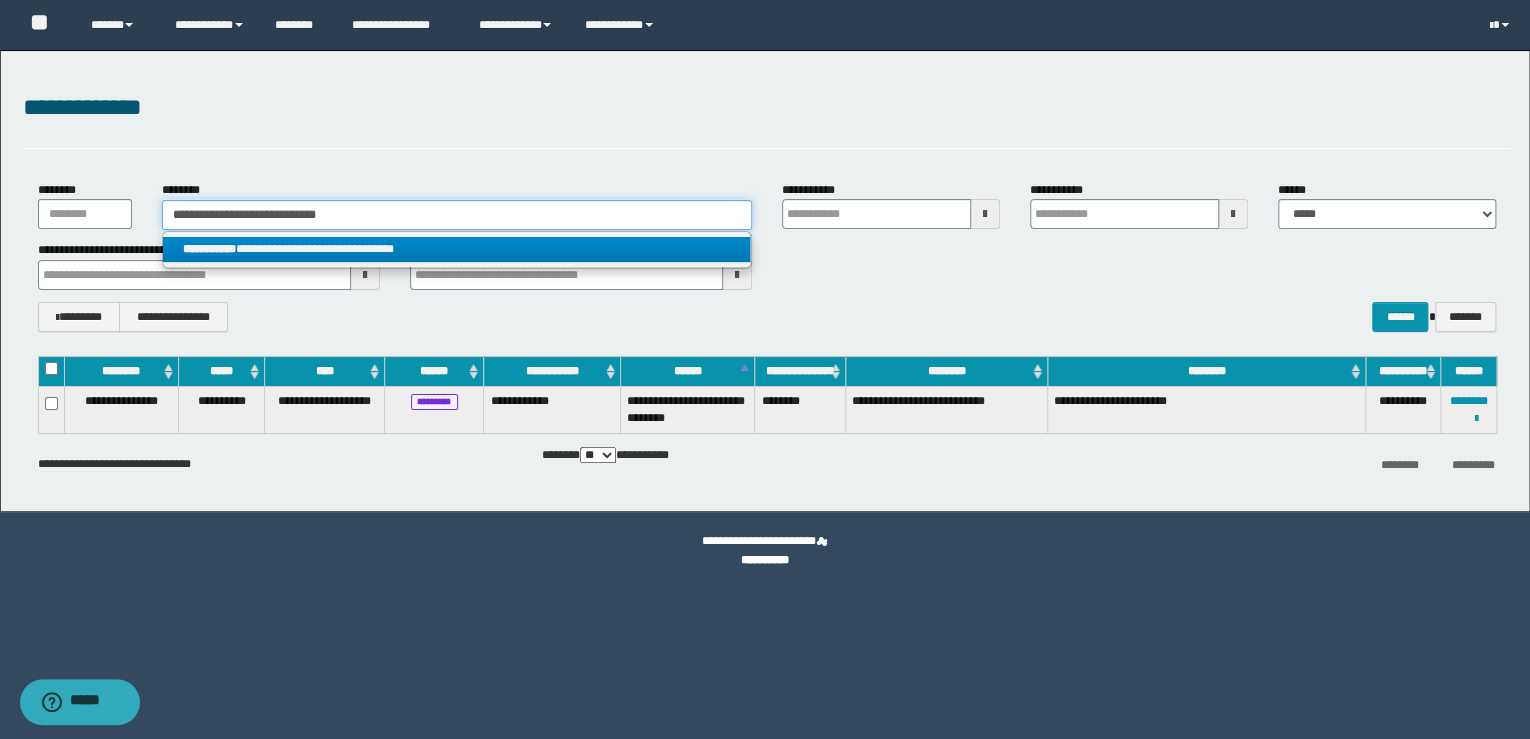 type on "**********" 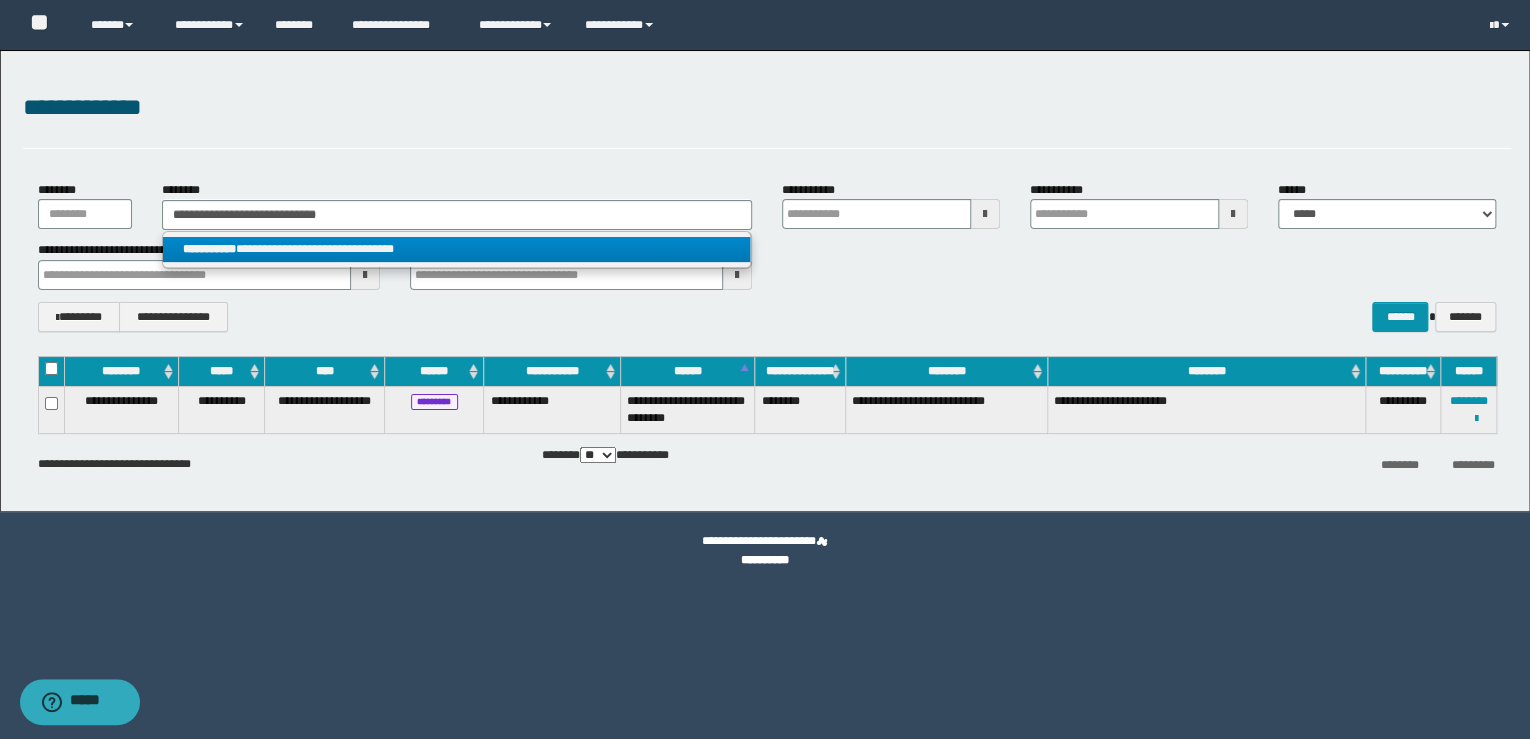 click on "**********" at bounding box center (457, 249) 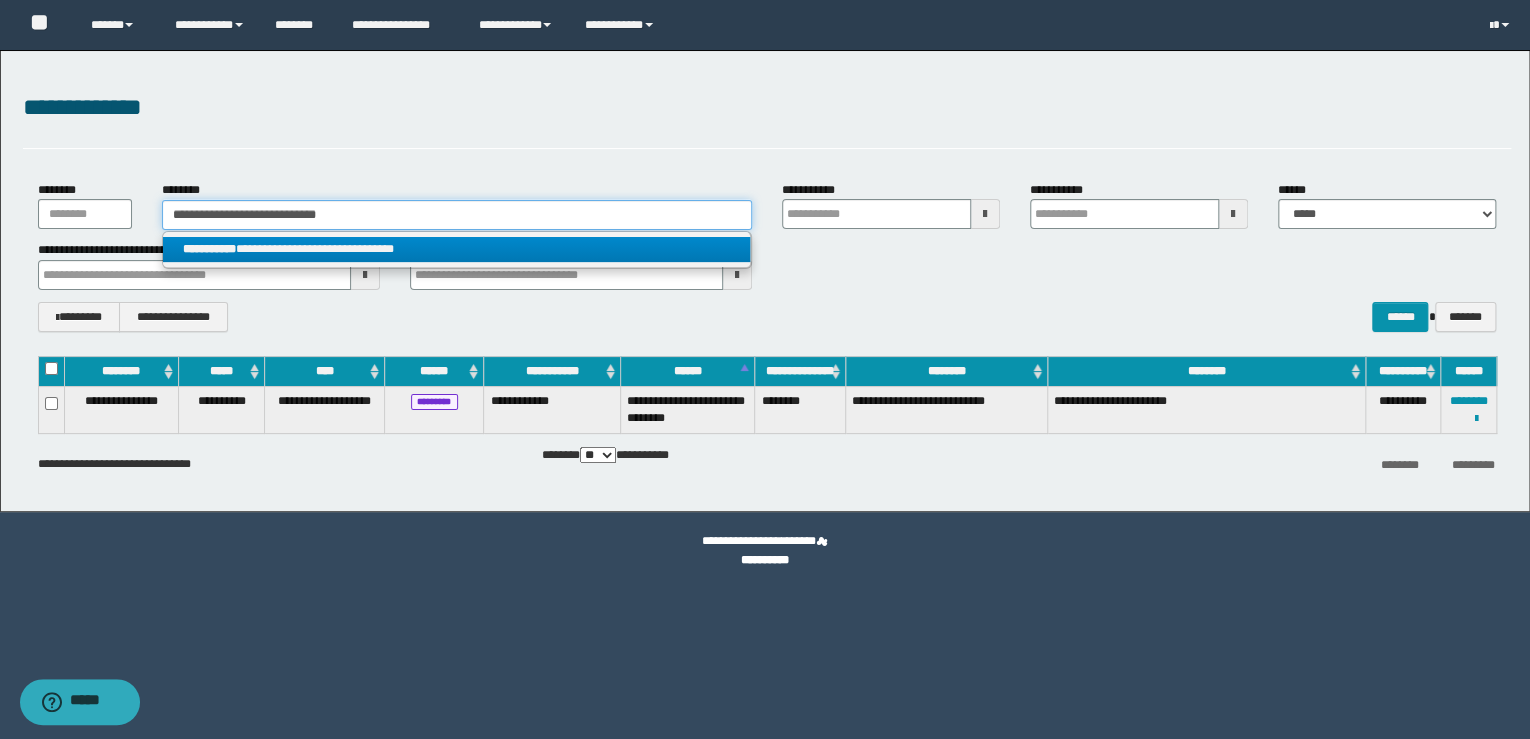 type 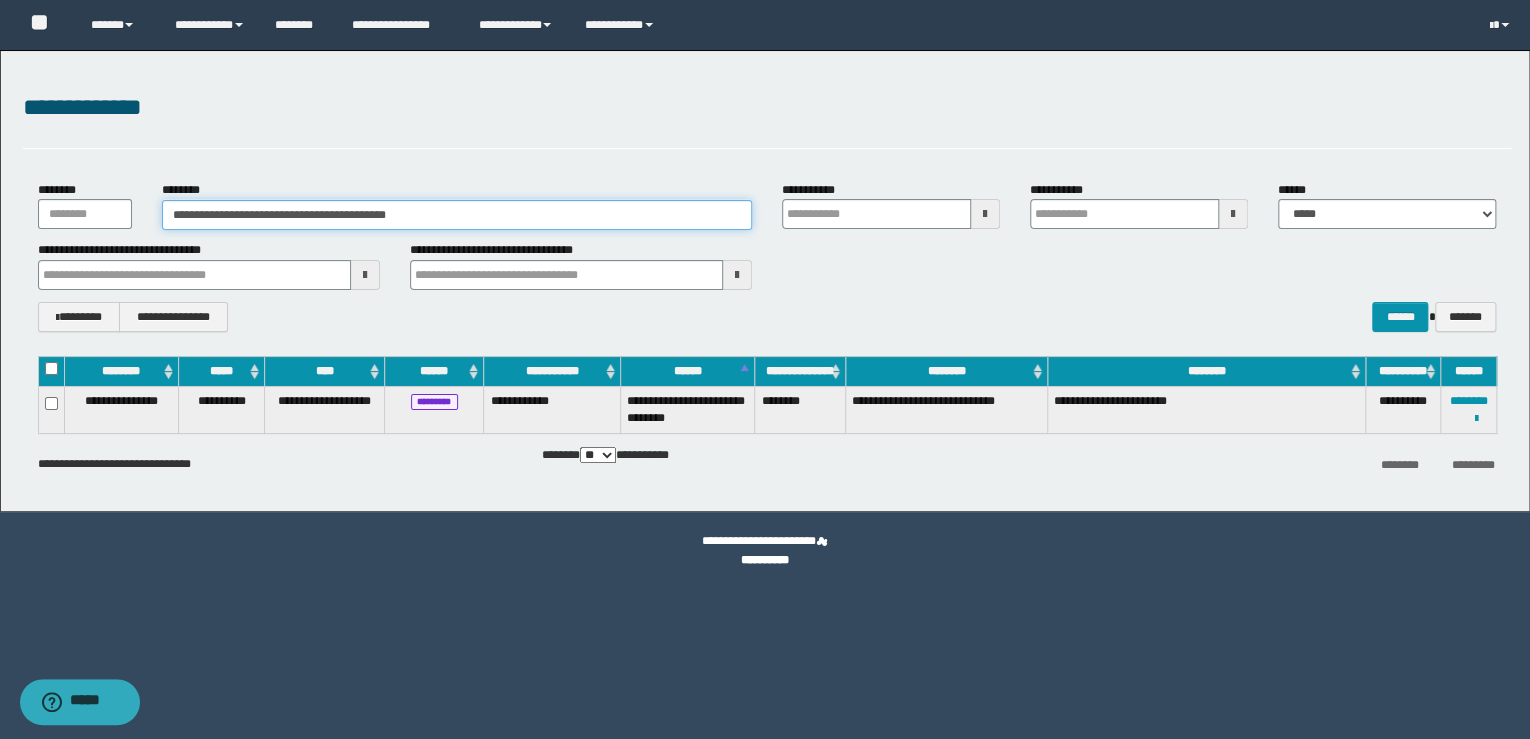 drag, startPoint x: 112, startPoint y: 173, endPoint x: -4, endPoint y: 182, distance: 116.34862 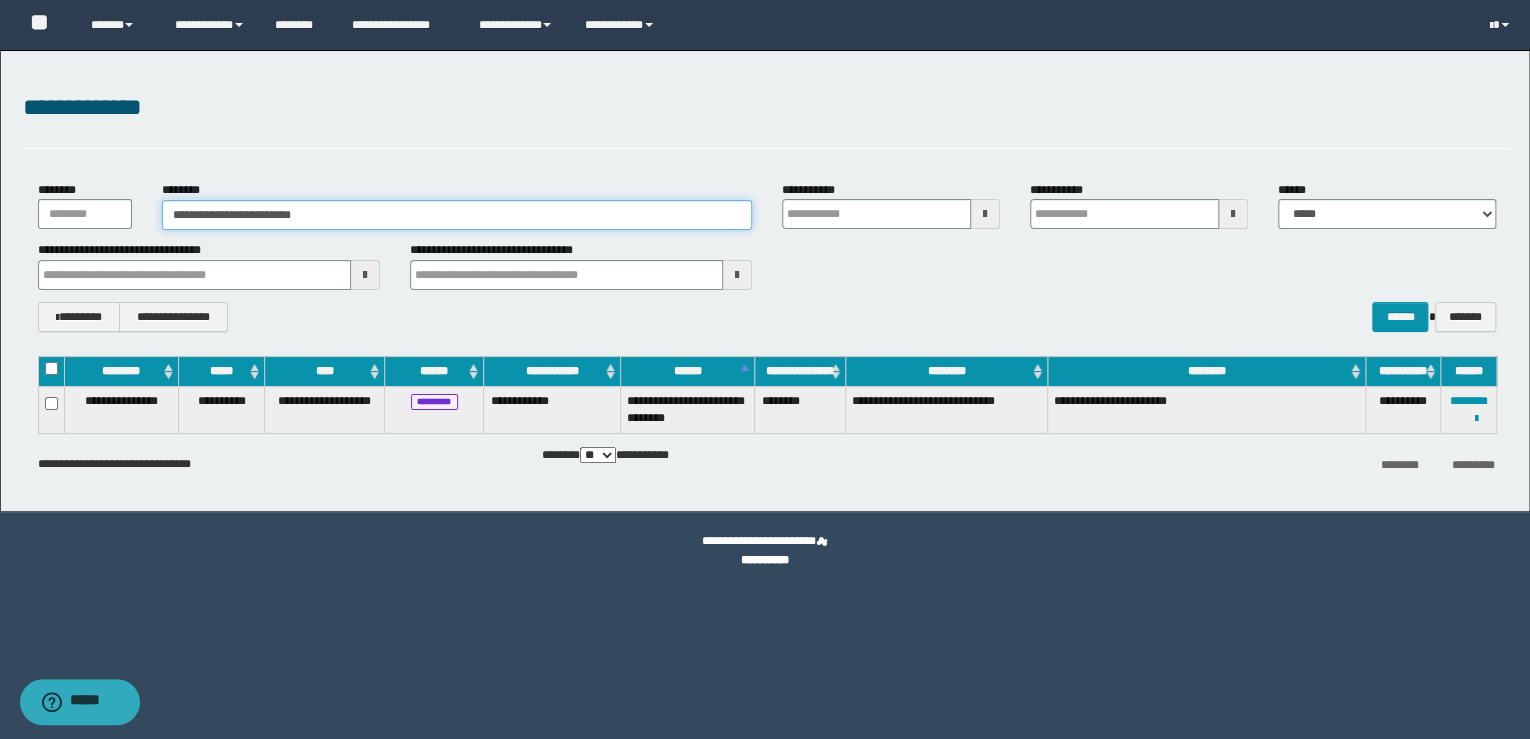 type on "**********" 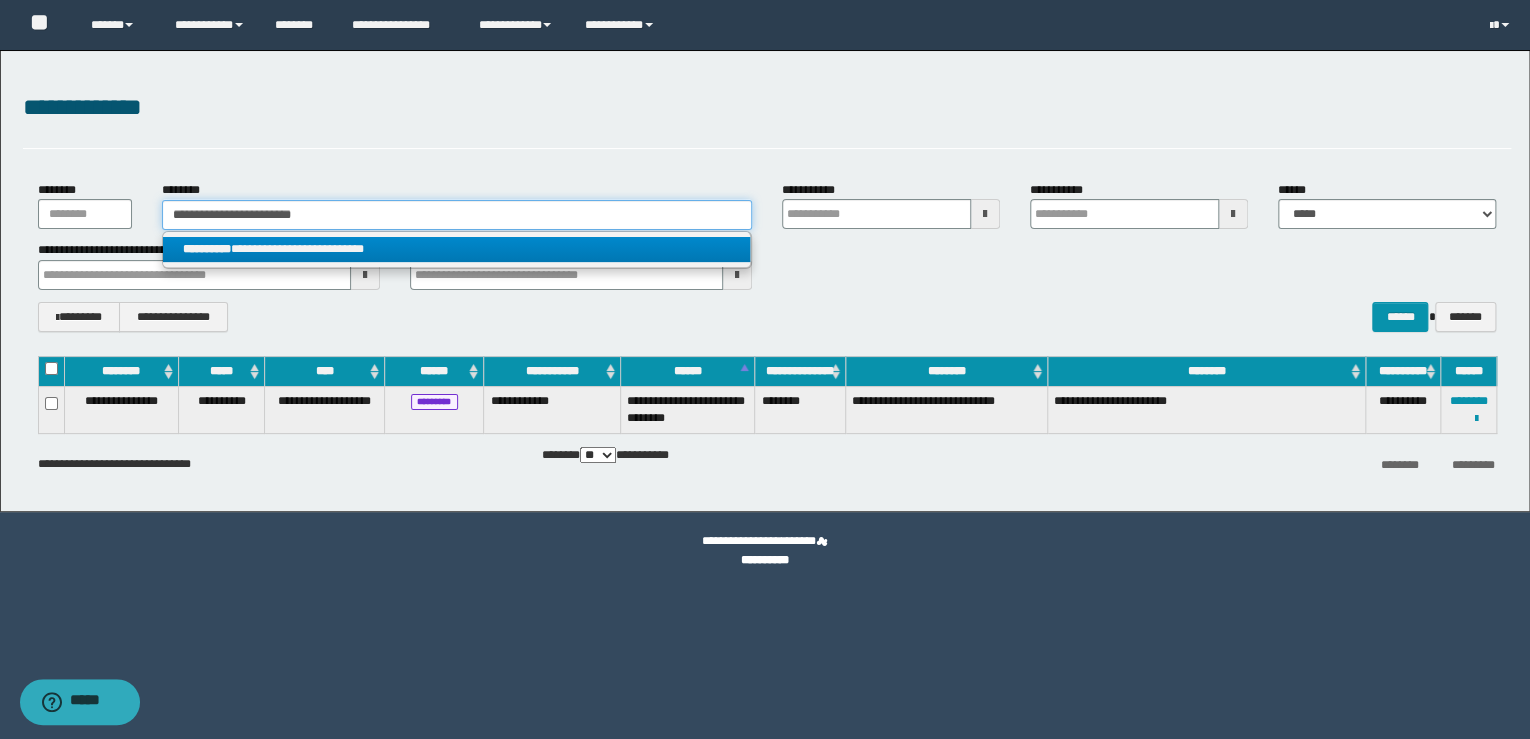 type on "**********" 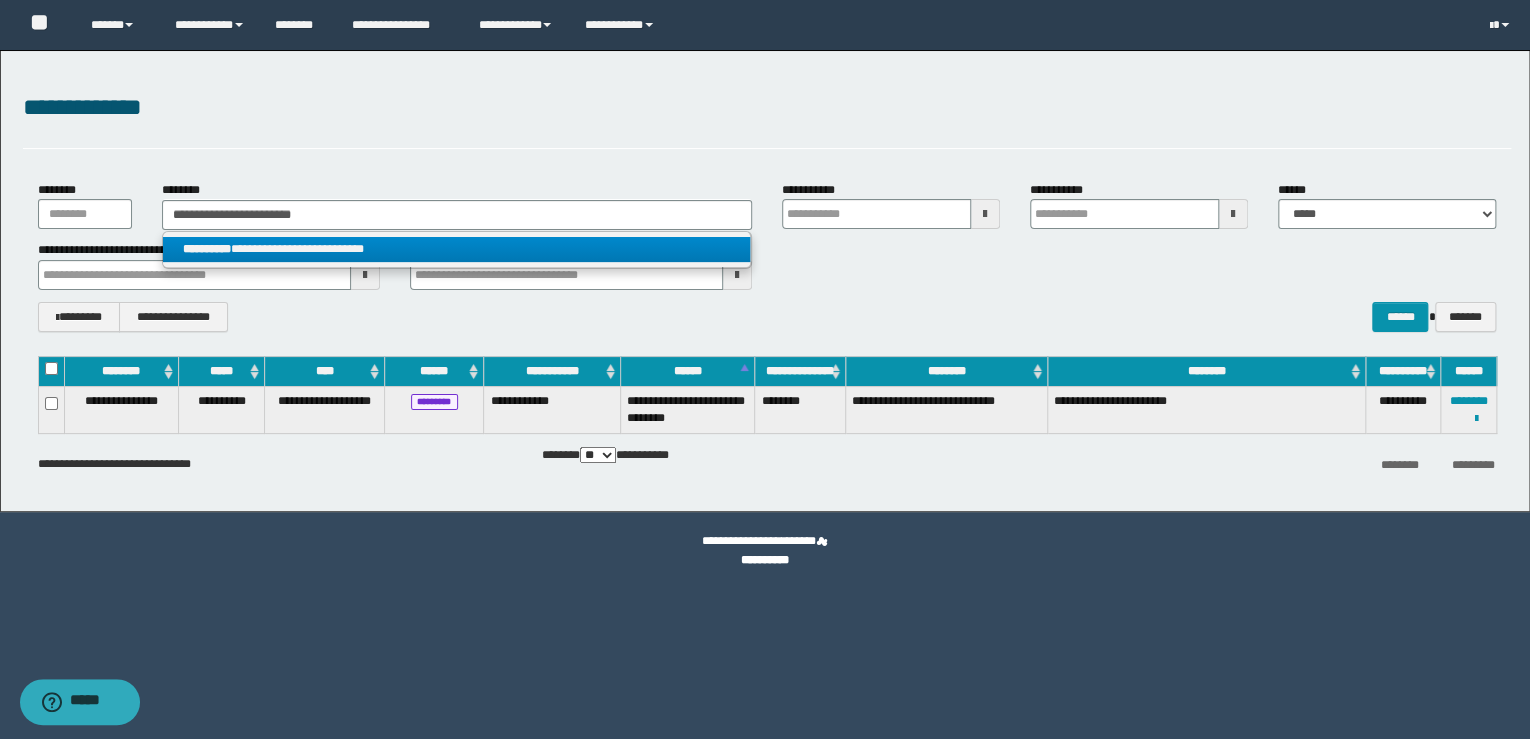 click on "**********" at bounding box center [457, 249] 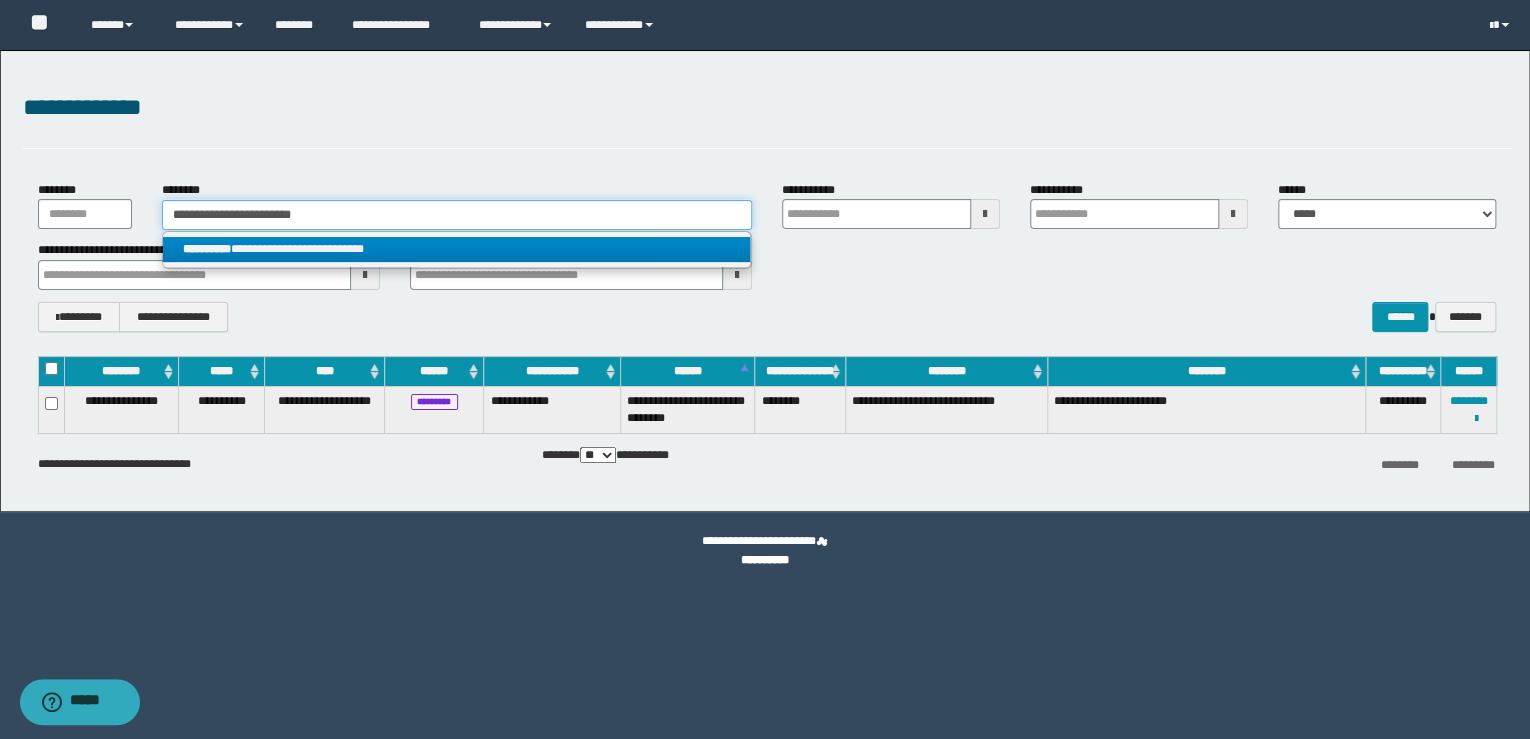 type 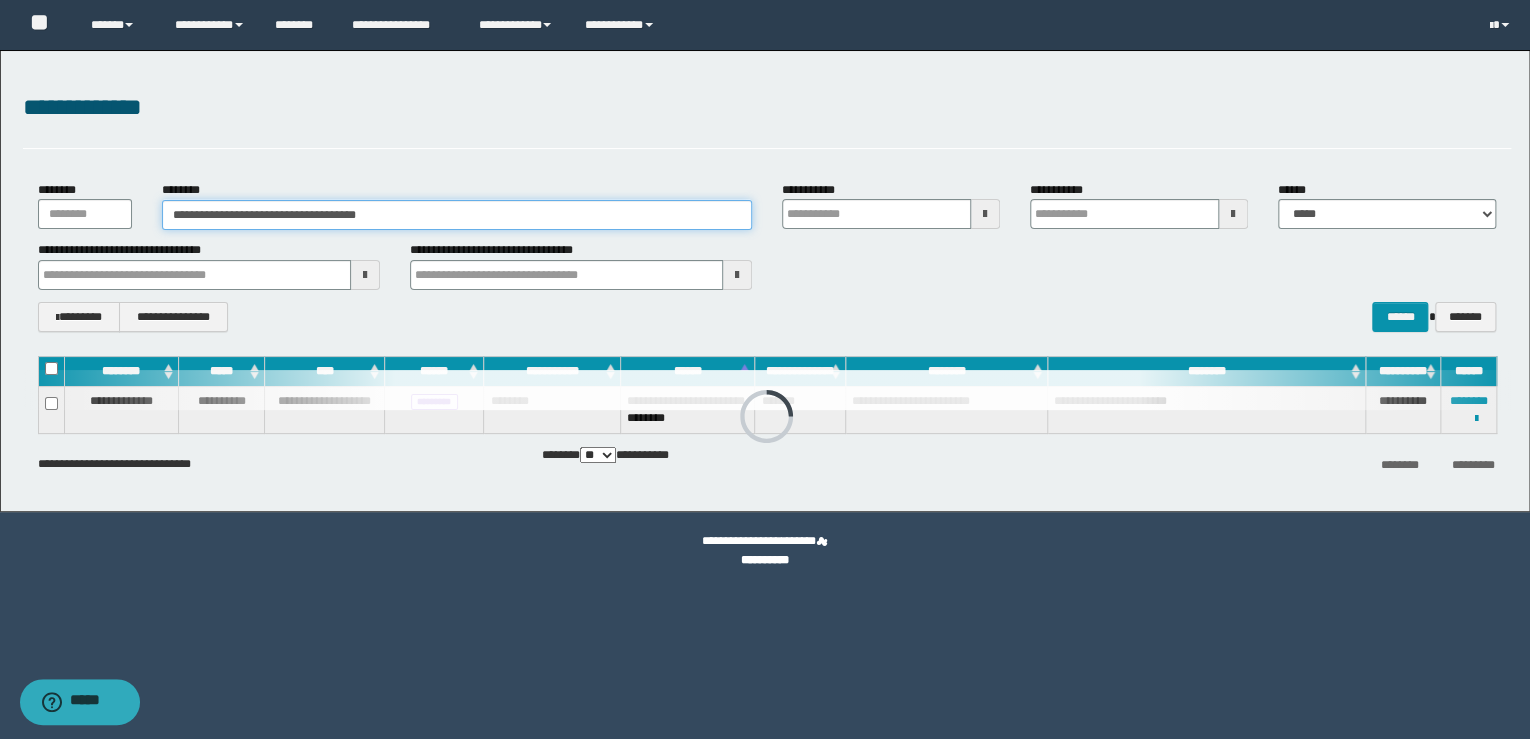 drag, startPoint x: 456, startPoint y: 216, endPoint x: 6, endPoint y: 215, distance: 450.0011 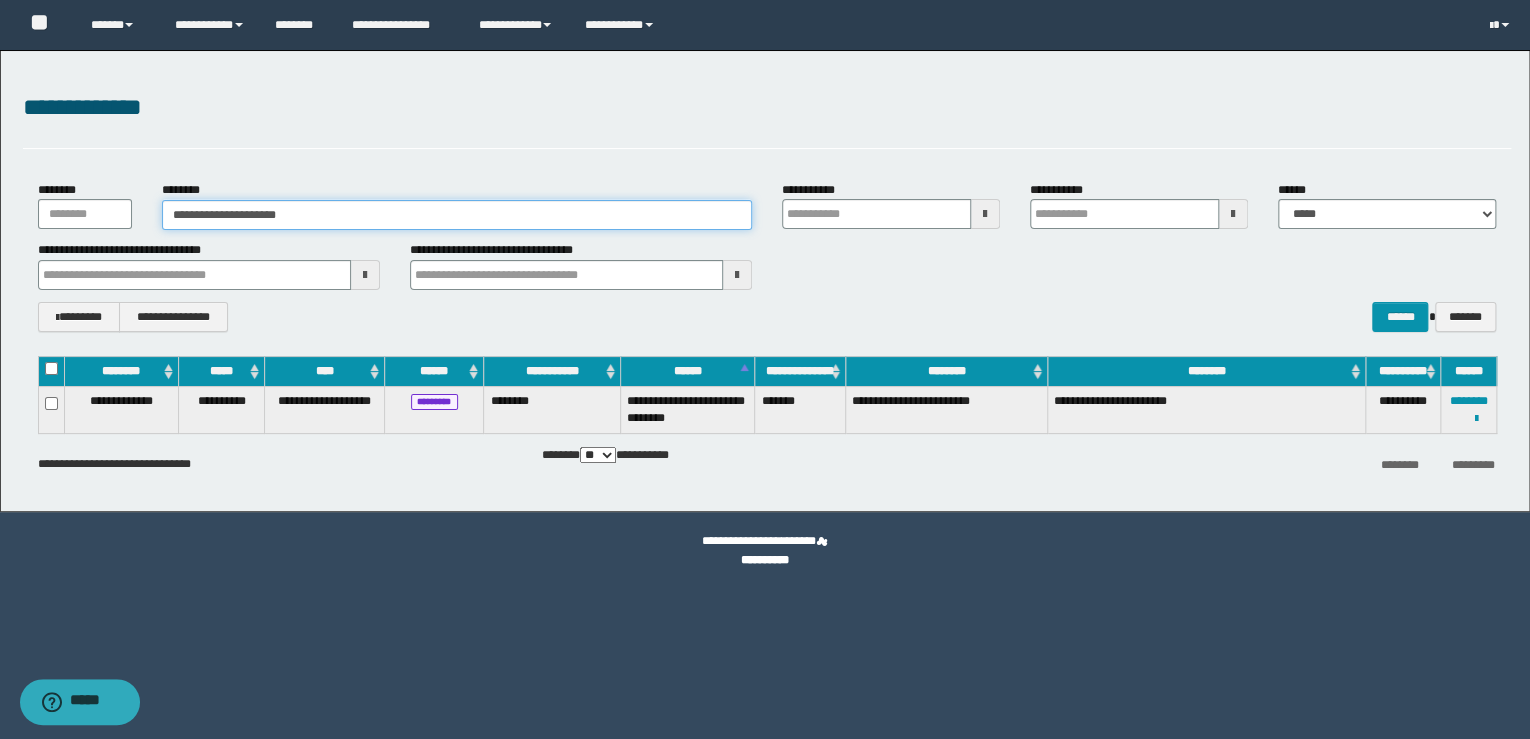 type on "**********" 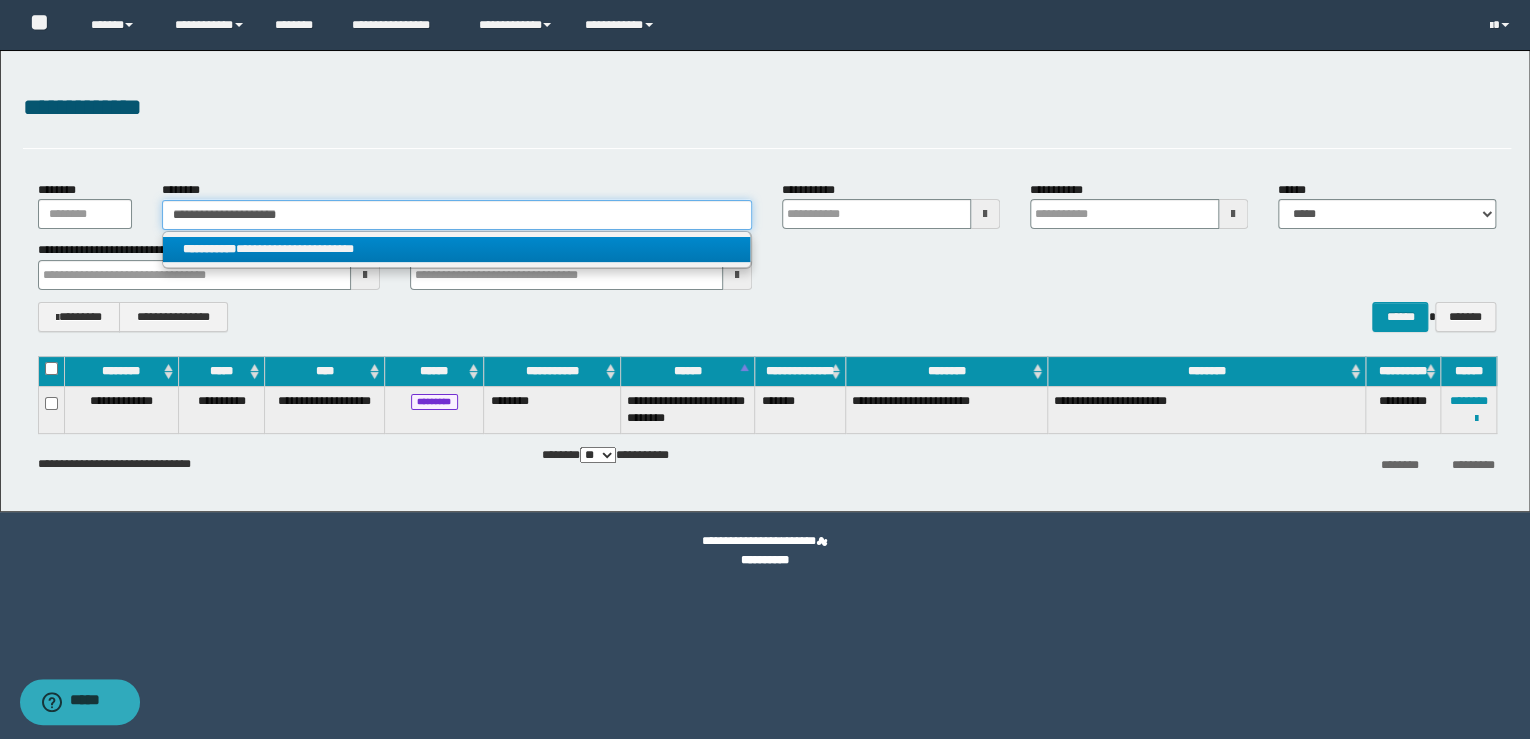 type on "**********" 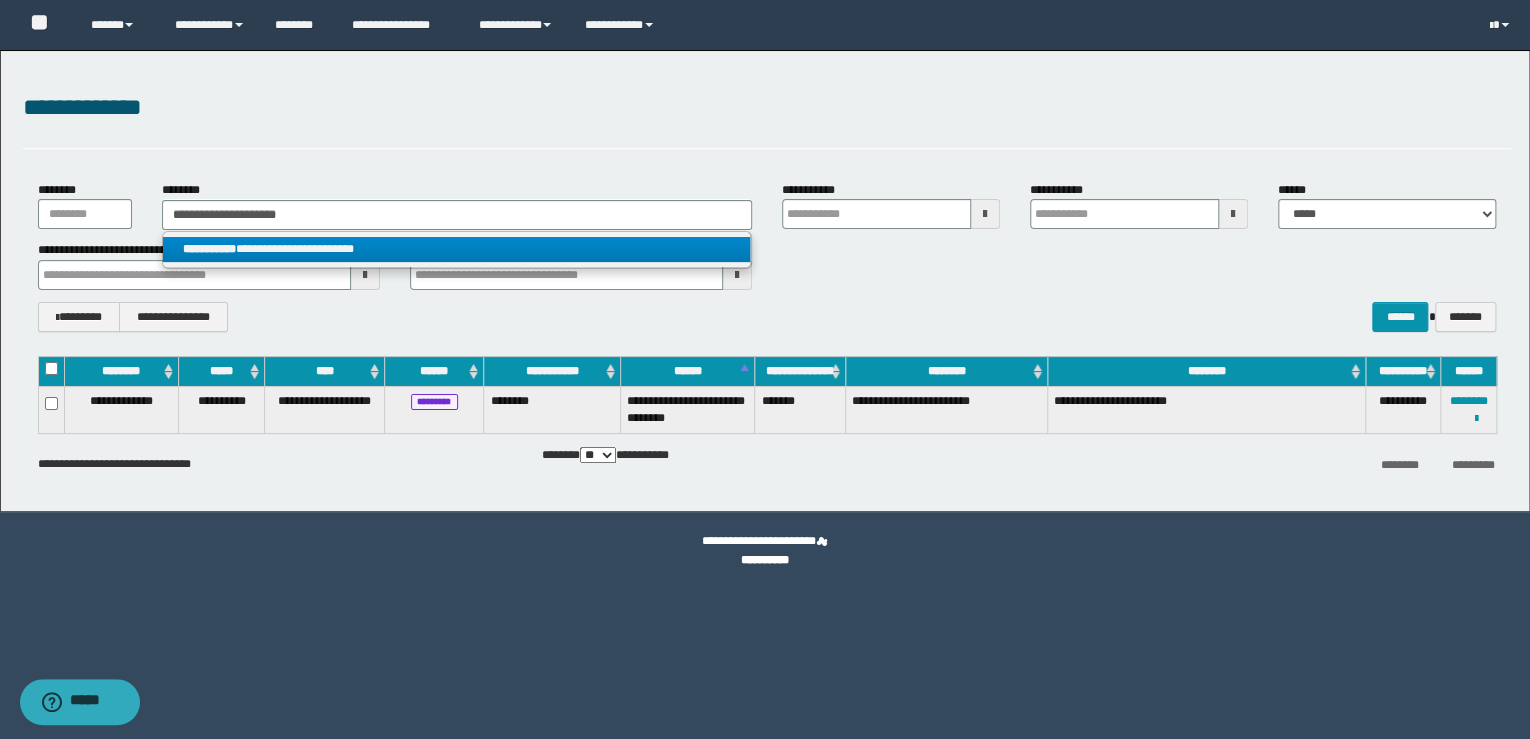 click on "**********" at bounding box center (457, 249) 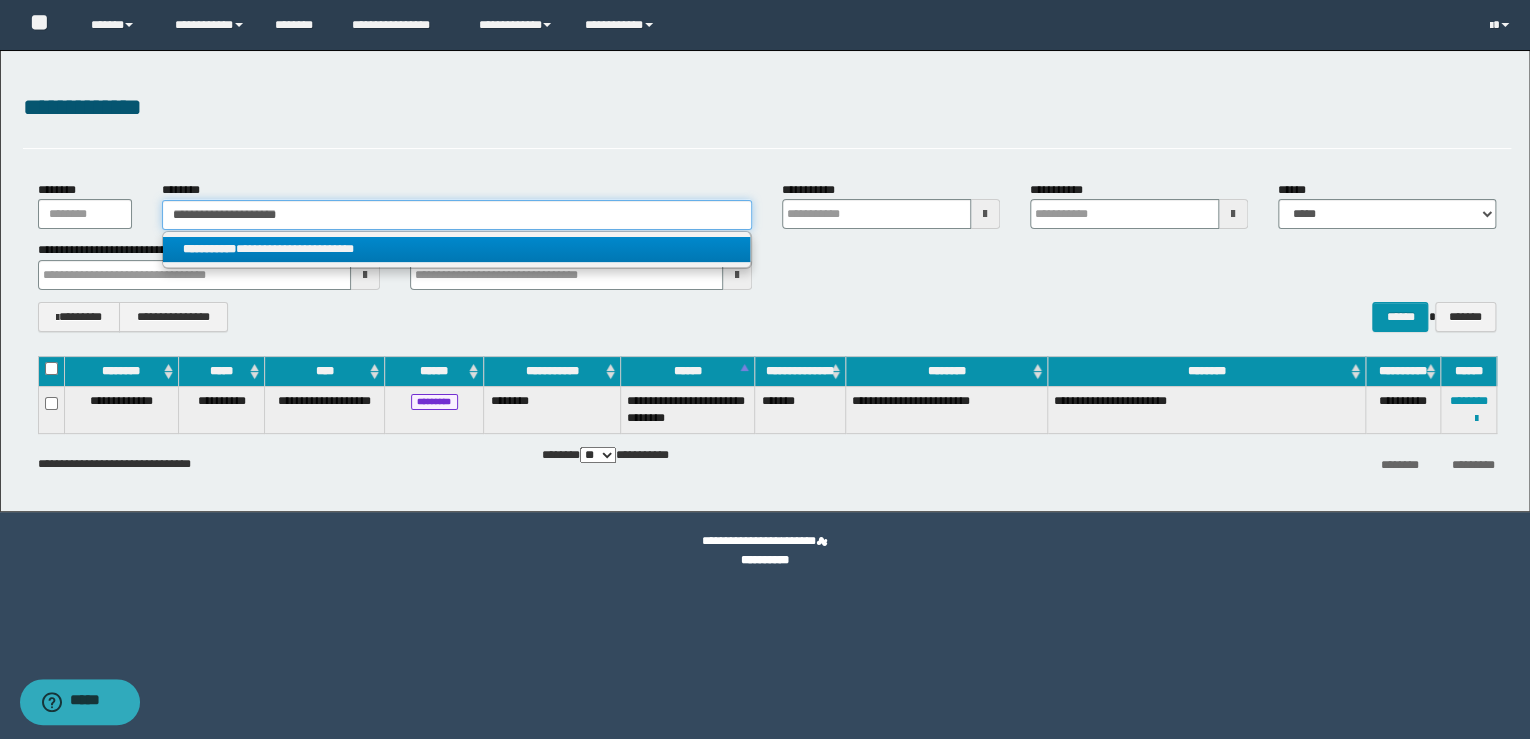 type 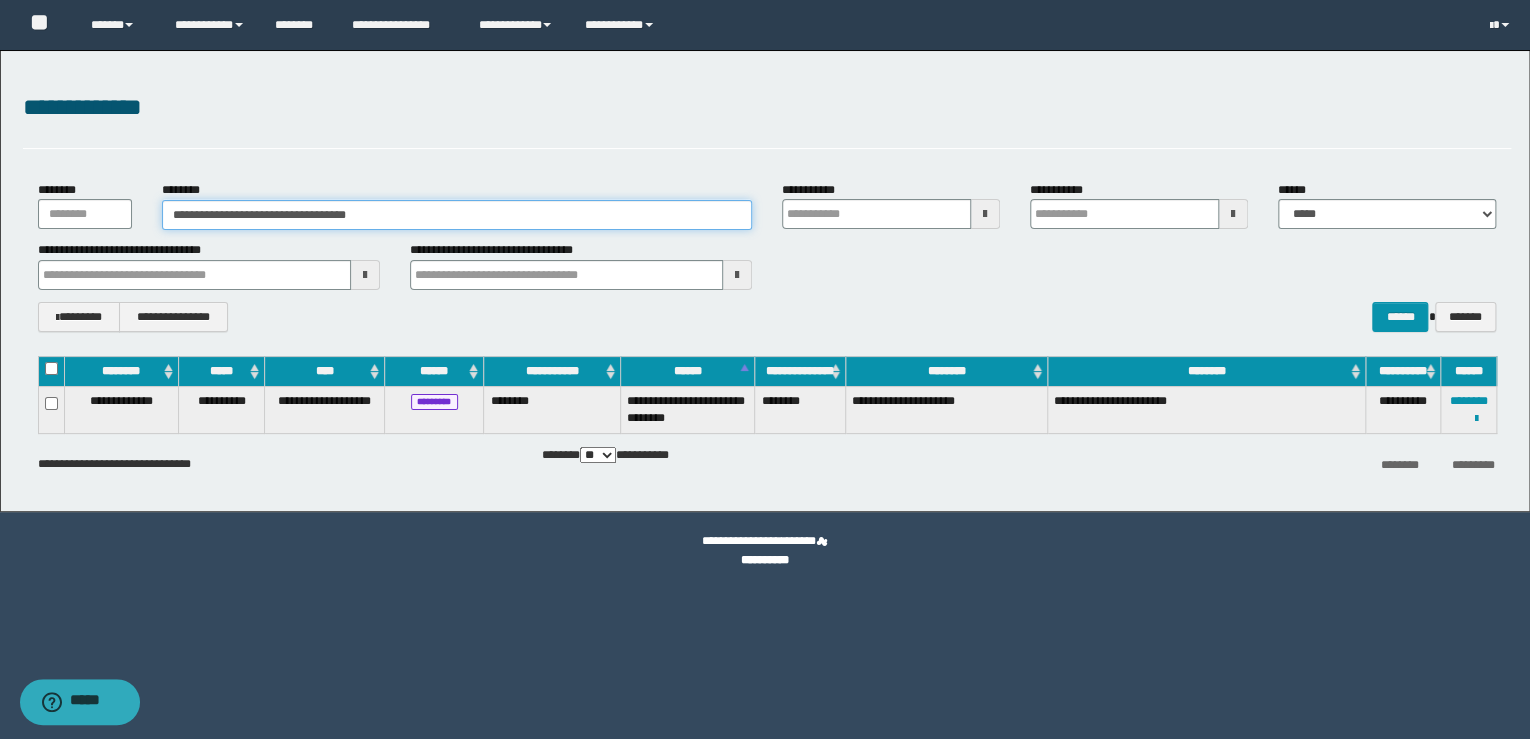 drag, startPoint x: 265, startPoint y: 212, endPoint x: -4, endPoint y: 145, distance: 277.21832 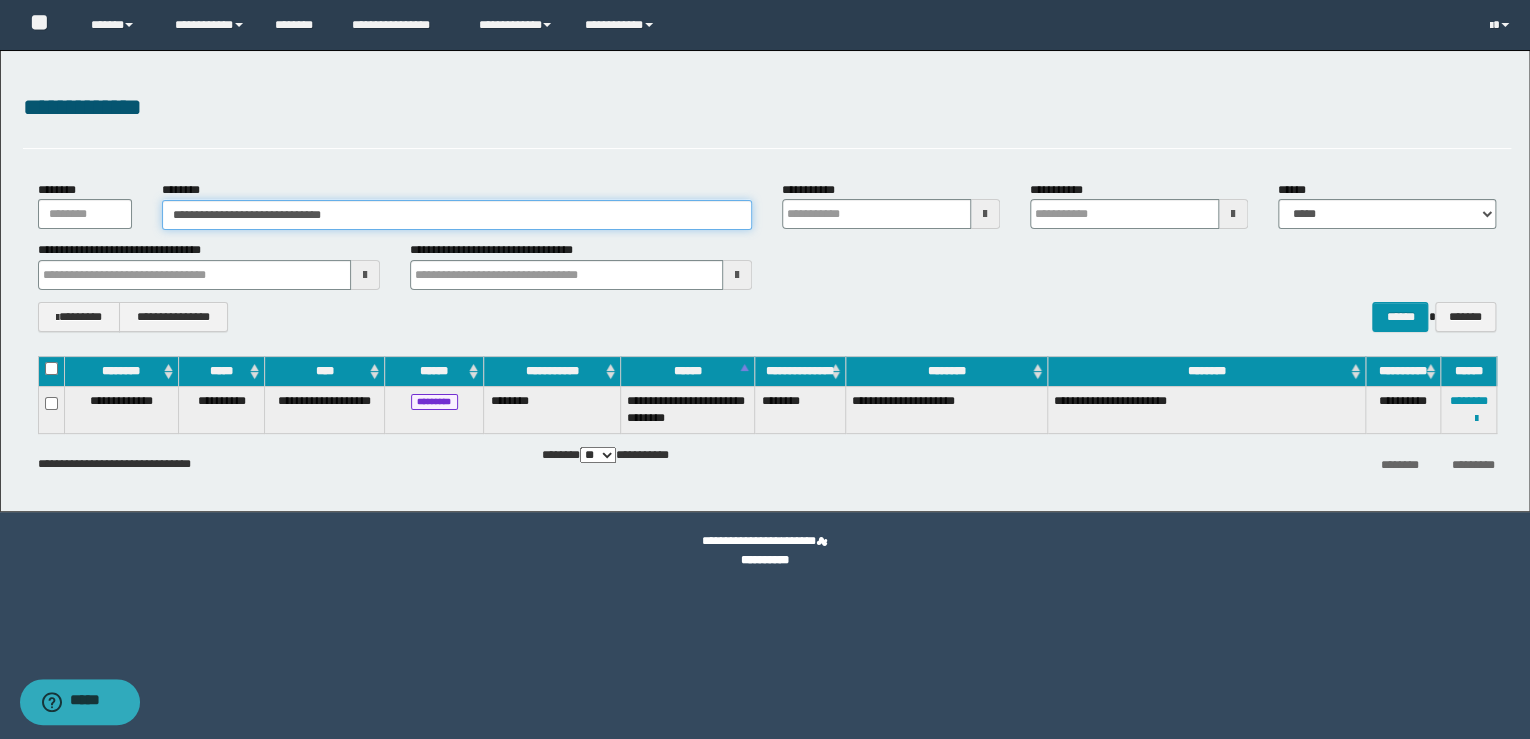 type on "**********" 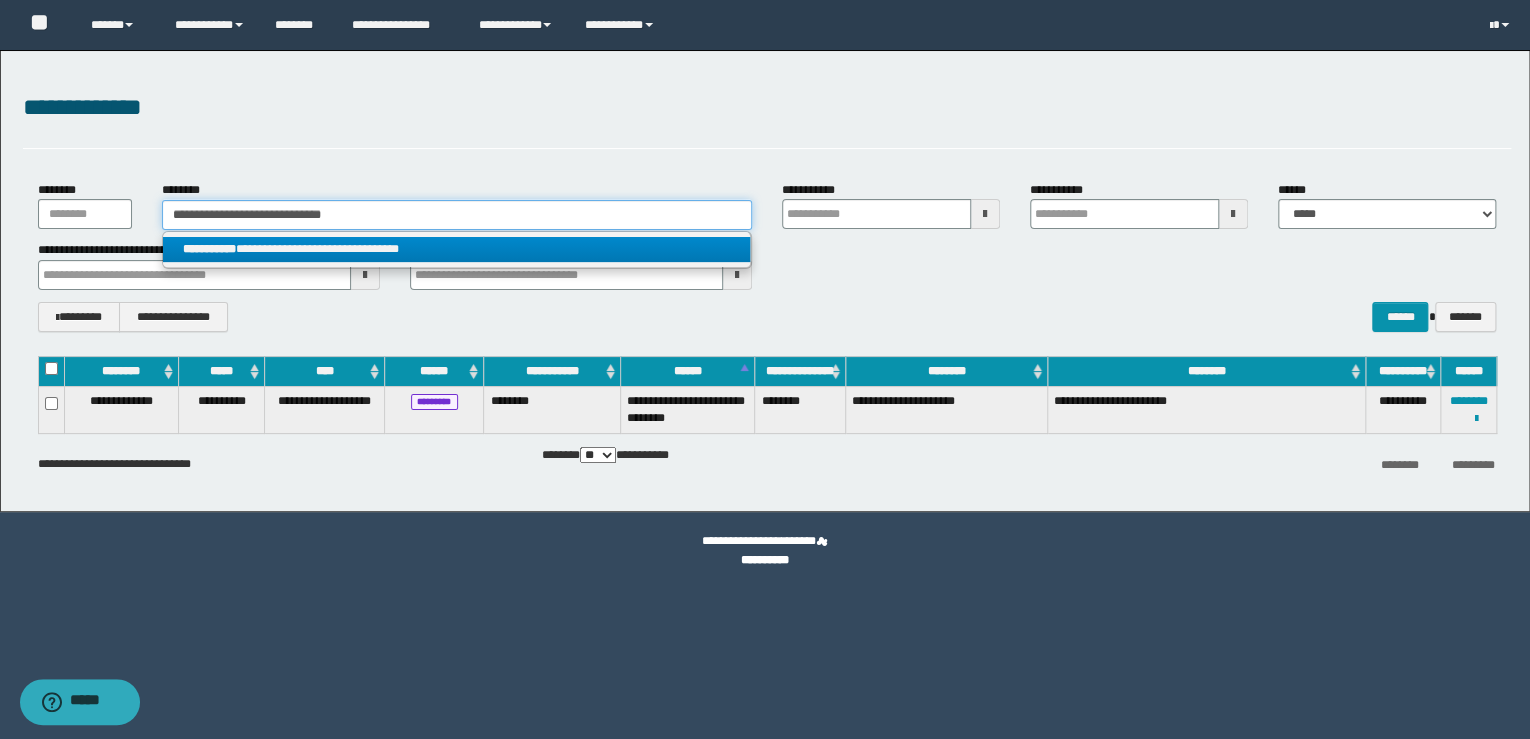 type on "**********" 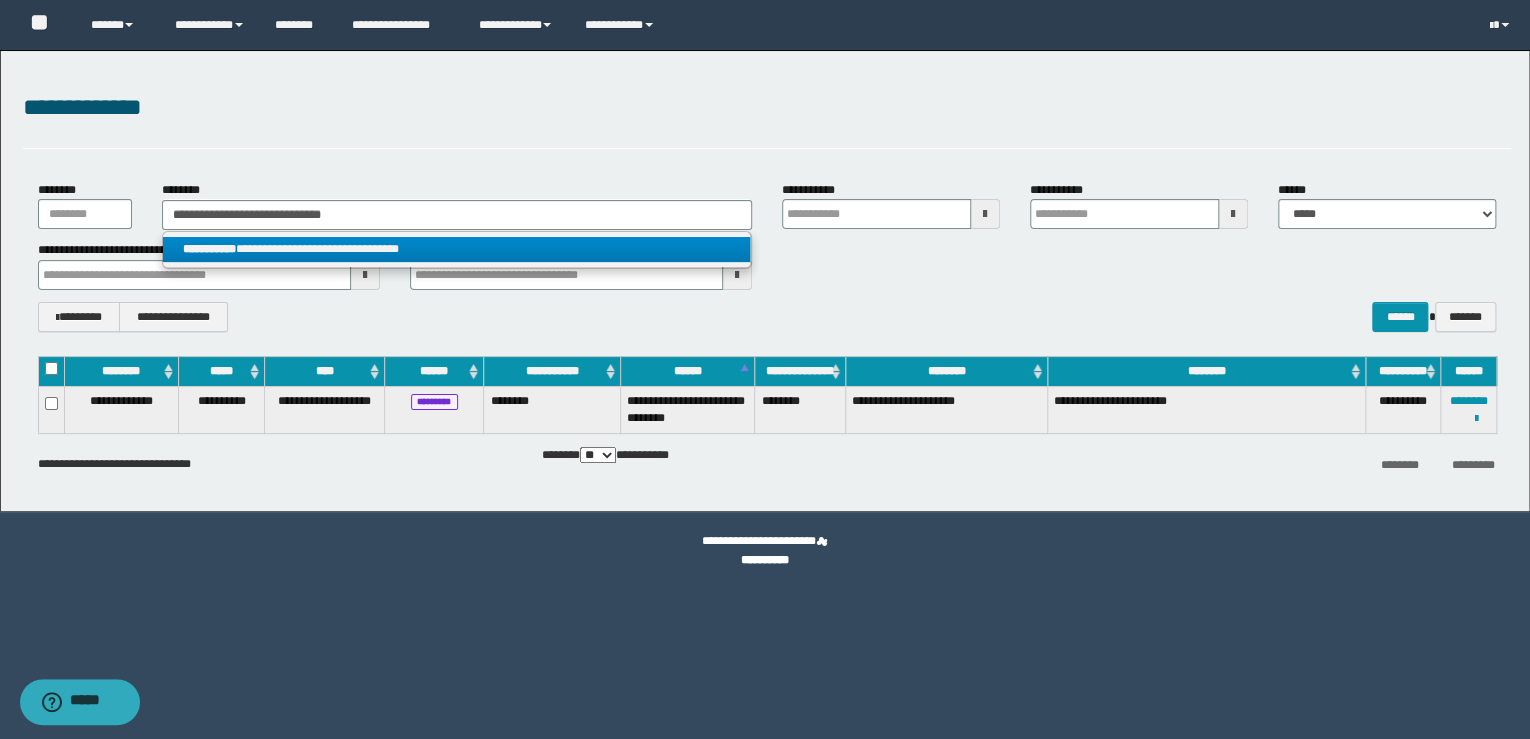 click on "**********" at bounding box center [457, 249] 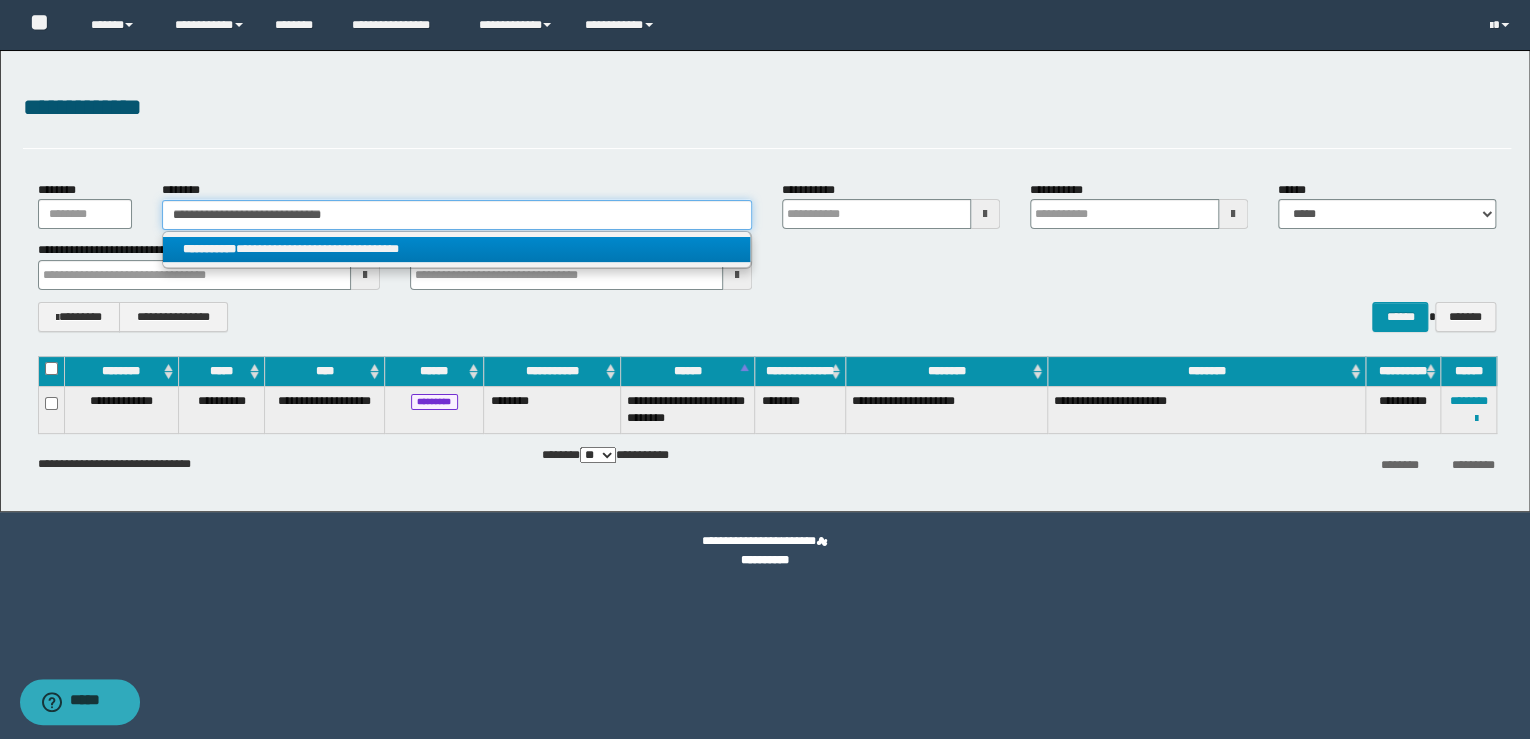 type 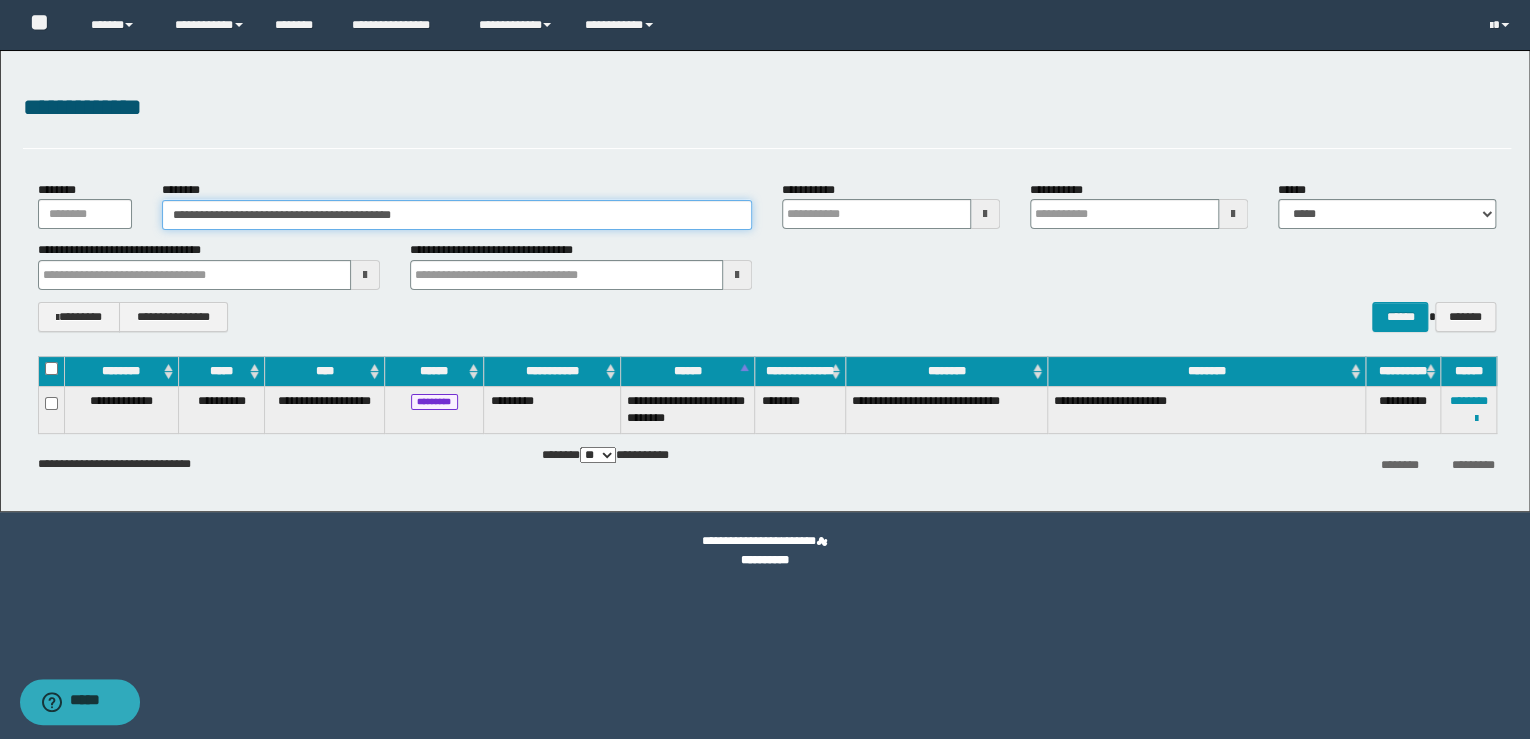 drag, startPoint x: 272, startPoint y: 208, endPoint x: -4, endPoint y: 200, distance: 276.1159 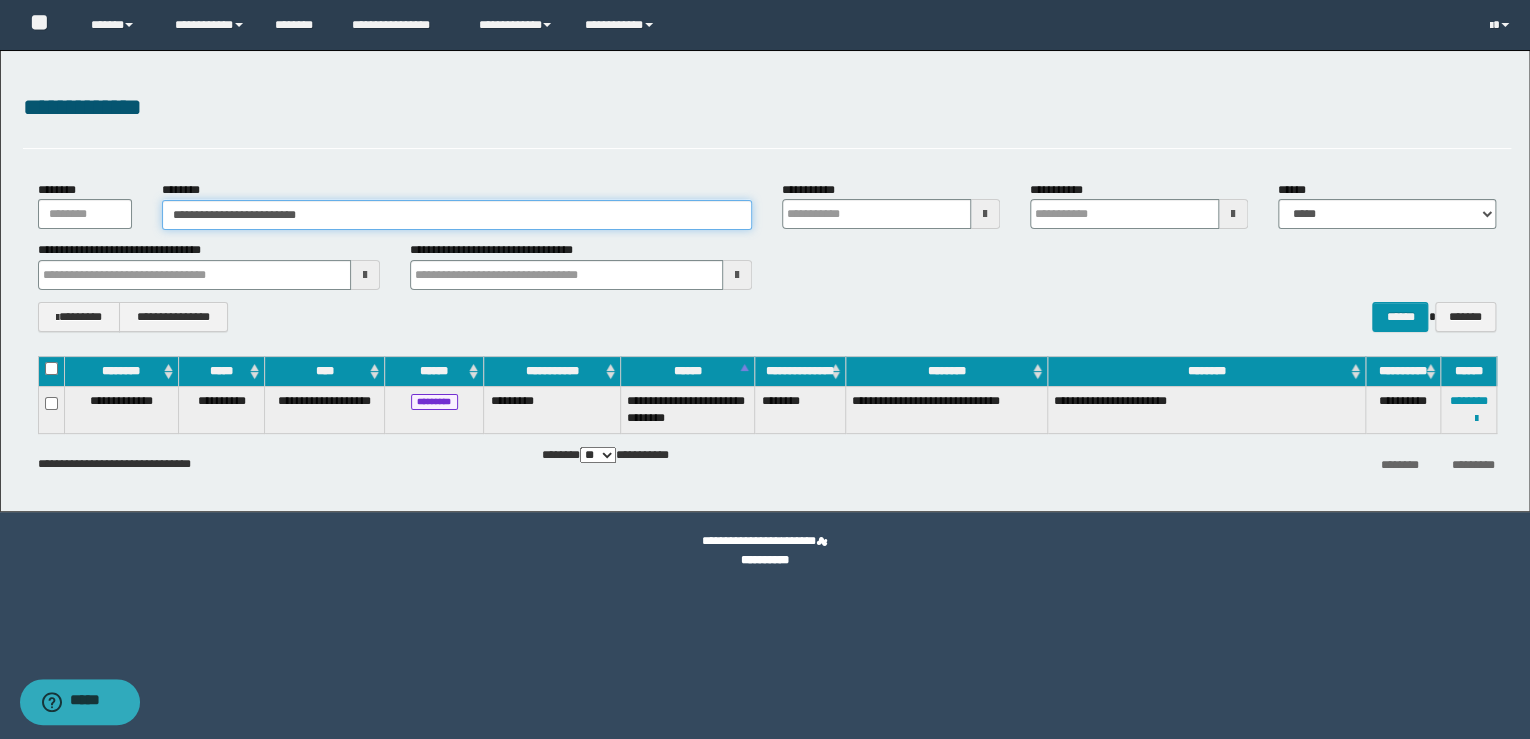 type on "**********" 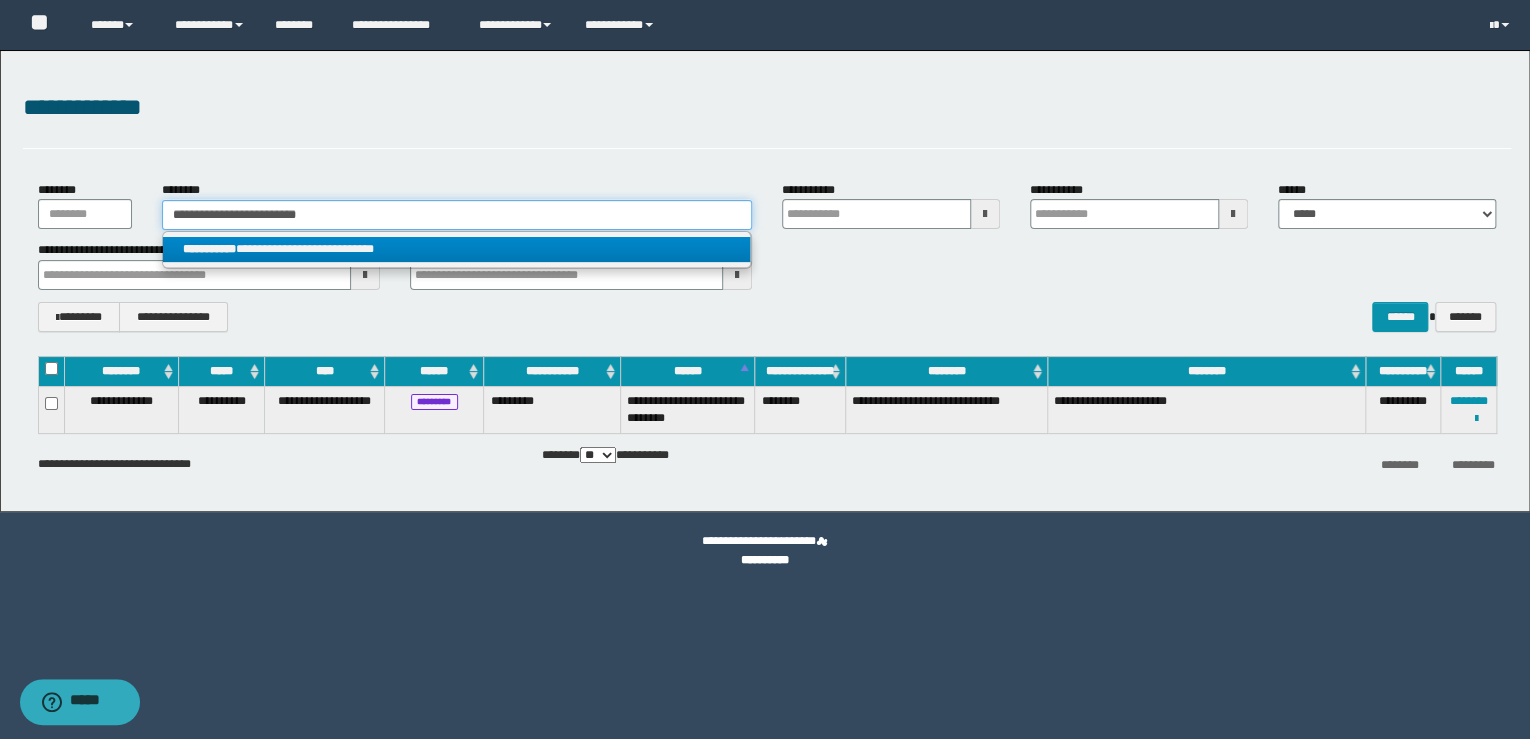 type on "**********" 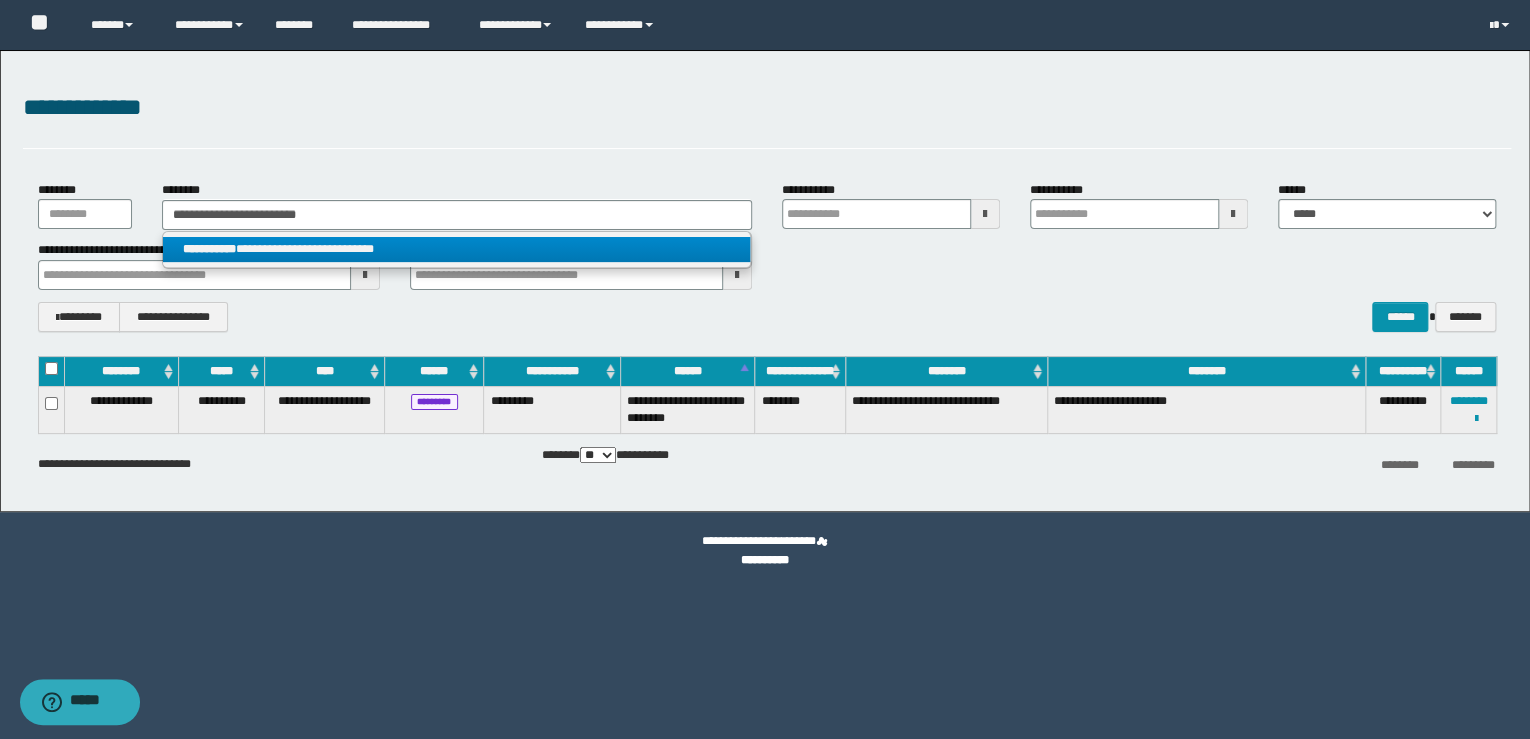click on "**********" at bounding box center (457, 249) 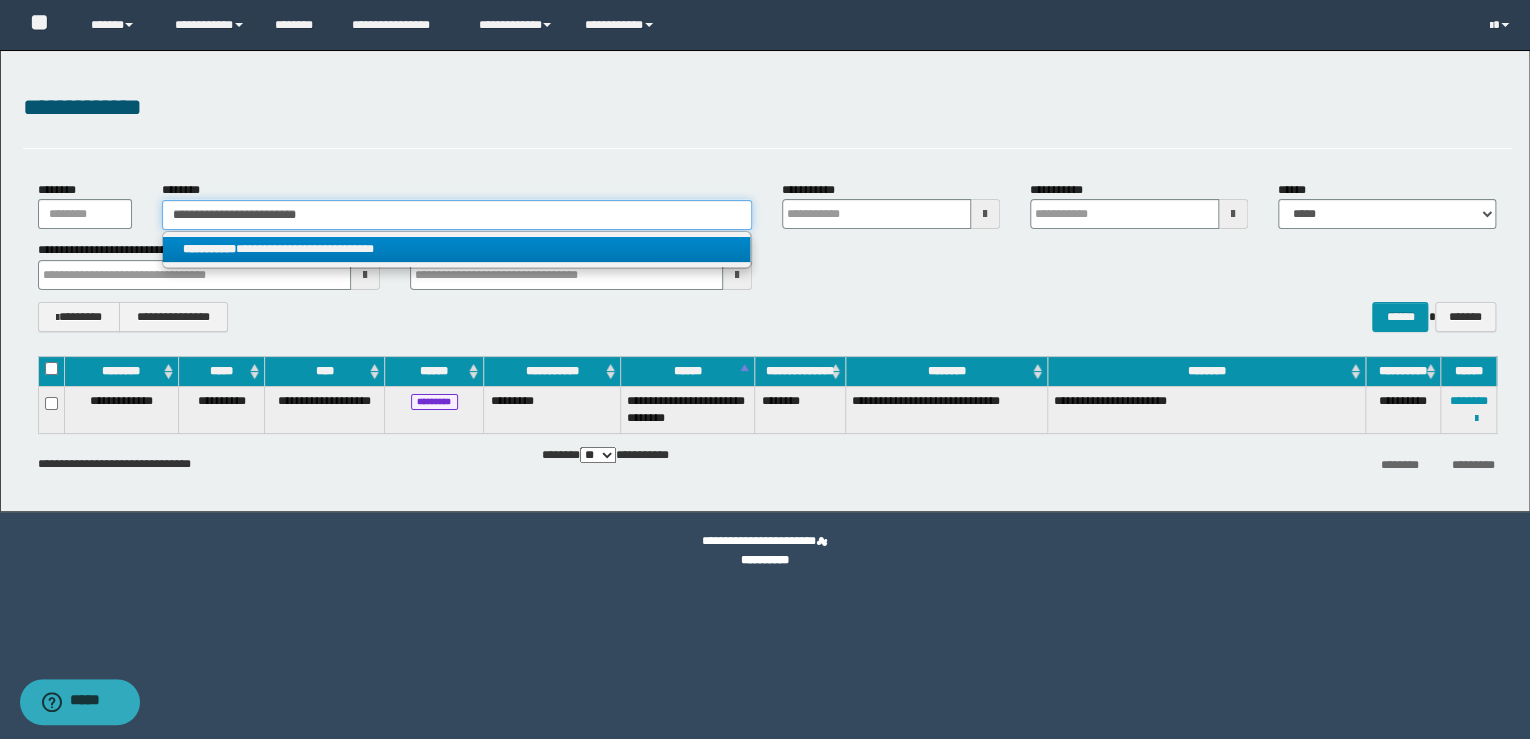 type 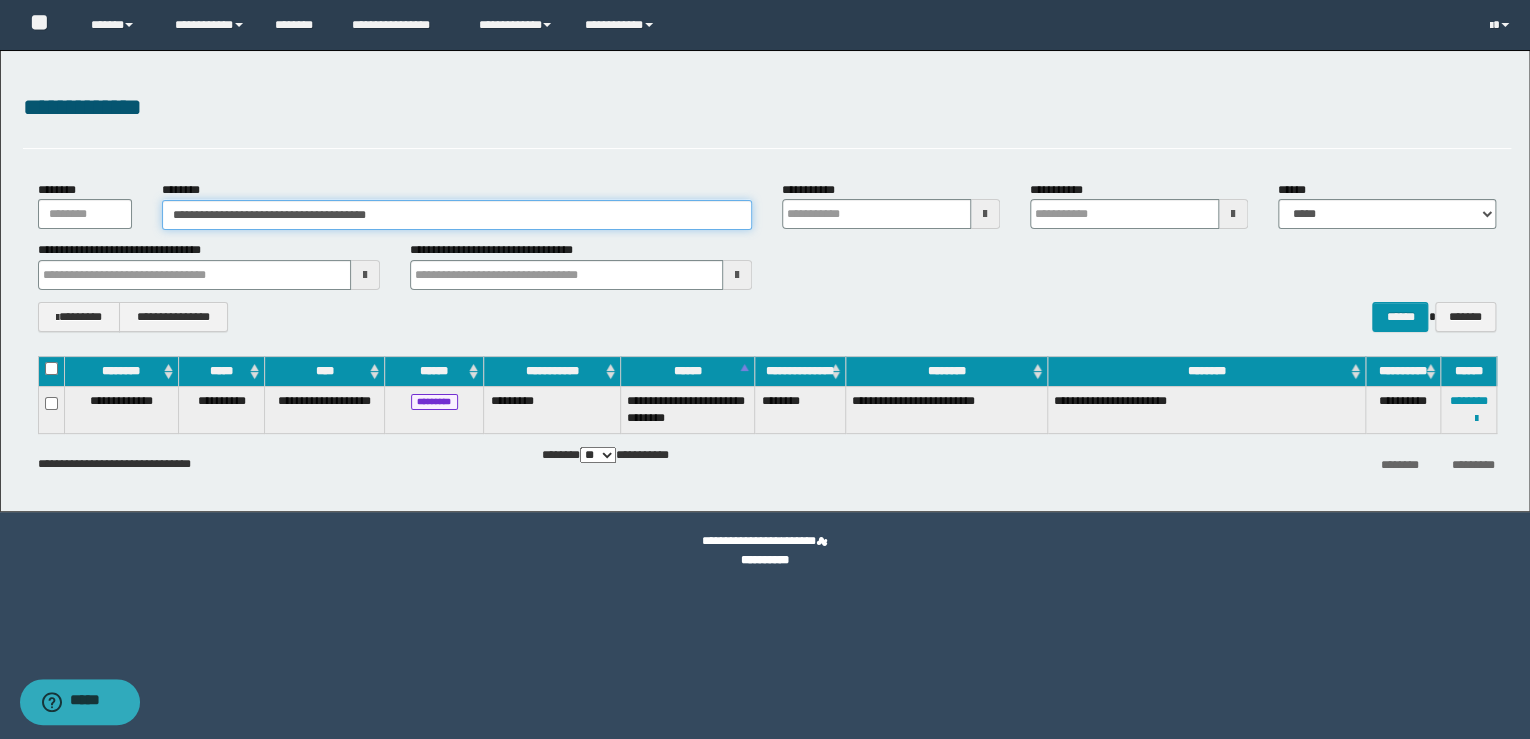 drag, startPoint x: 372, startPoint y: 214, endPoint x: -4, endPoint y: 171, distance: 378.45078 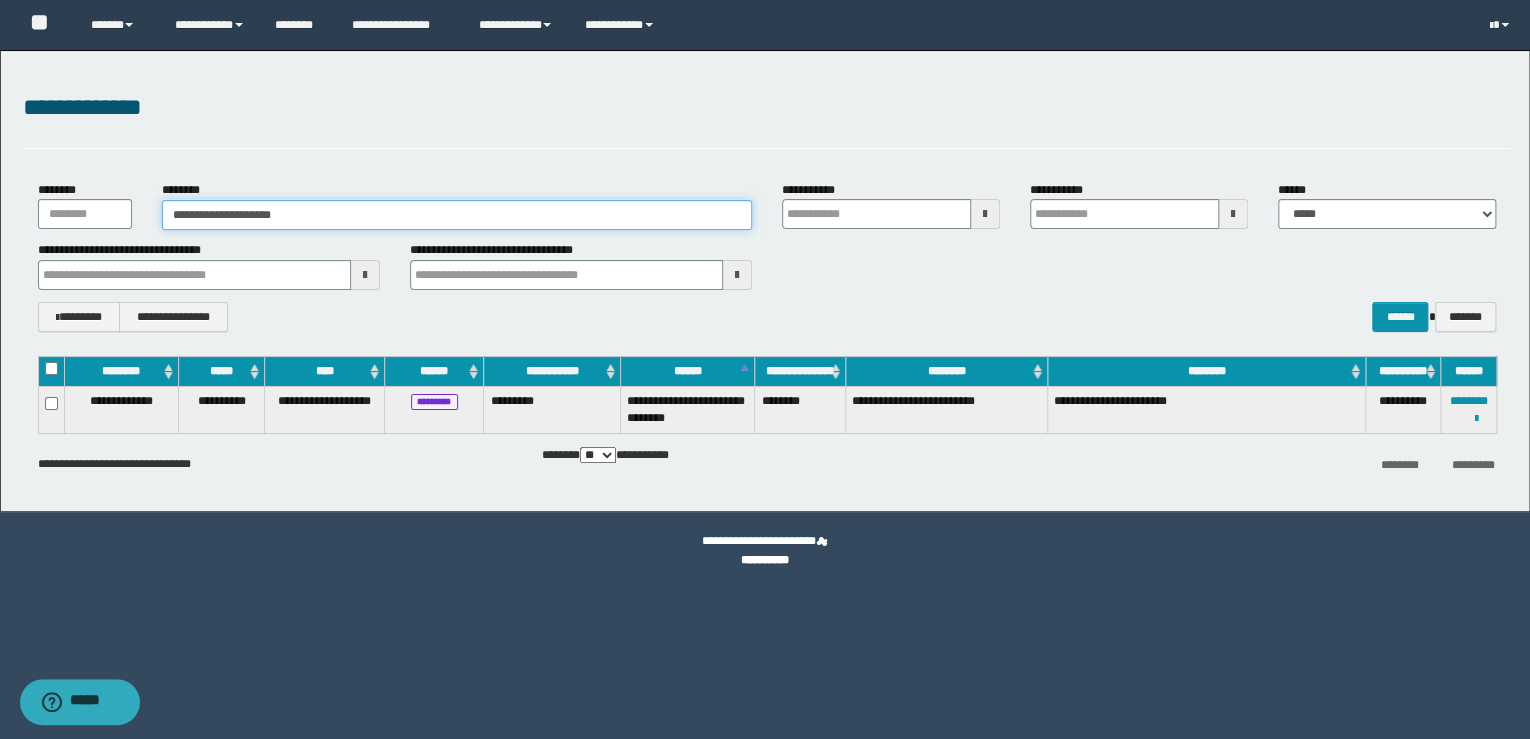 type on "**********" 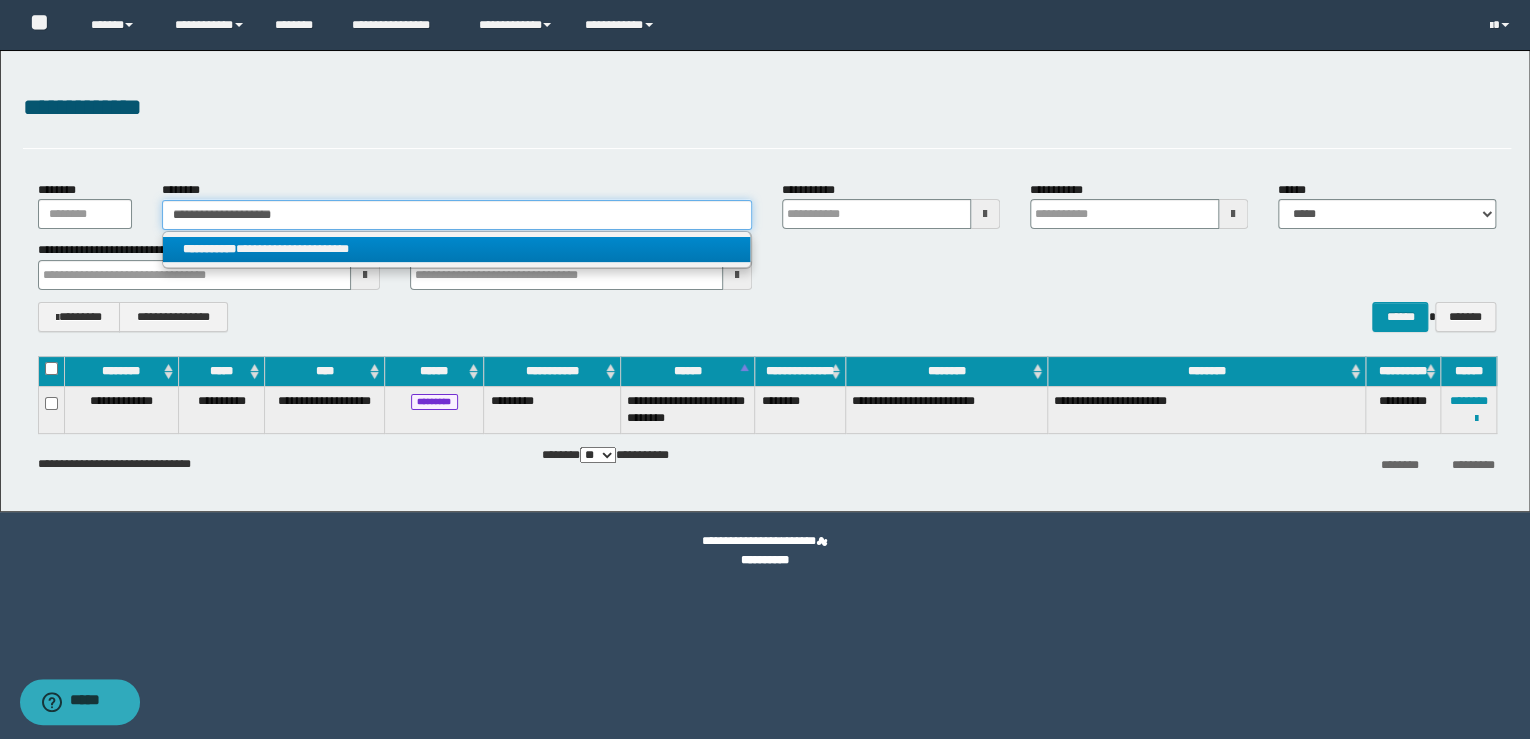 type on "**********" 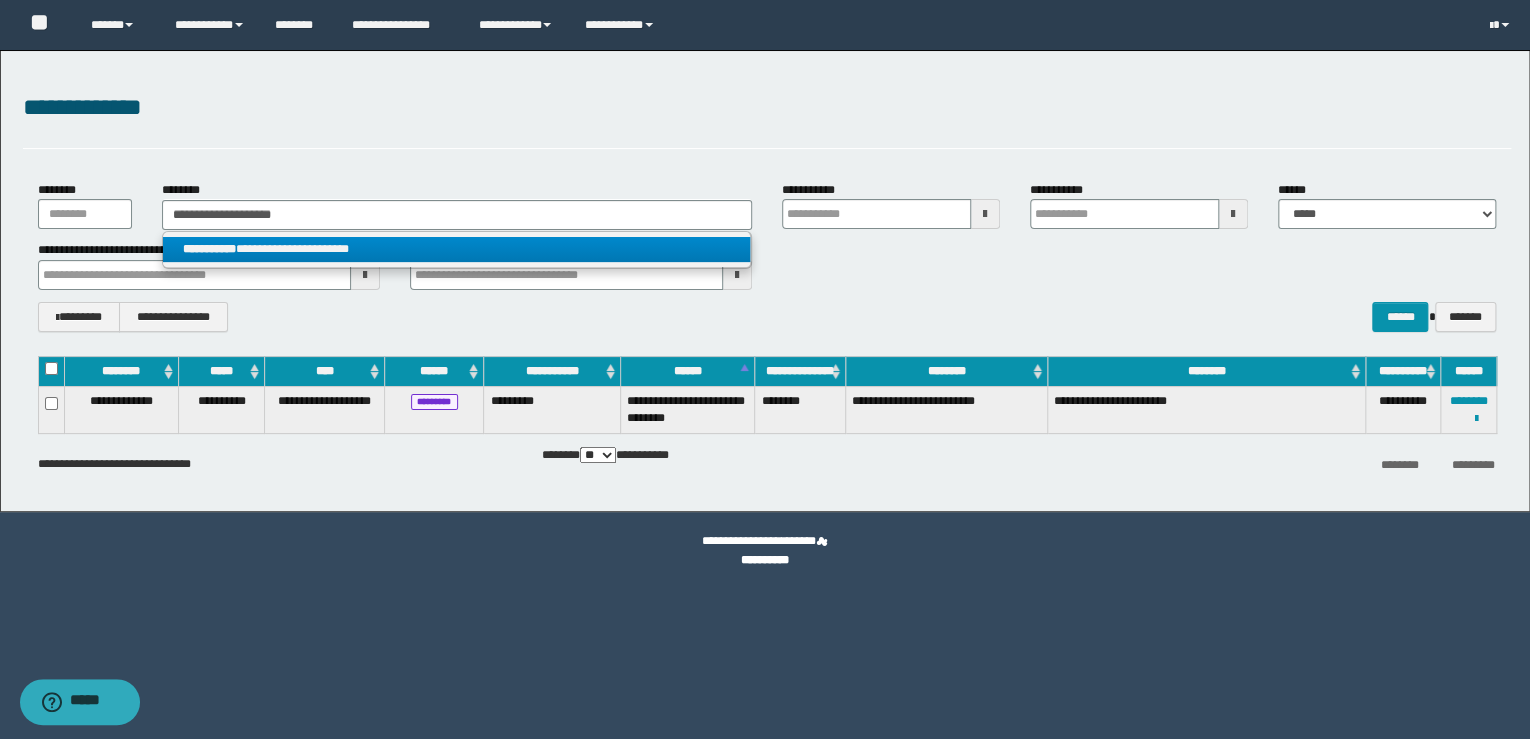 click on "**********" at bounding box center [457, 249] 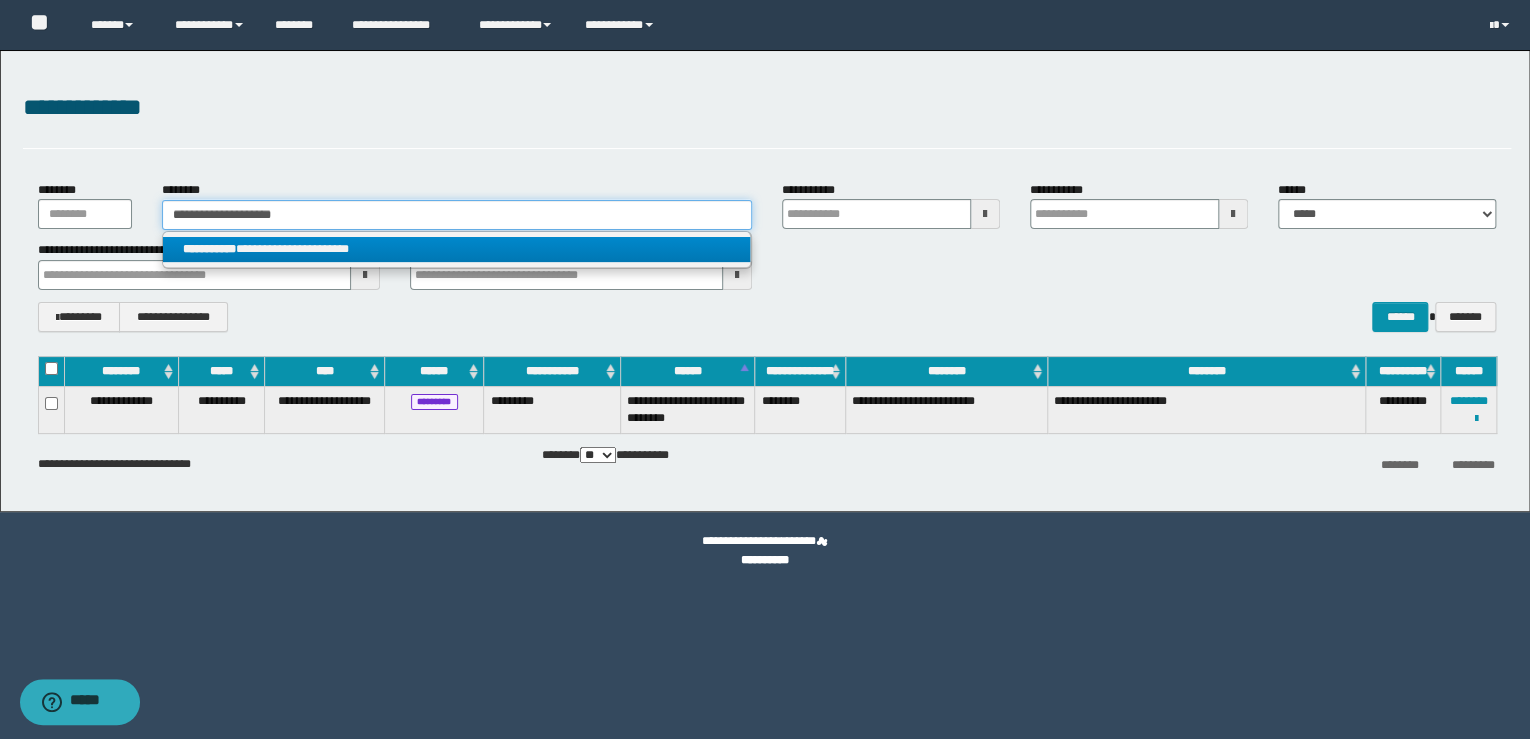 type 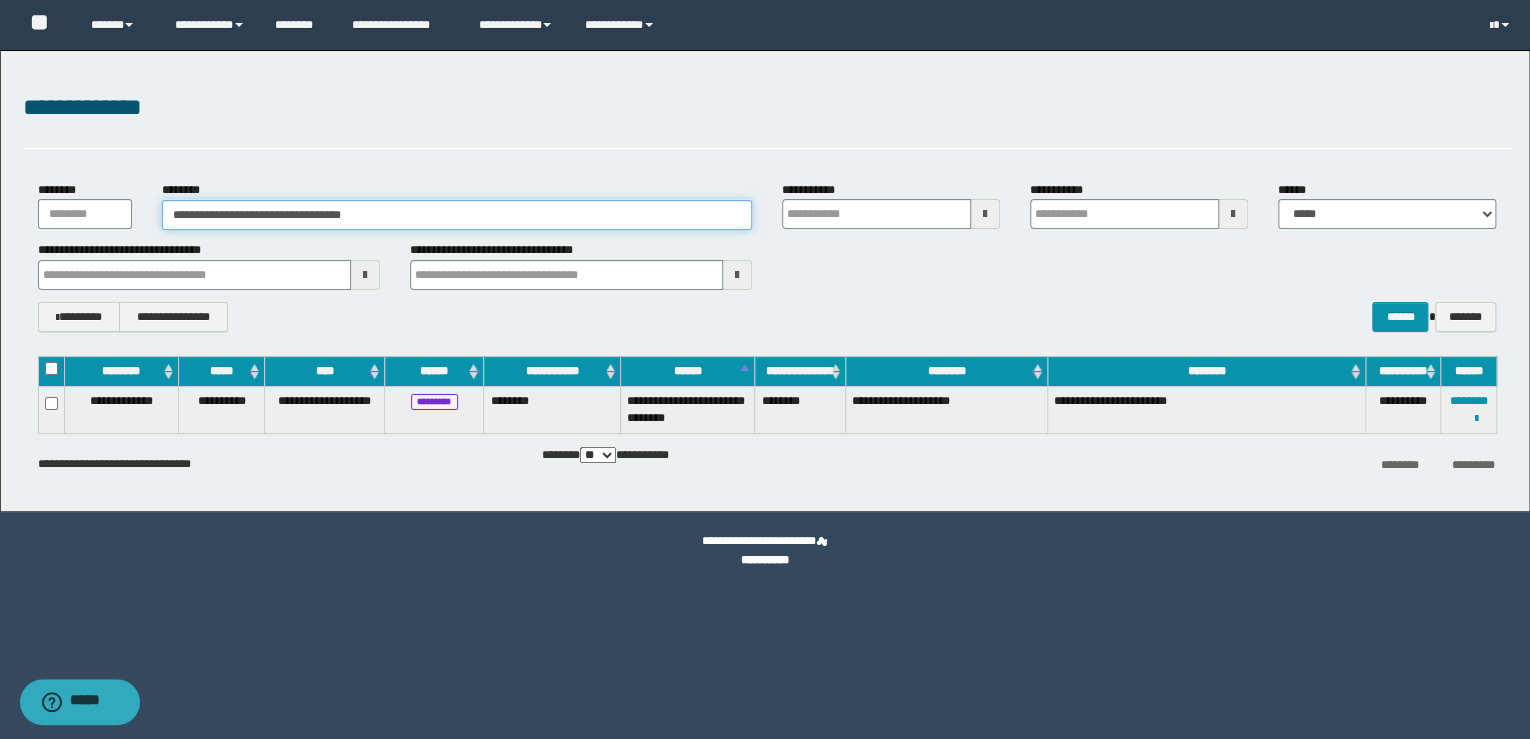 drag, startPoint x: 377, startPoint y: 215, endPoint x: -4, endPoint y: 182, distance: 382.42645 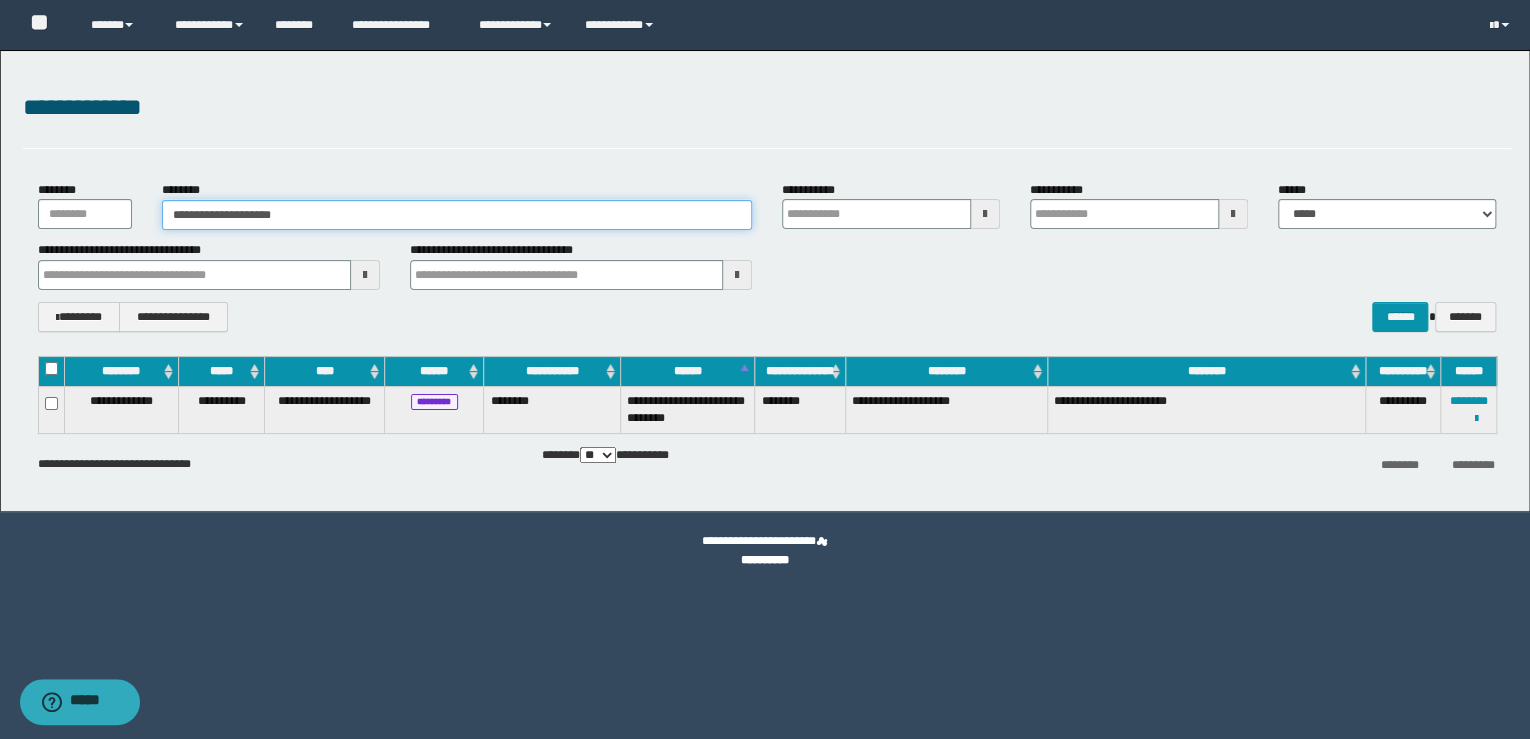 type on "**********" 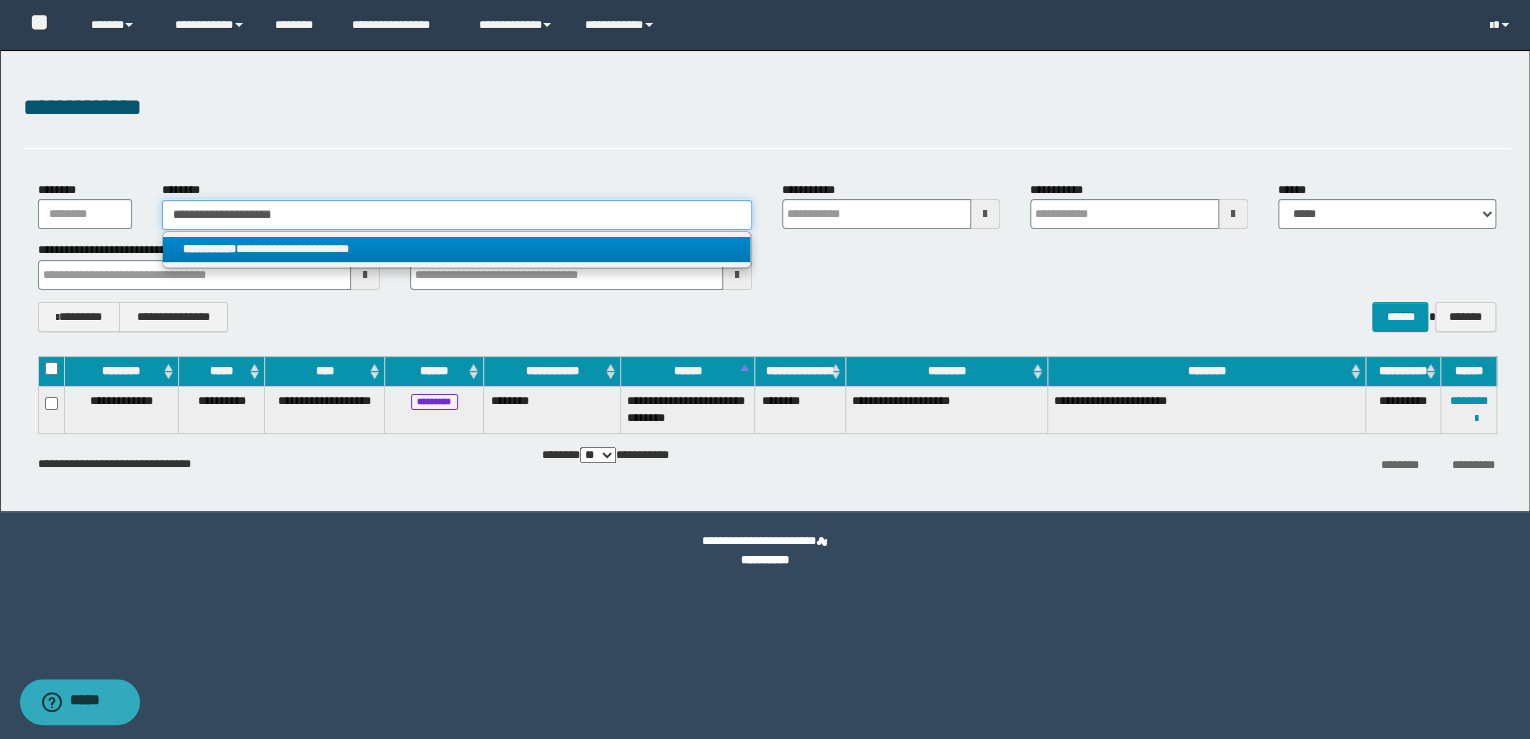 type on "**********" 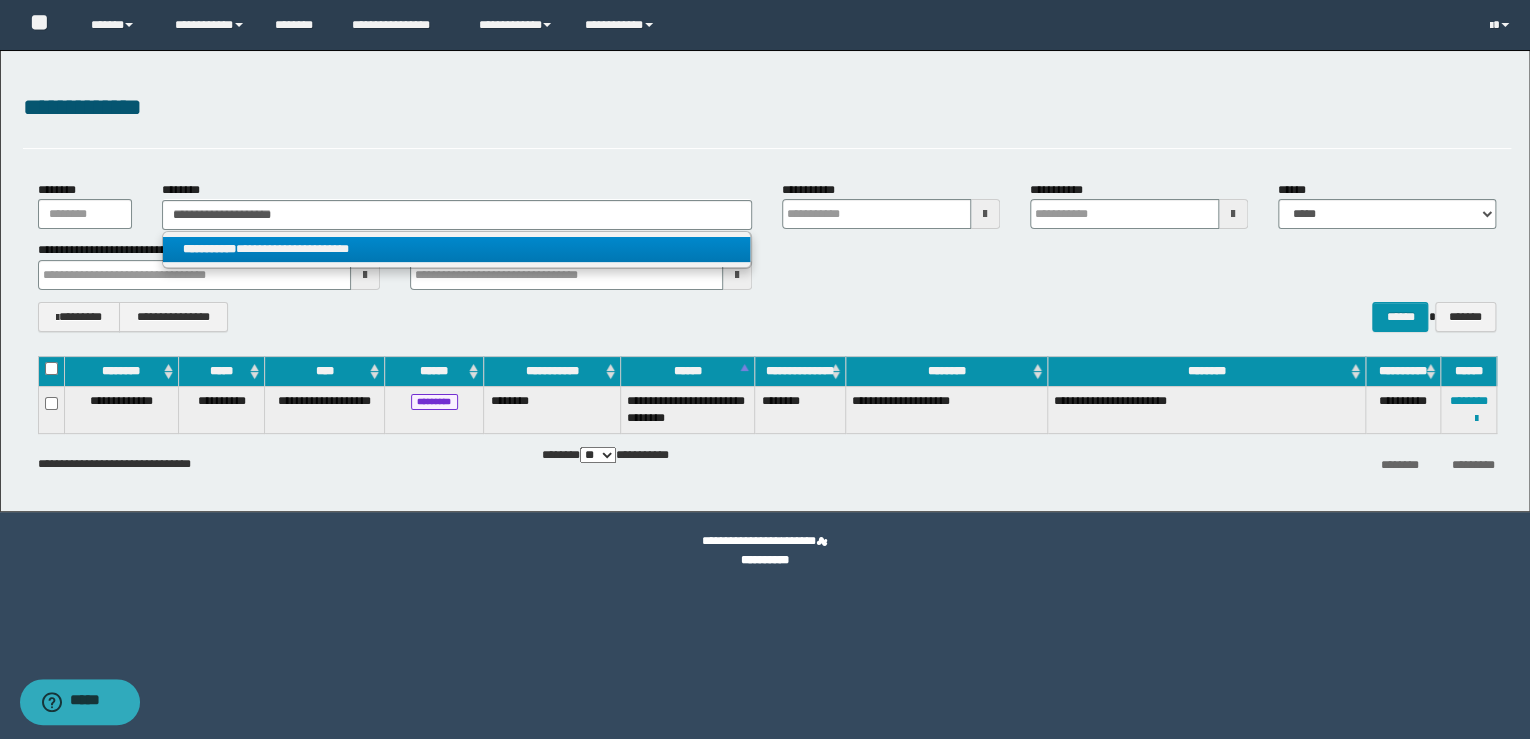 click on "**********" at bounding box center [457, 249] 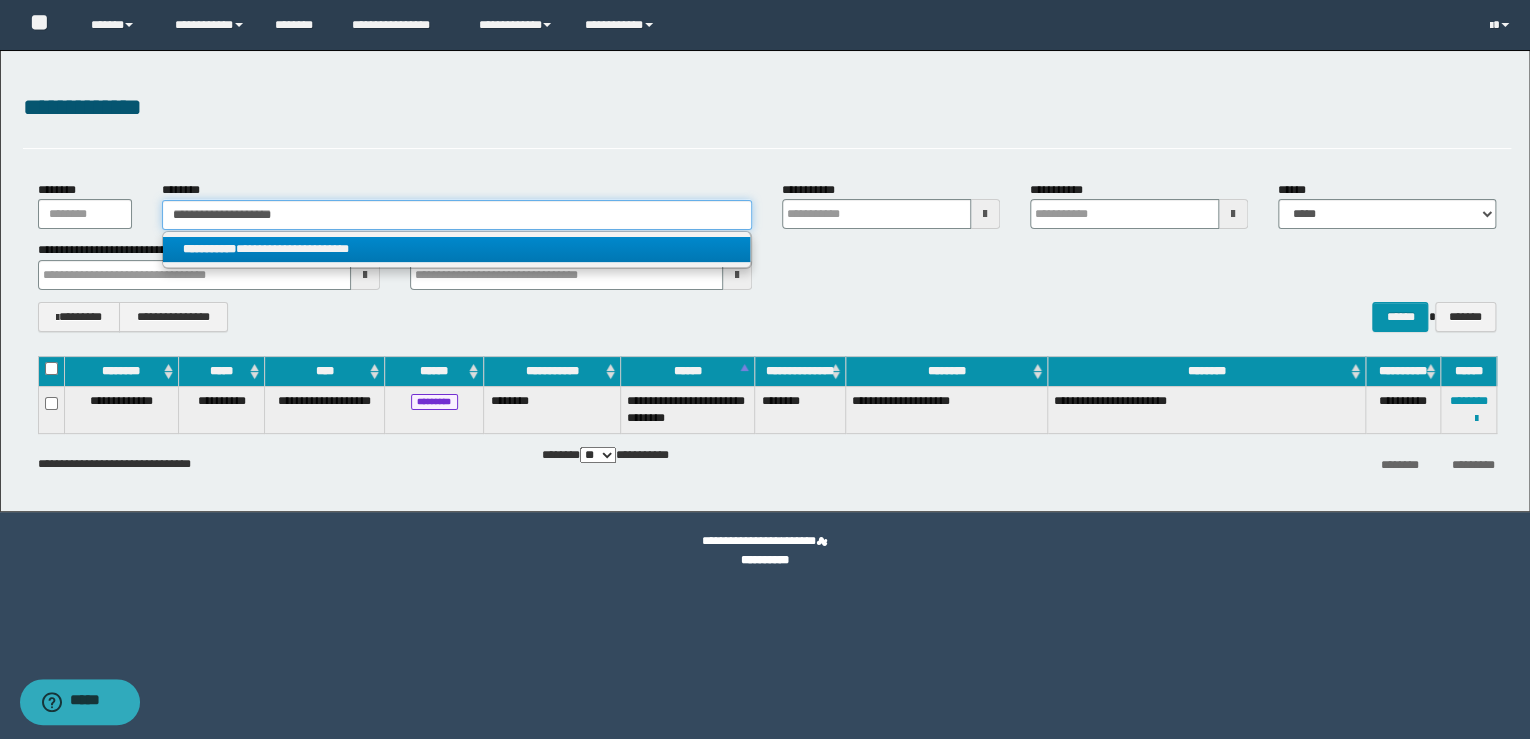 type 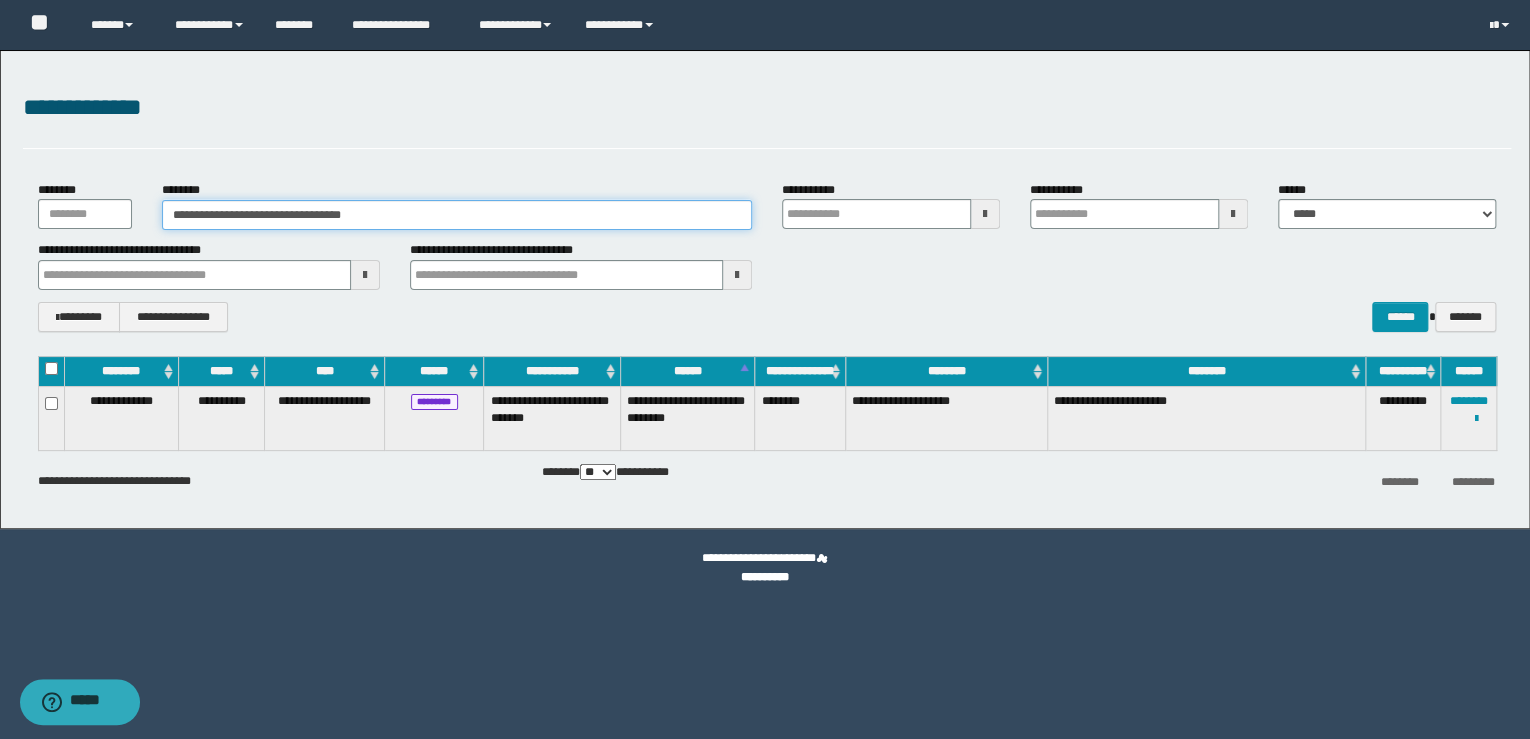 drag, startPoint x: 266, startPoint y: 208, endPoint x: 0, endPoint y: 200, distance: 266.12027 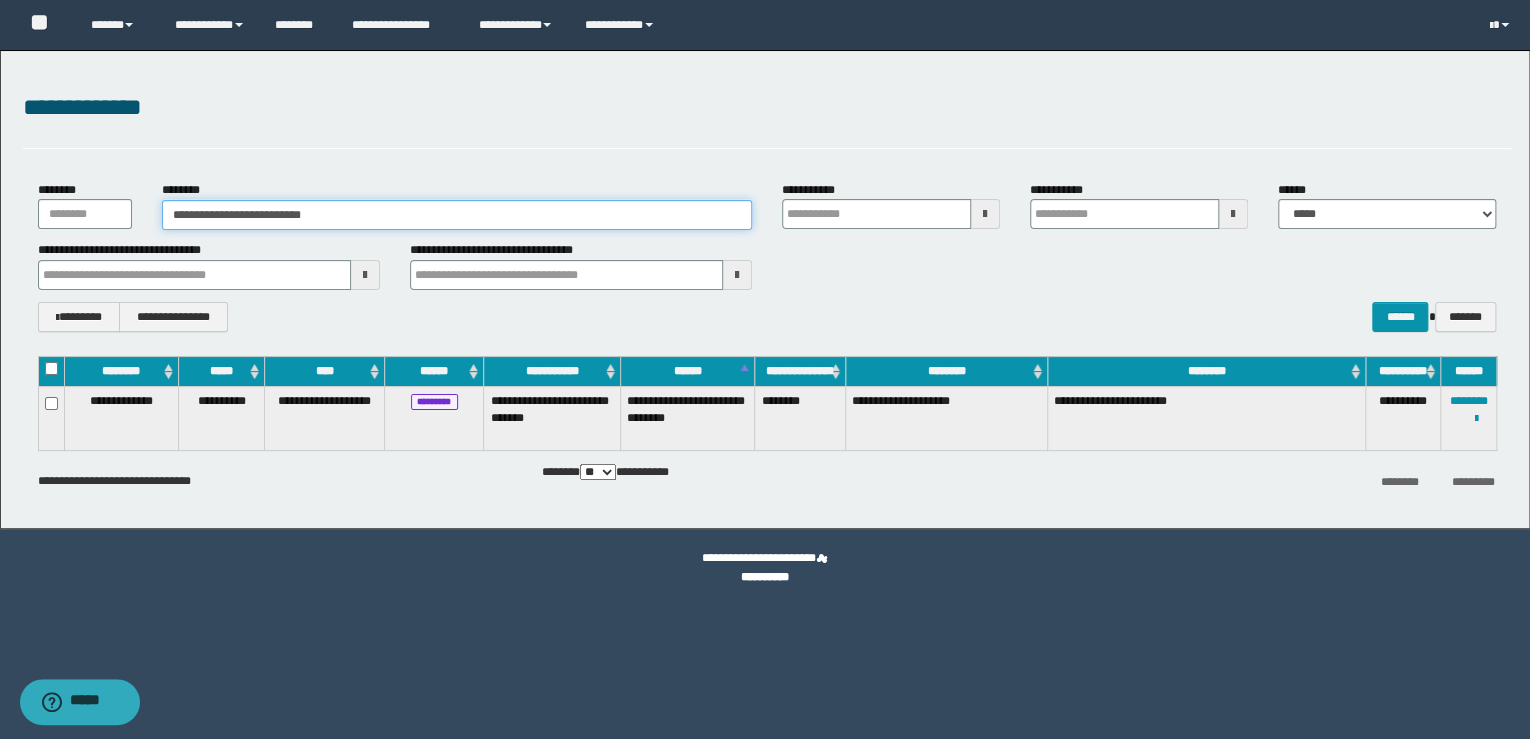 type on "**********" 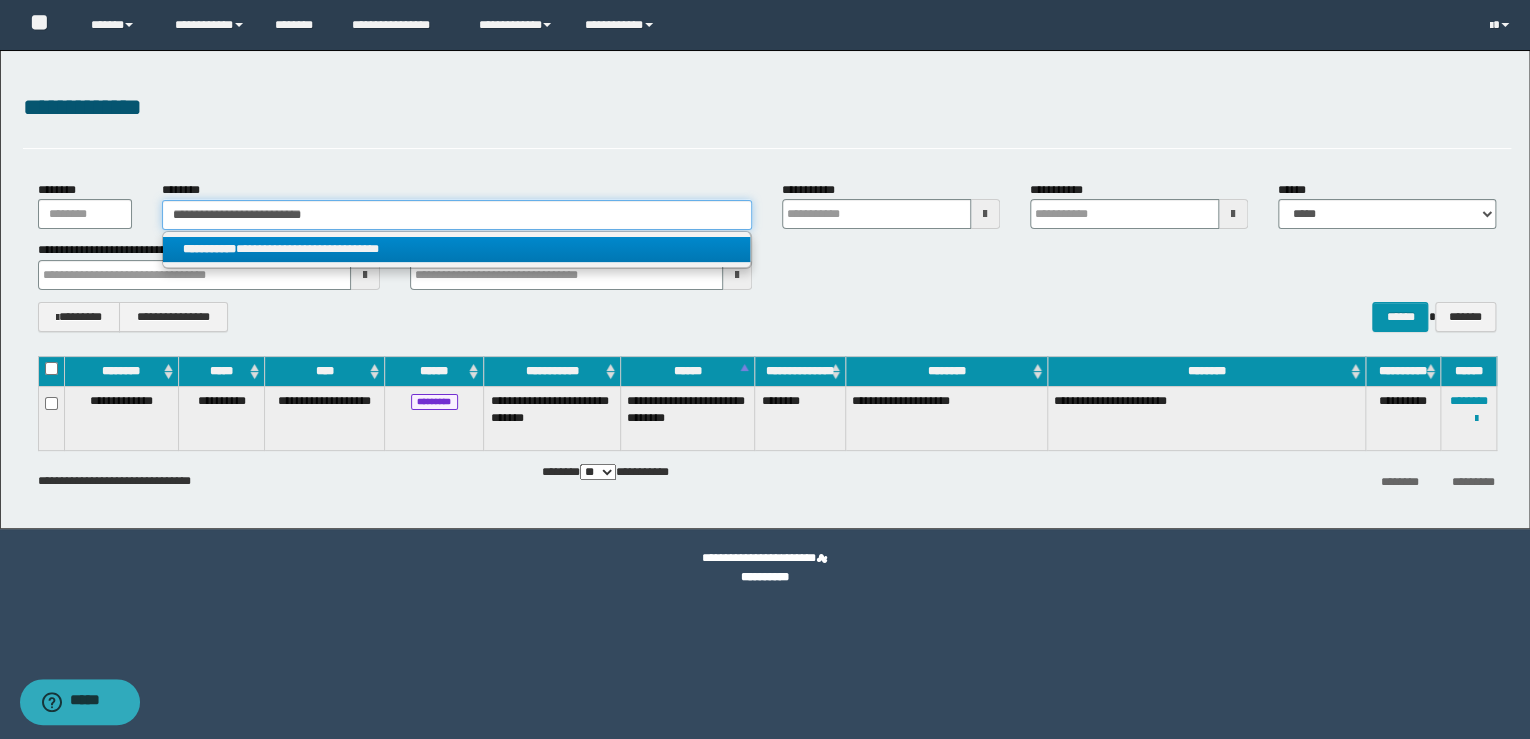 type on "**********" 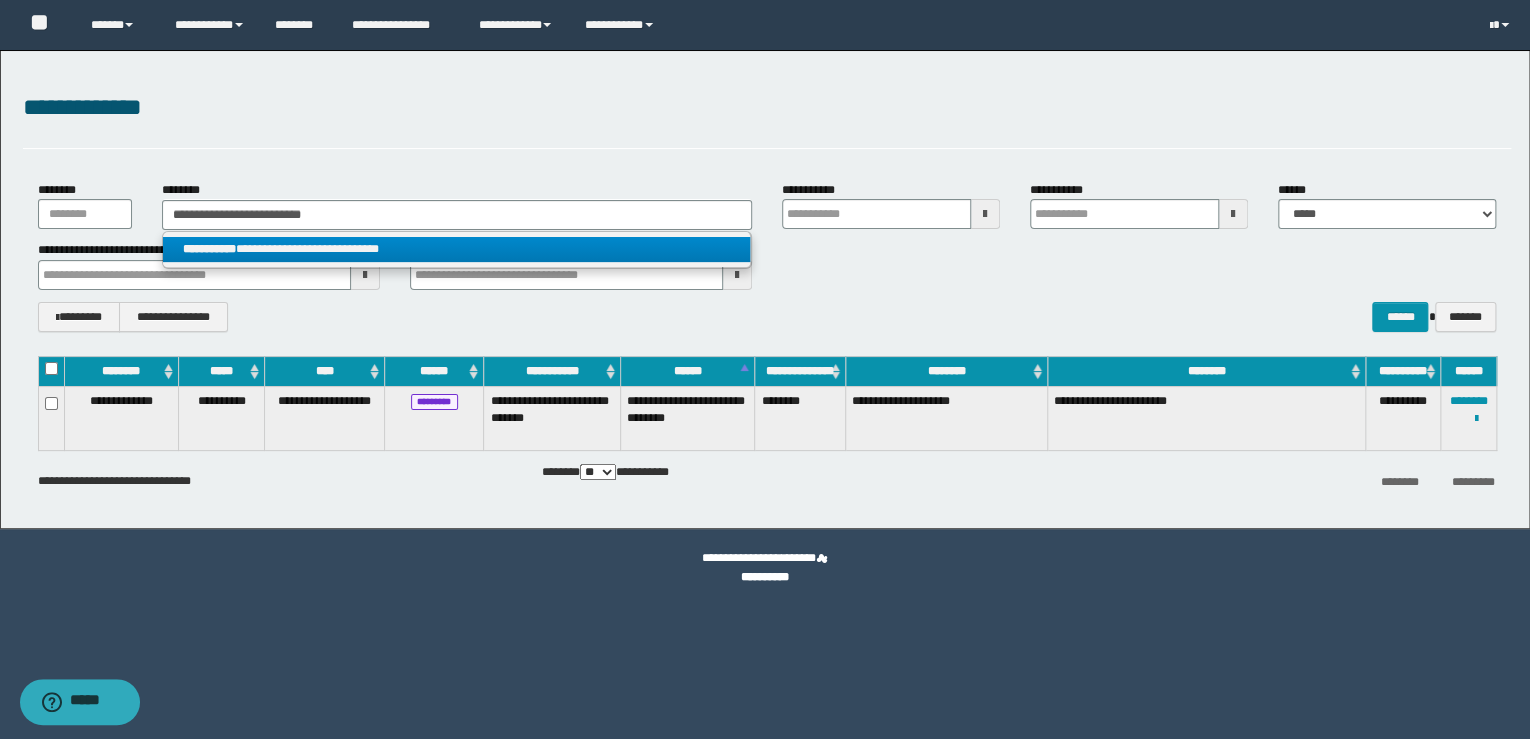 click on "**********" at bounding box center (457, 249) 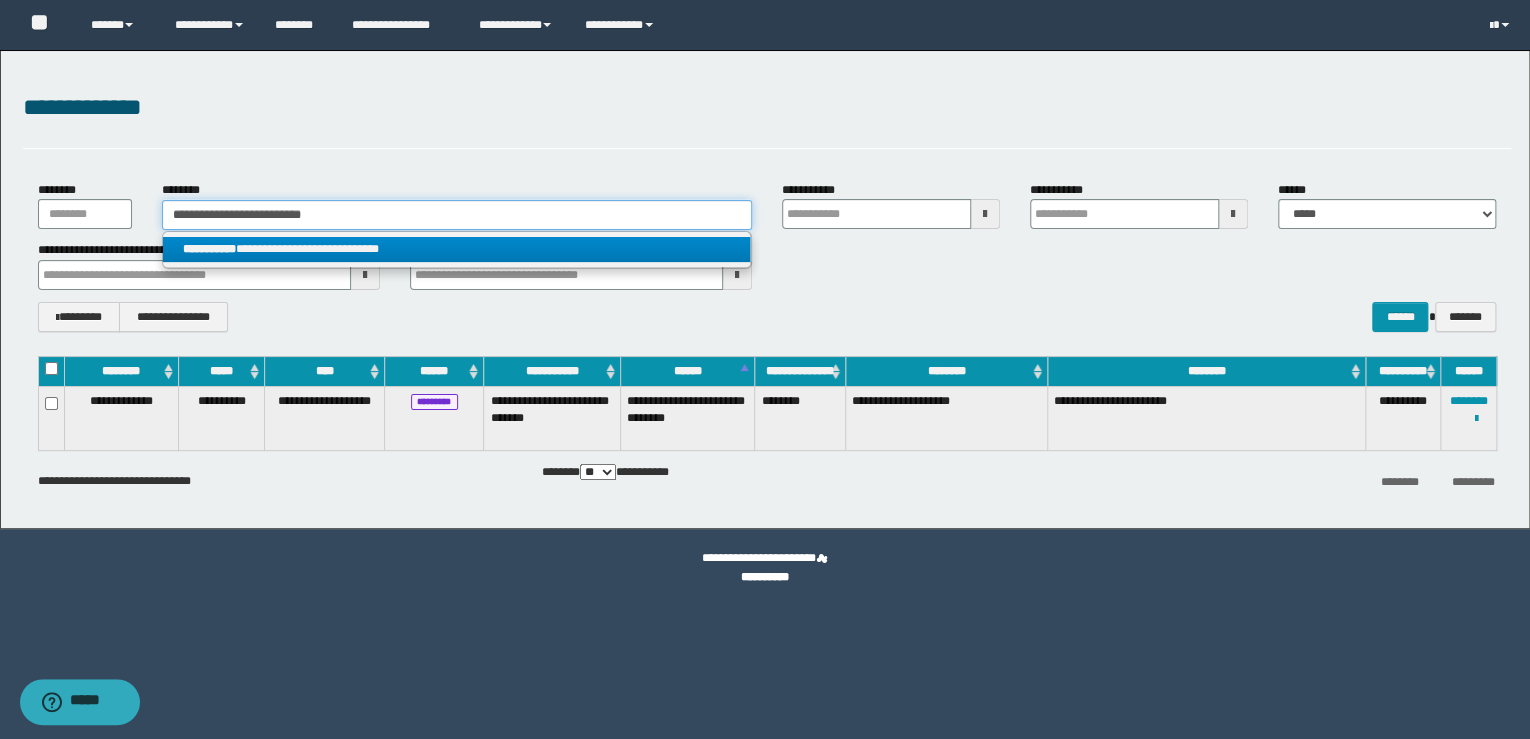 type 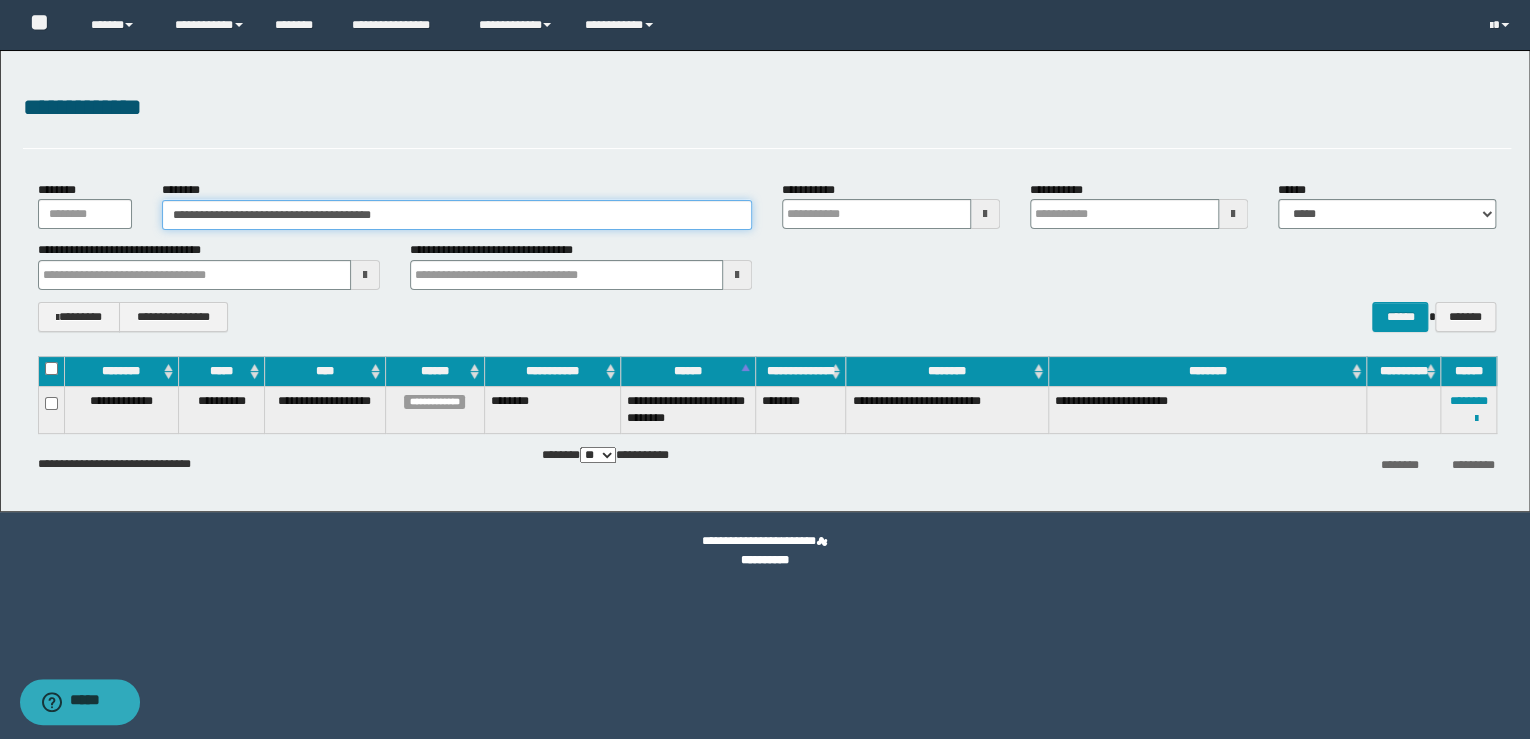 drag, startPoint x: 479, startPoint y: 224, endPoint x: -4, endPoint y: 189, distance: 484.26645 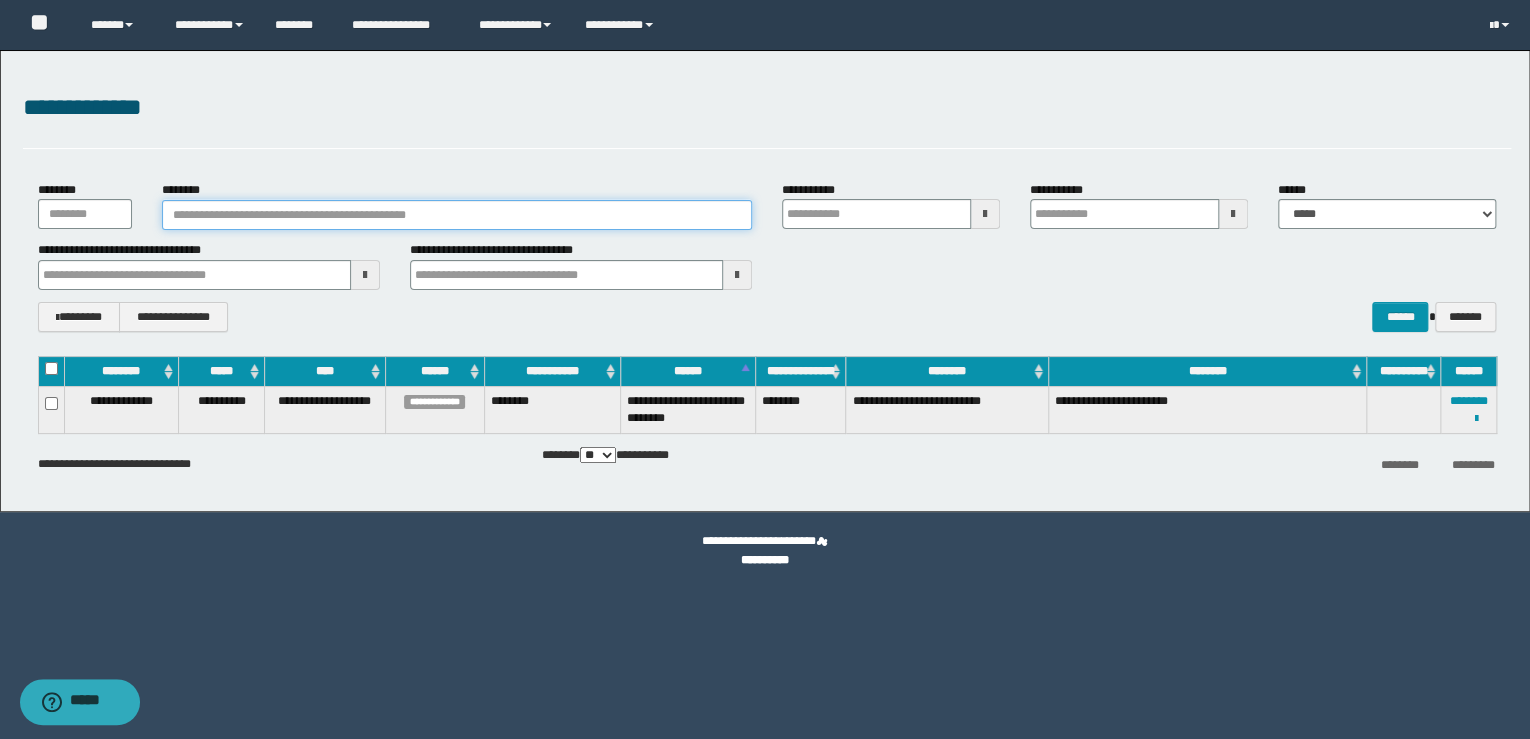 type 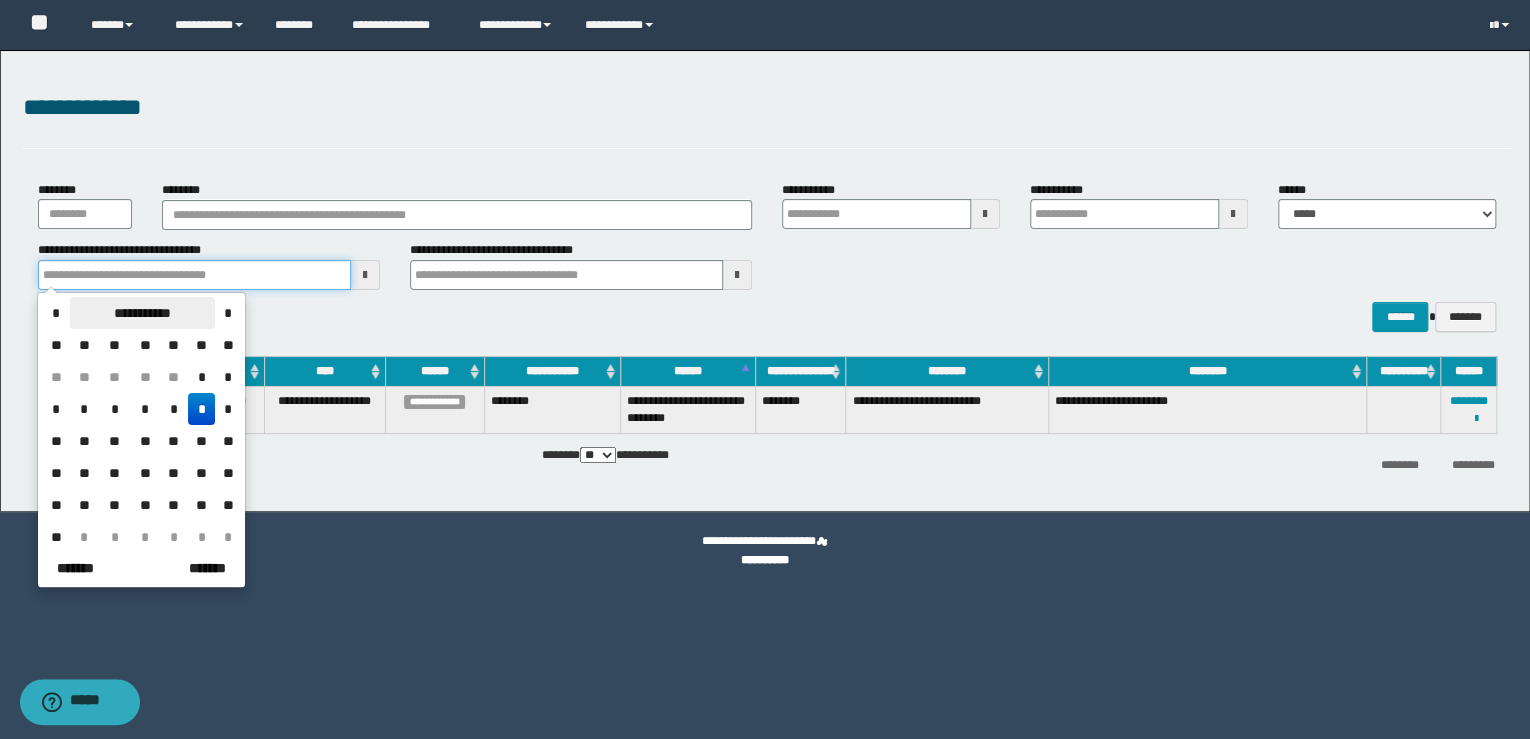 drag, startPoint x: 116, startPoint y: 285, endPoint x: 118, endPoint y: 310, distance: 25.079872 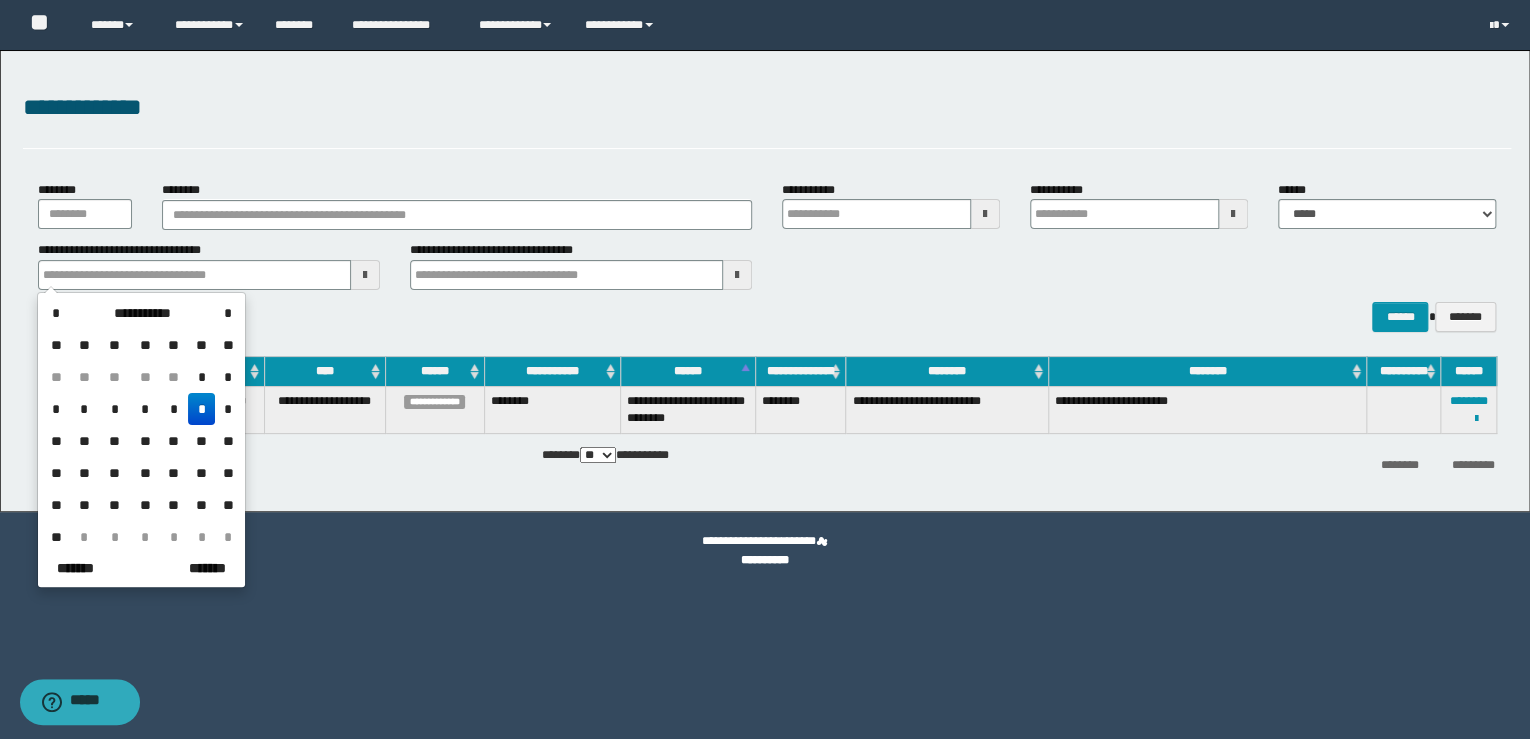 click on "*" at bounding box center (145, 409) 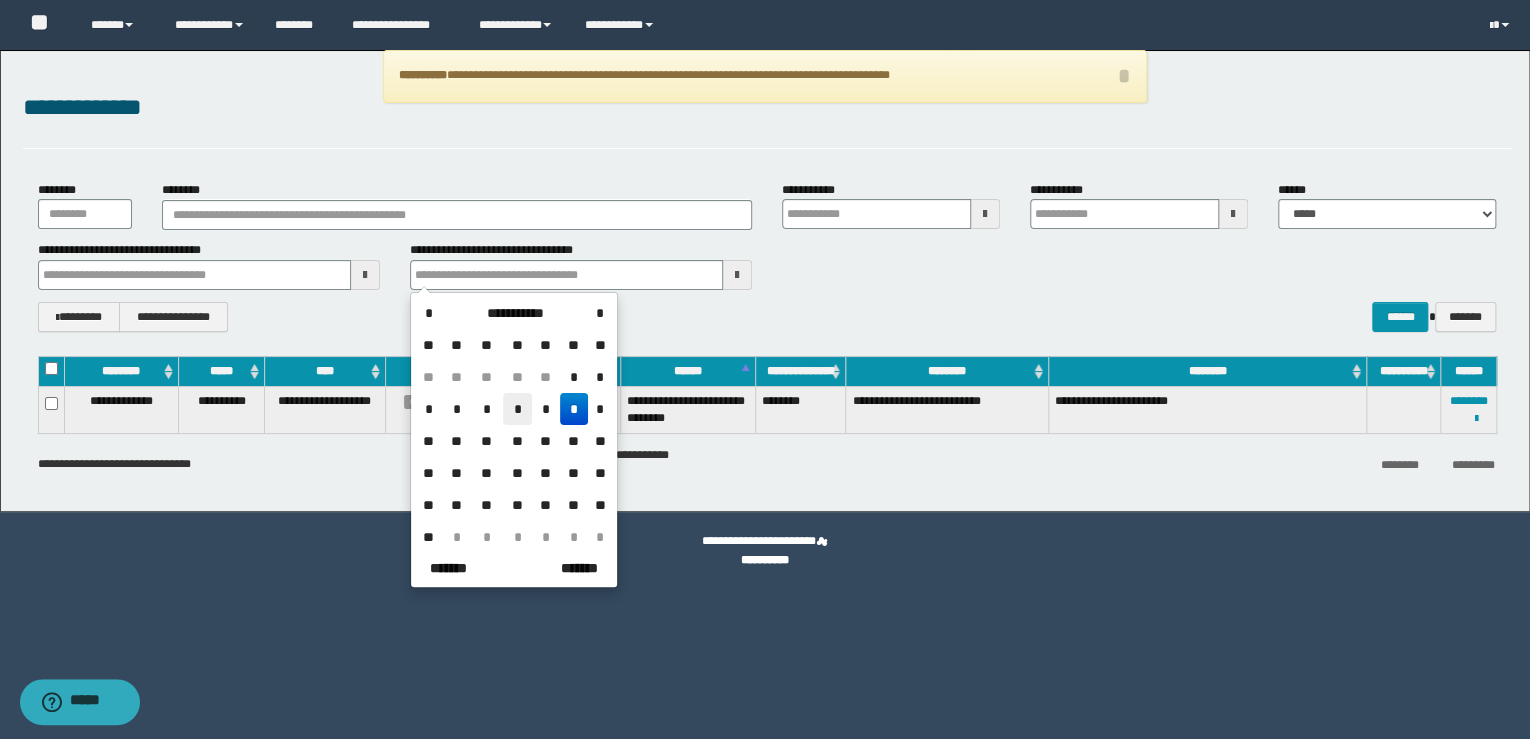 click on "*" at bounding box center [517, 409] 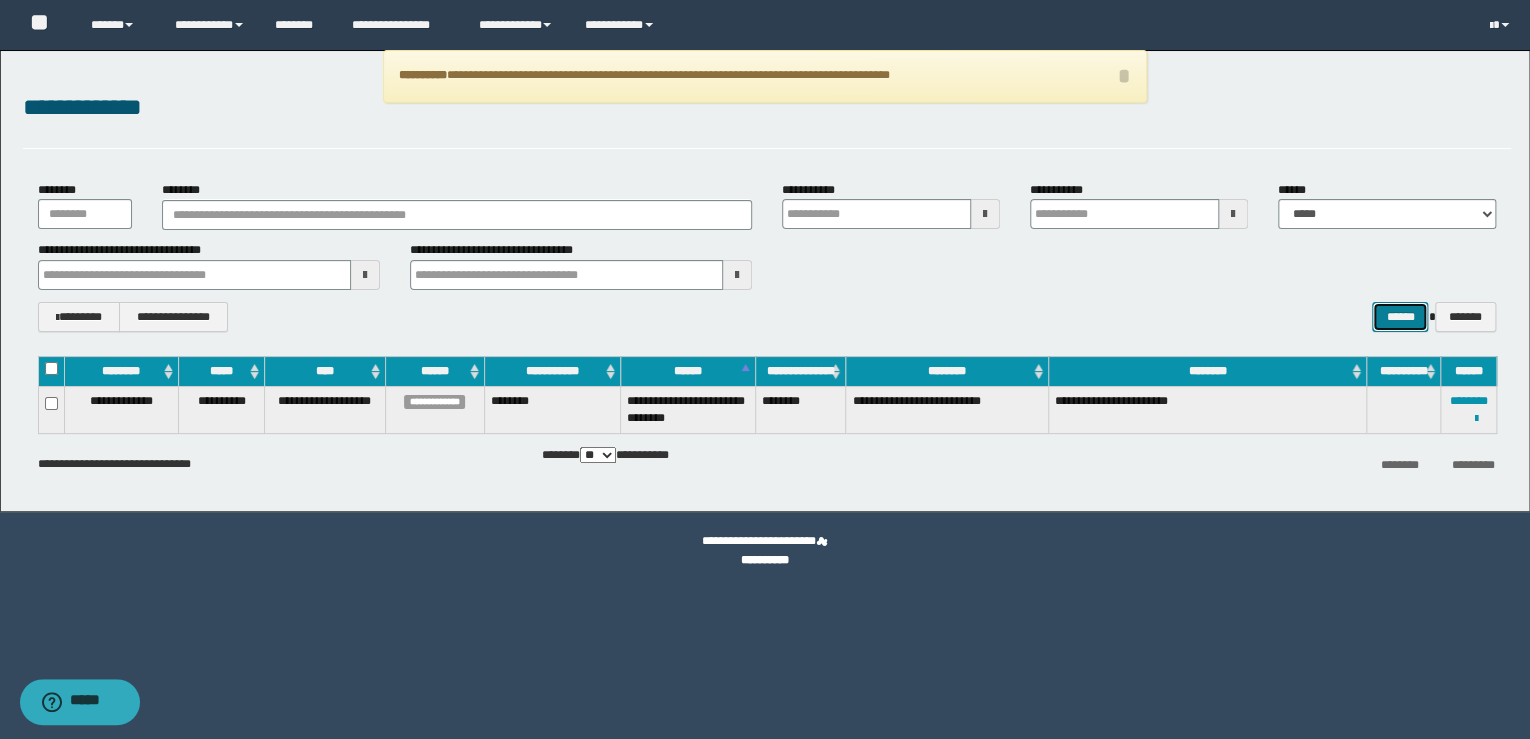 click on "******" at bounding box center [1400, 317] 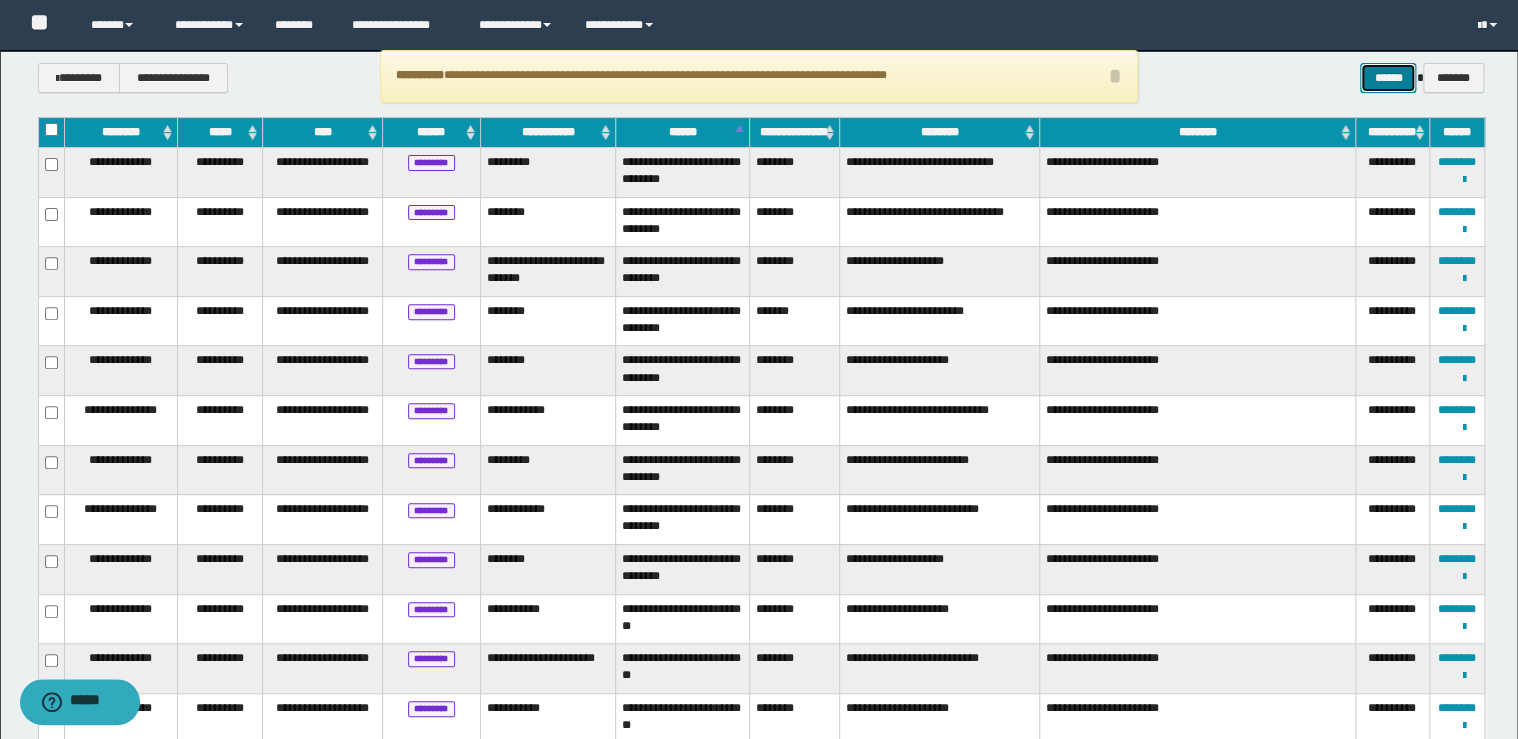 scroll, scrollTop: 240, scrollLeft: 0, axis: vertical 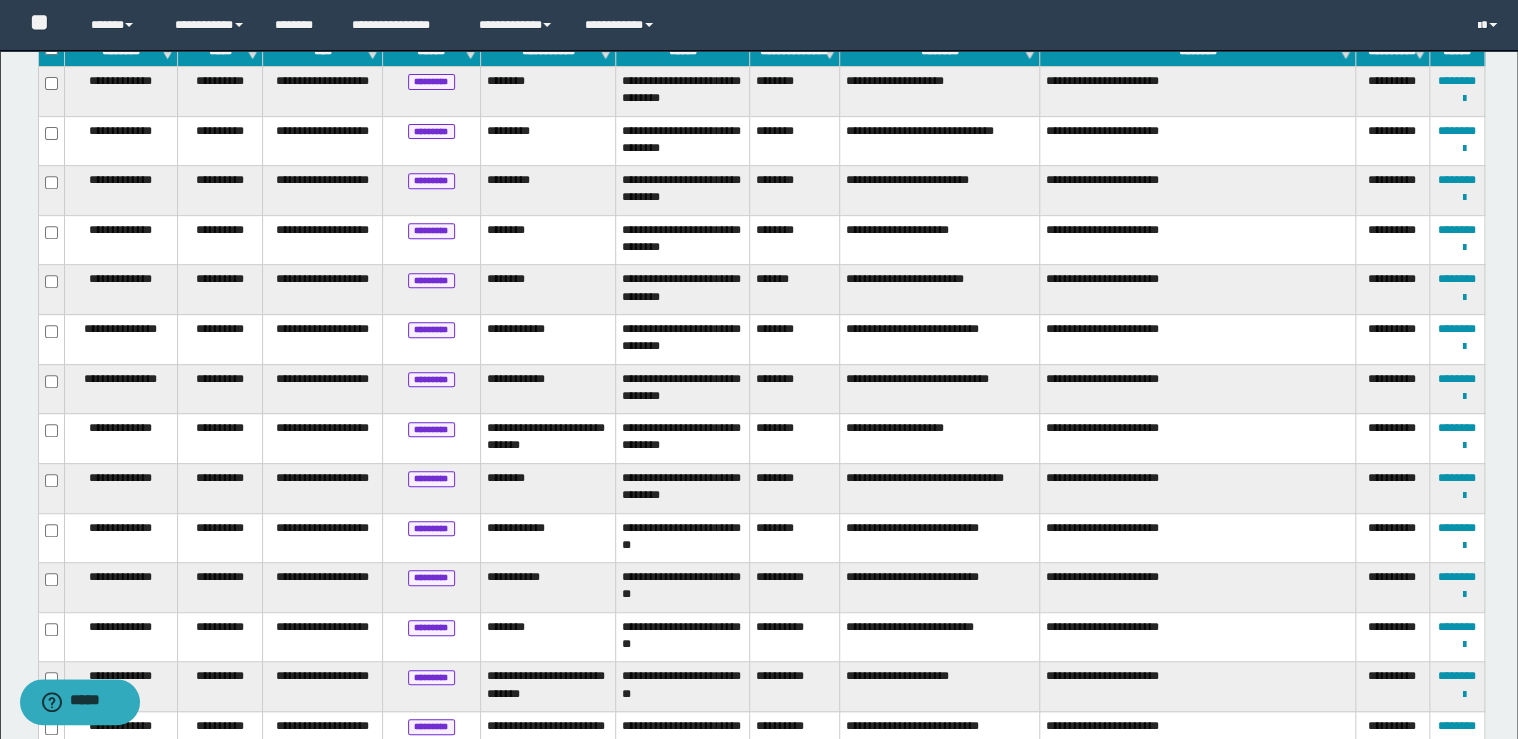 type 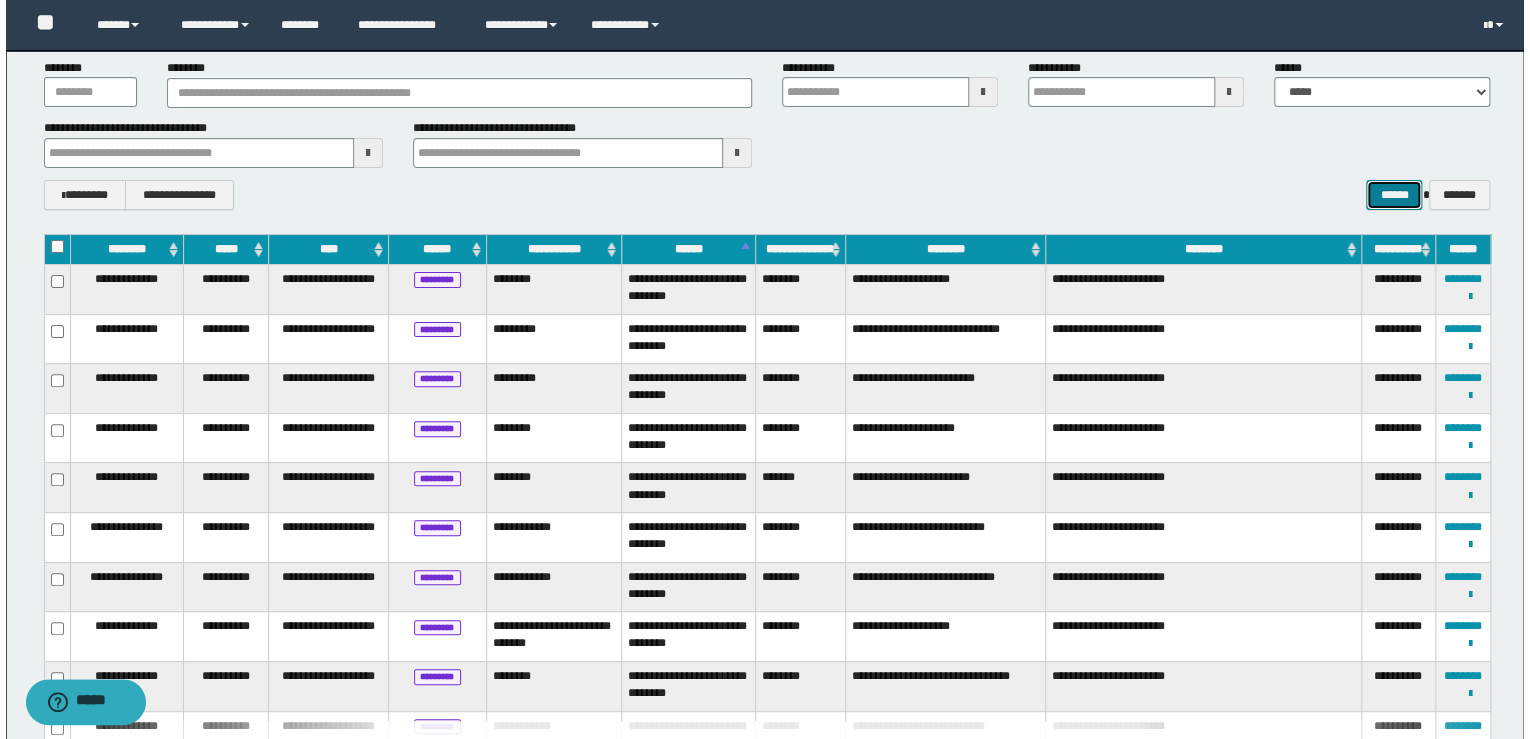 scroll, scrollTop: 0, scrollLeft: 0, axis: both 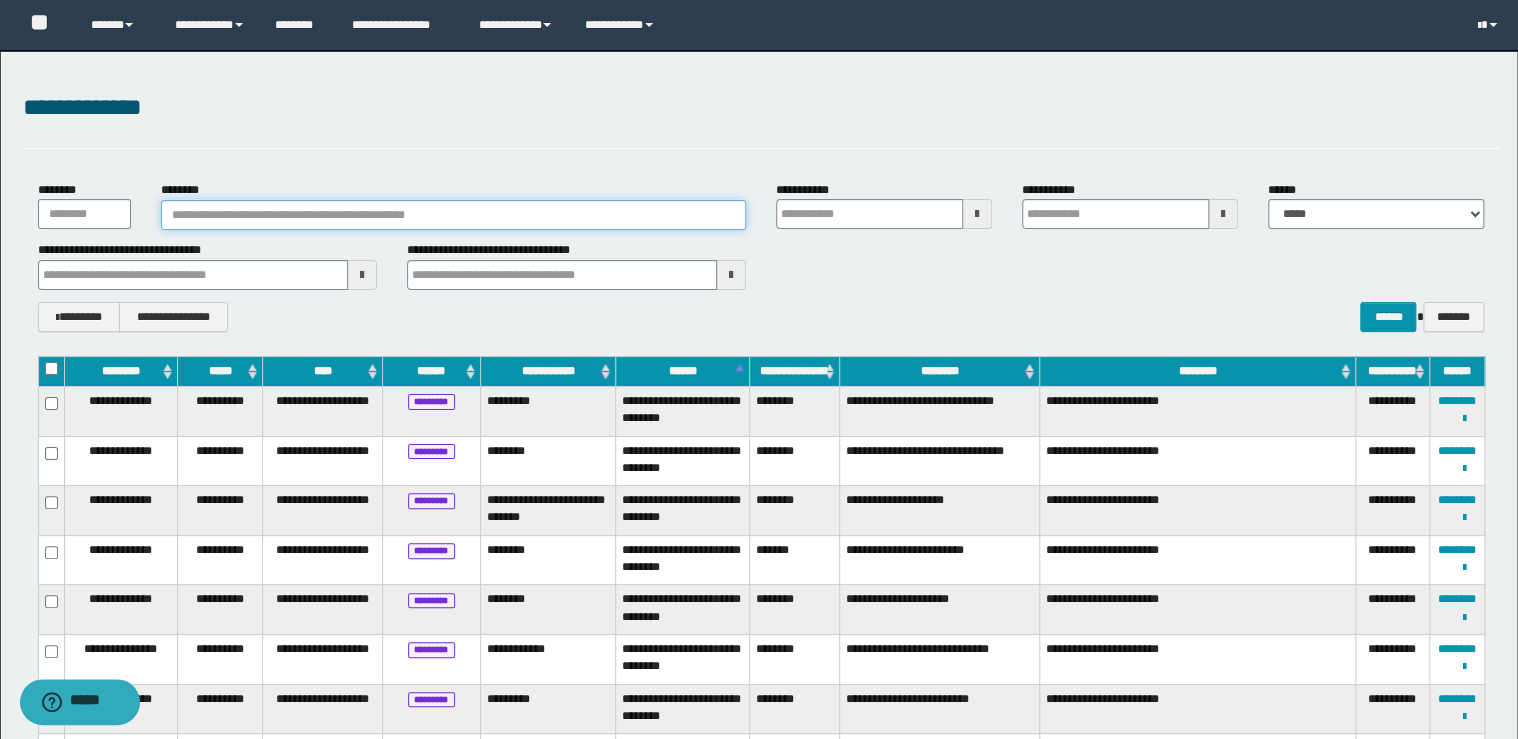 click on "********" at bounding box center (453, 215) 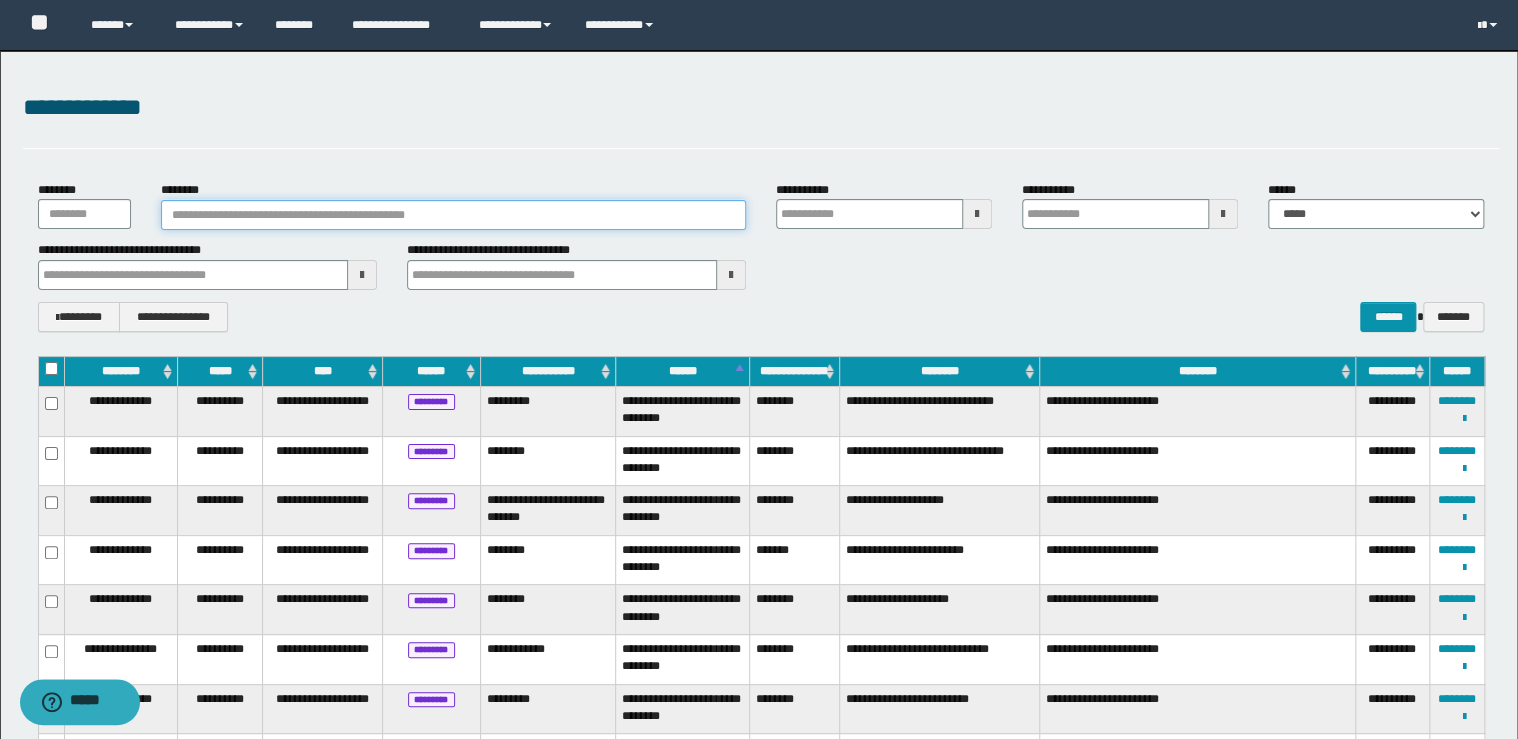 paste on "**********" 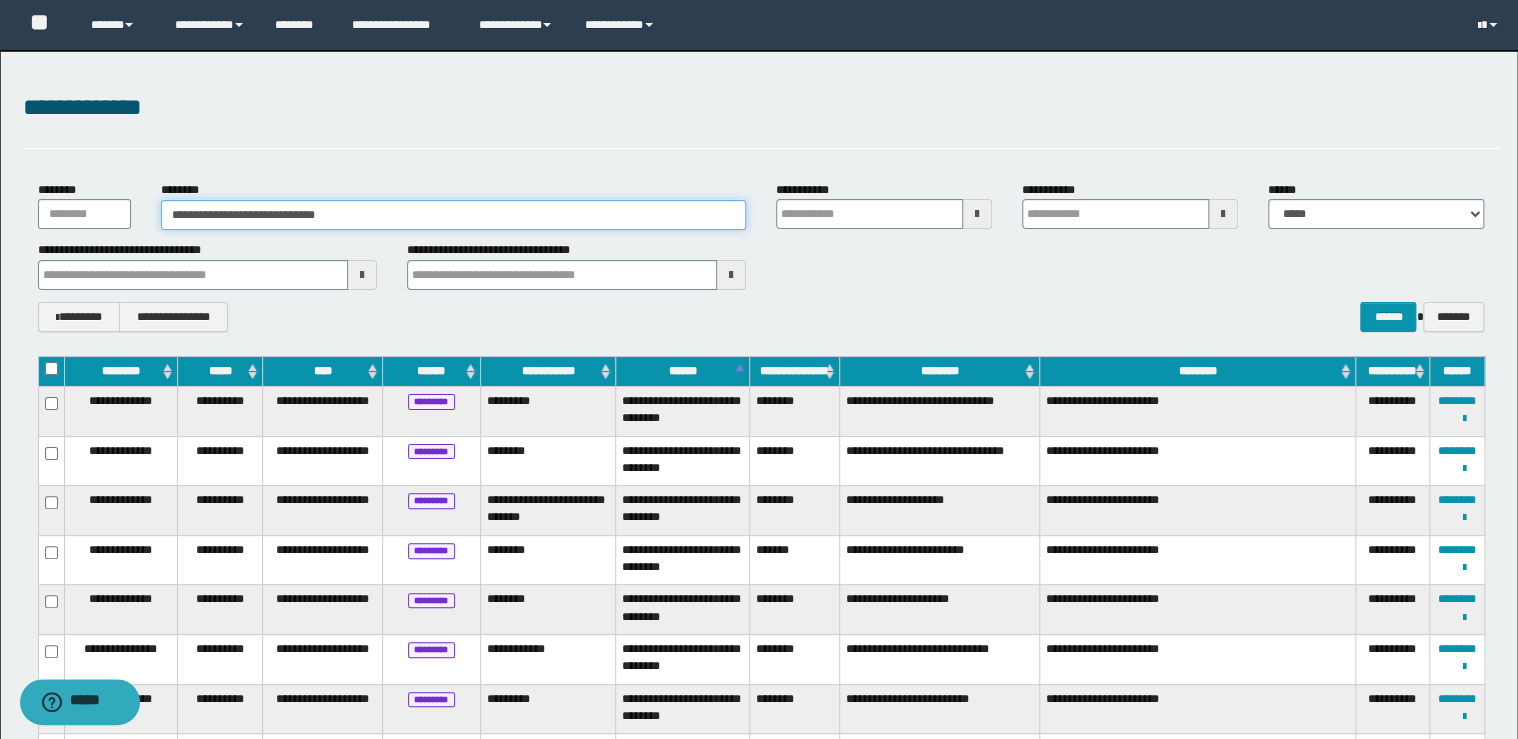 type on "**********" 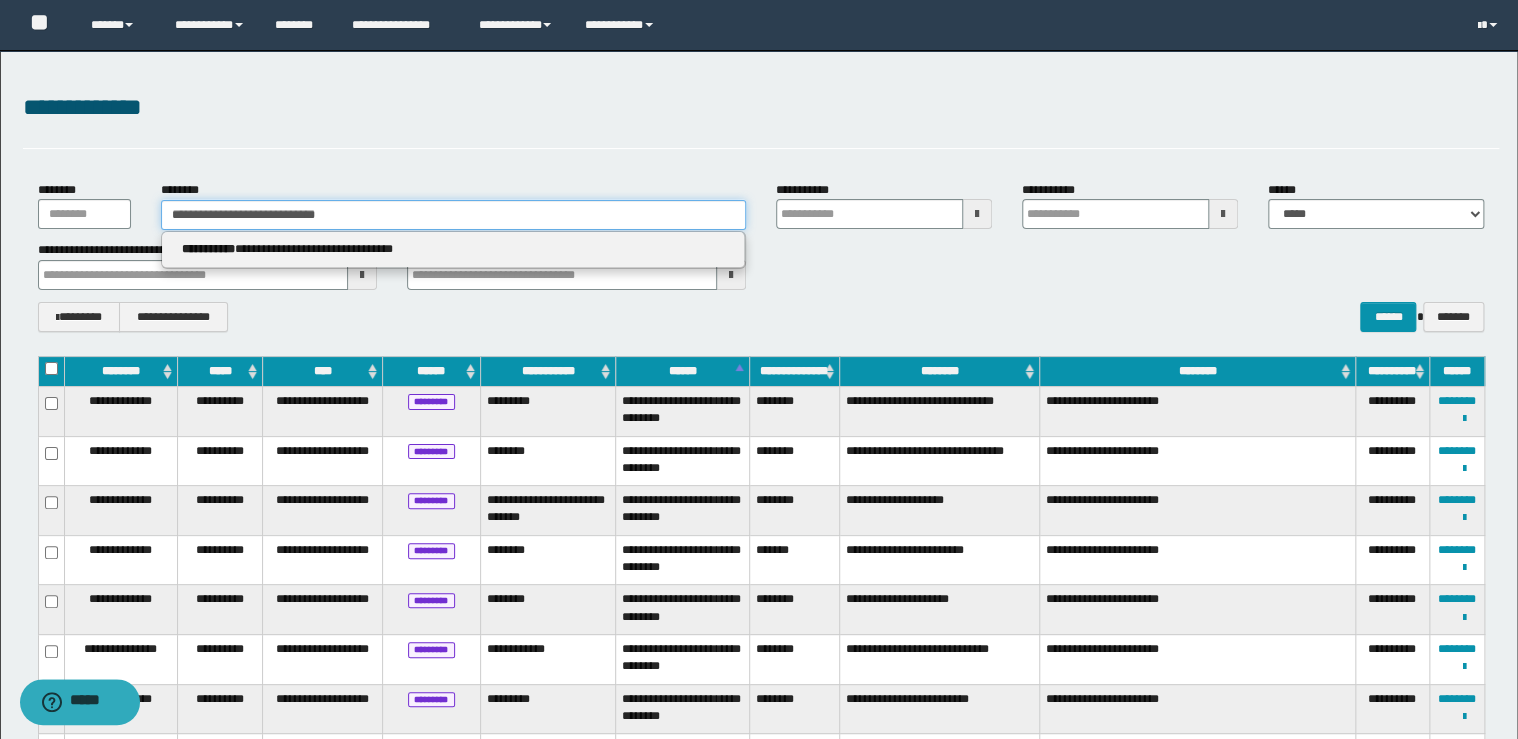 type on "**********" 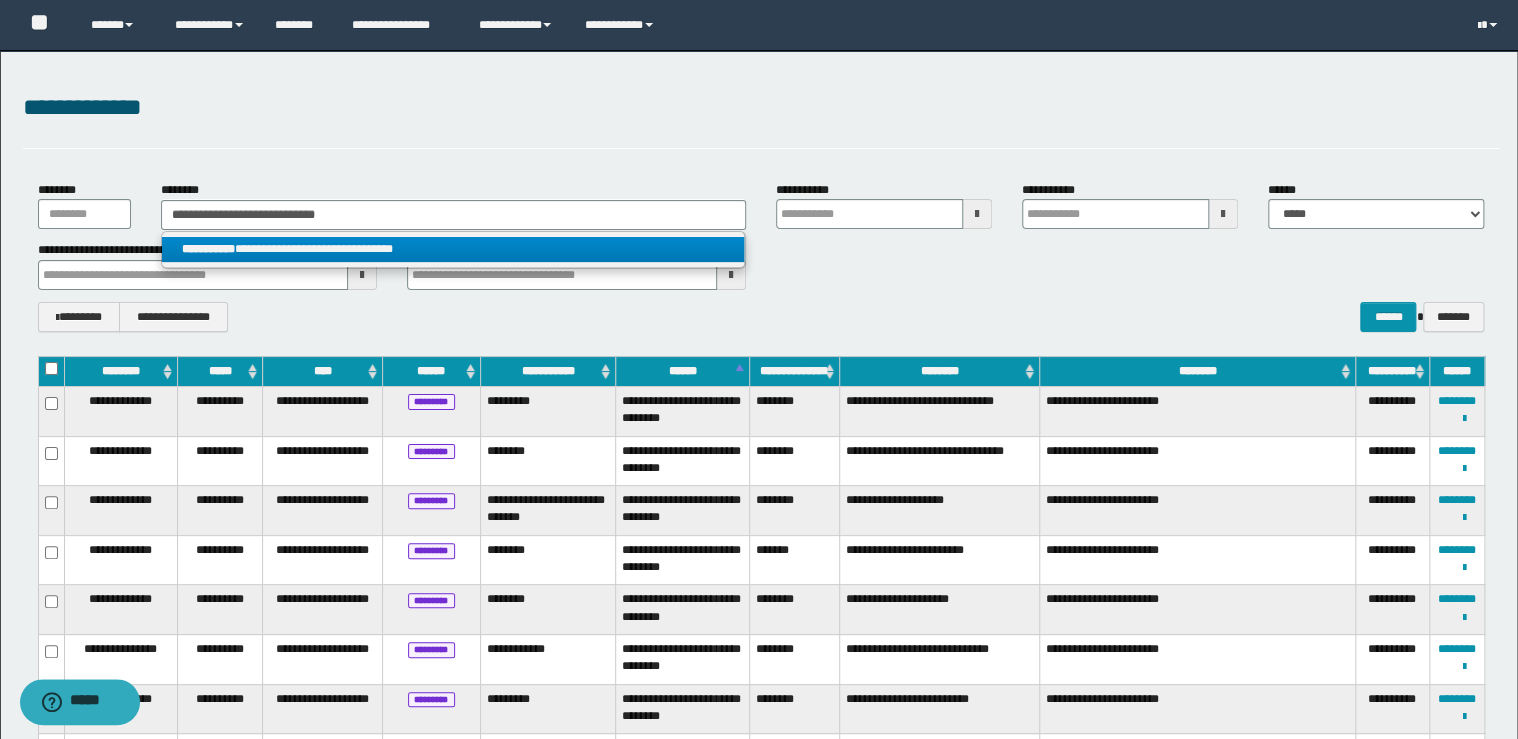 click on "**********" at bounding box center (453, 249) 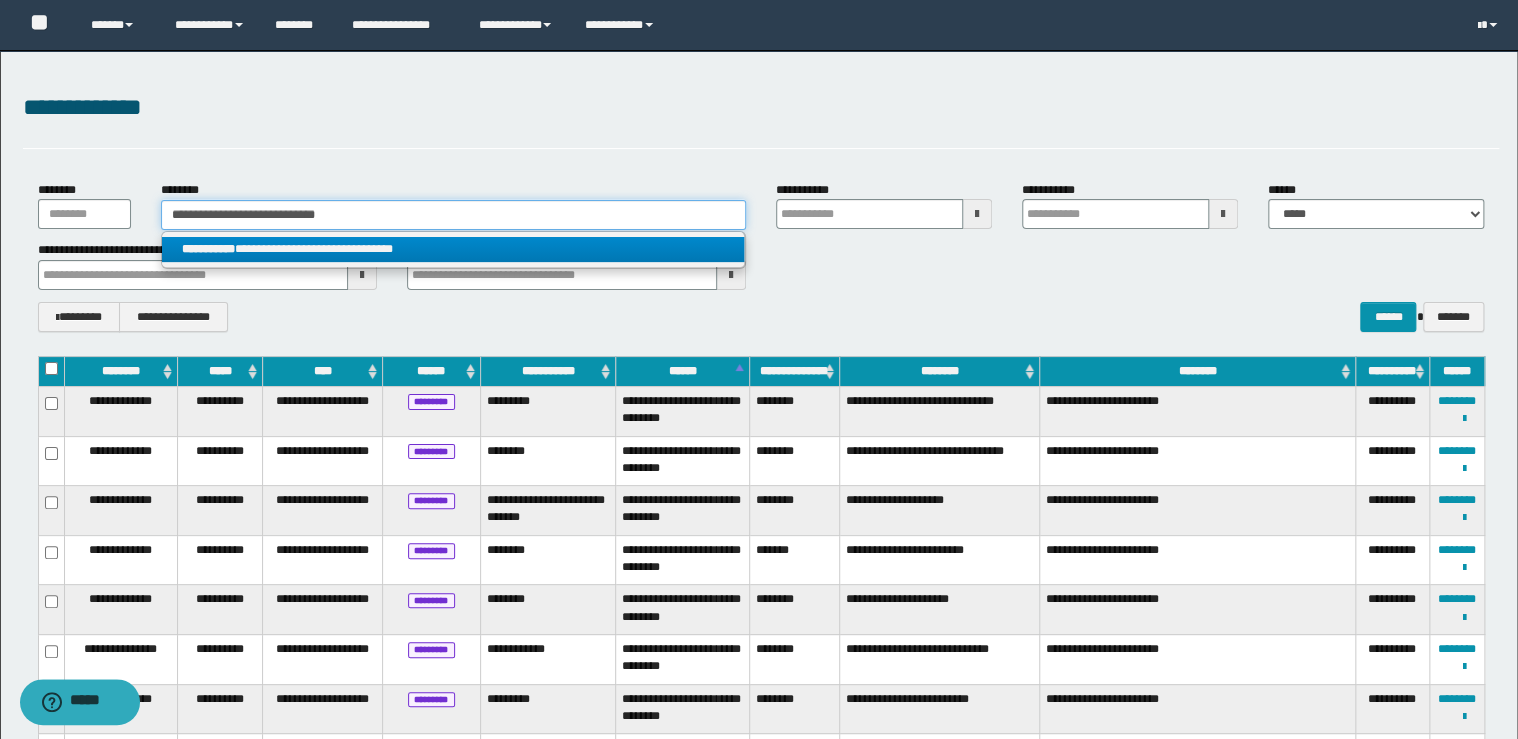 type 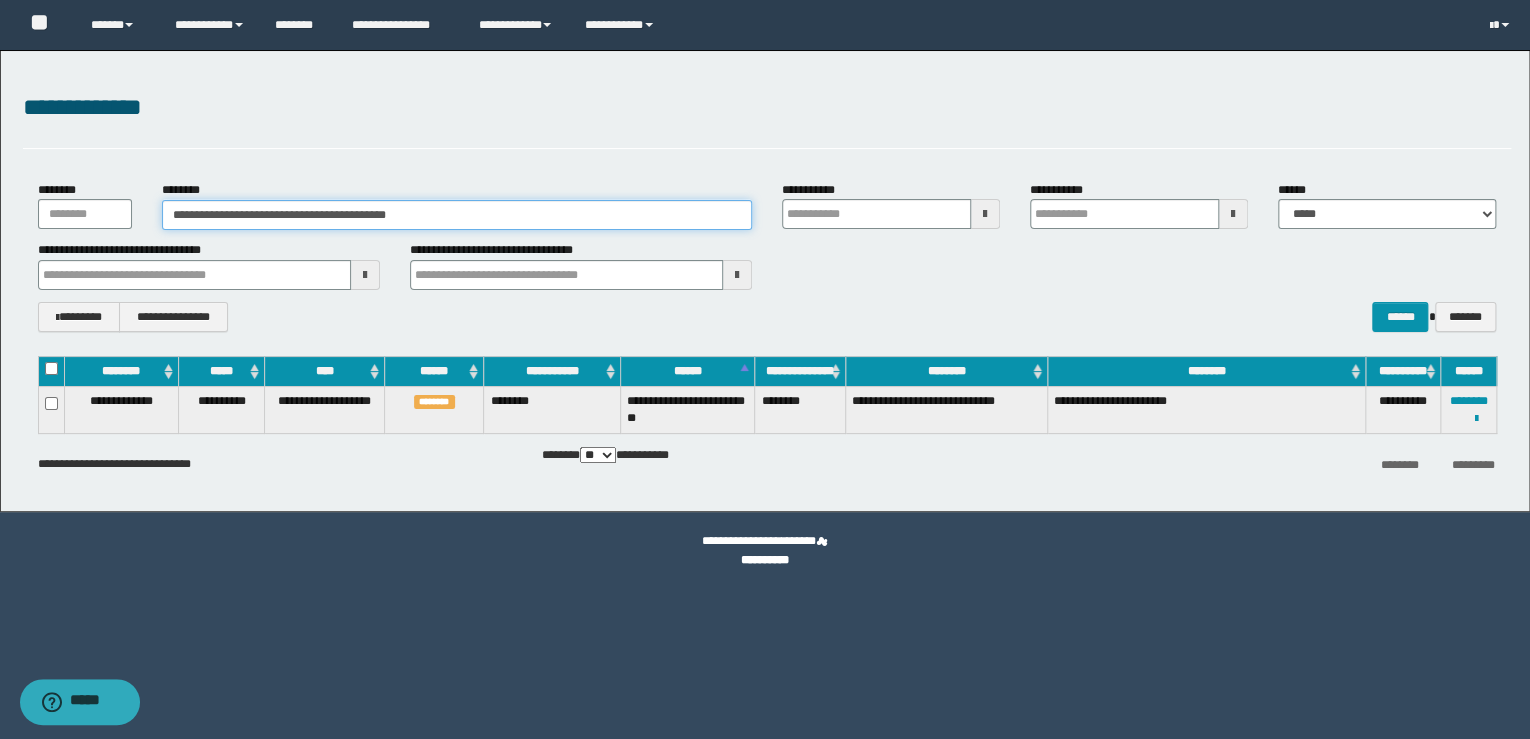 drag, startPoint x: 413, startPoint y: 213, endPoint x: -4, endPoint y: 172, distance: 419.01074 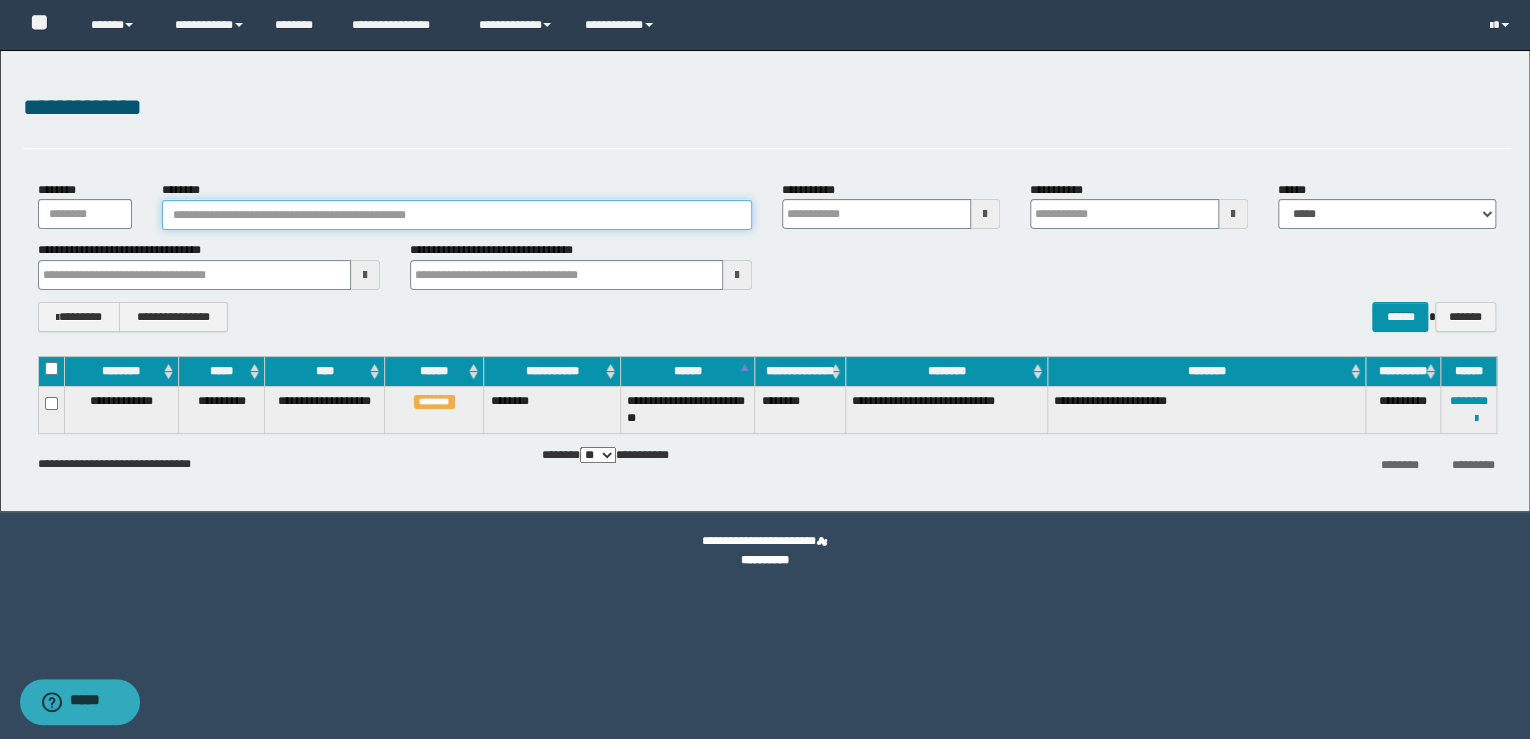 type 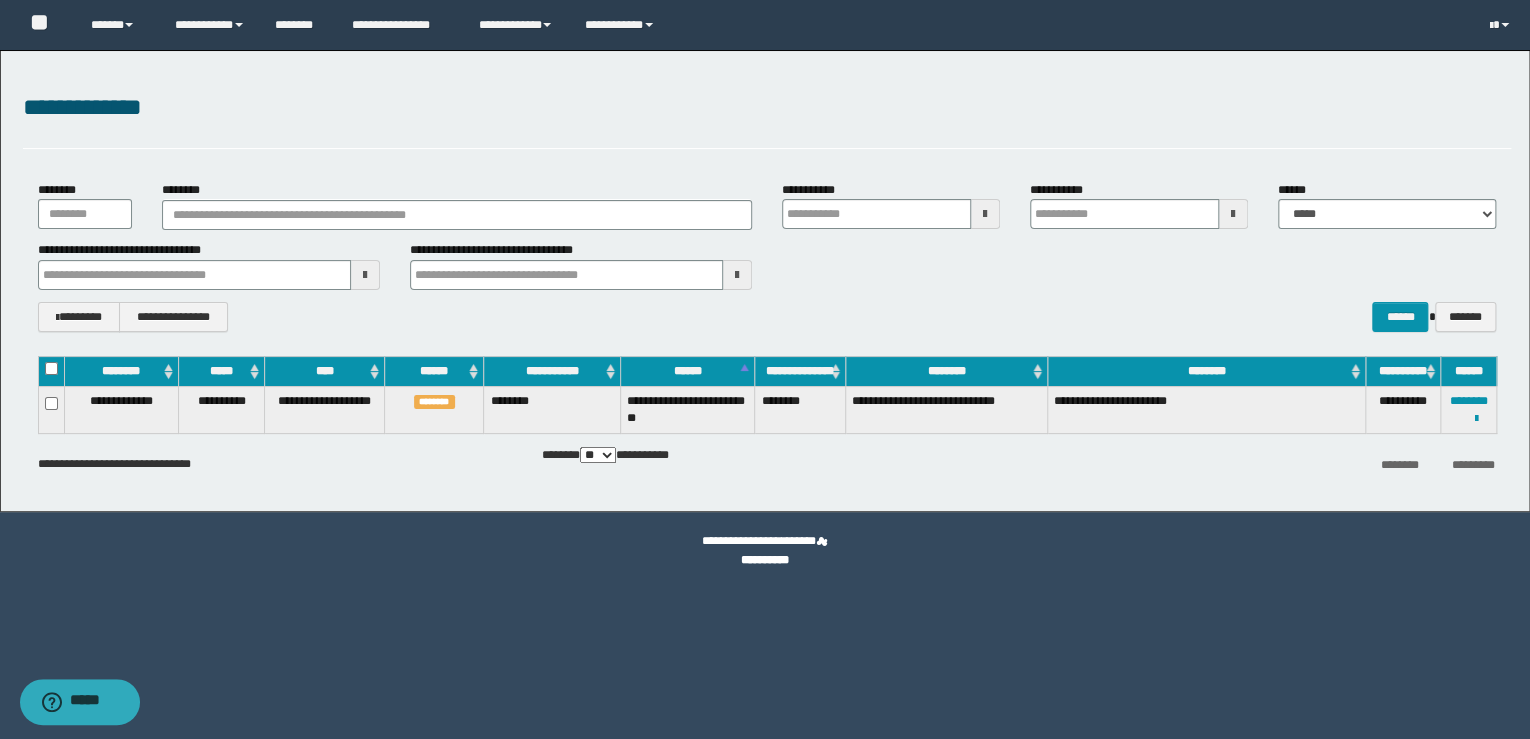 click on "**********" at bounding box center (767, 256) 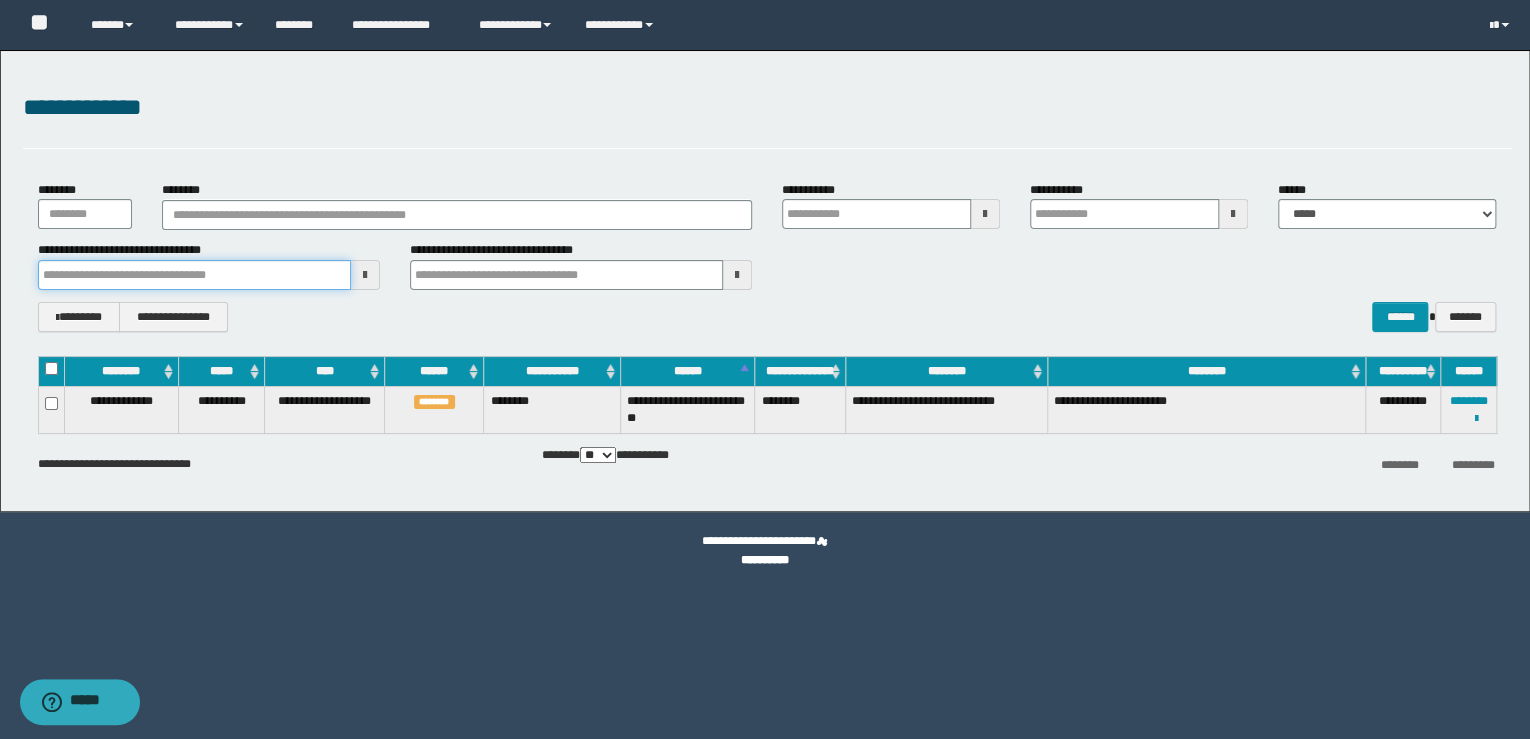 click at bounding box center [194, 275] 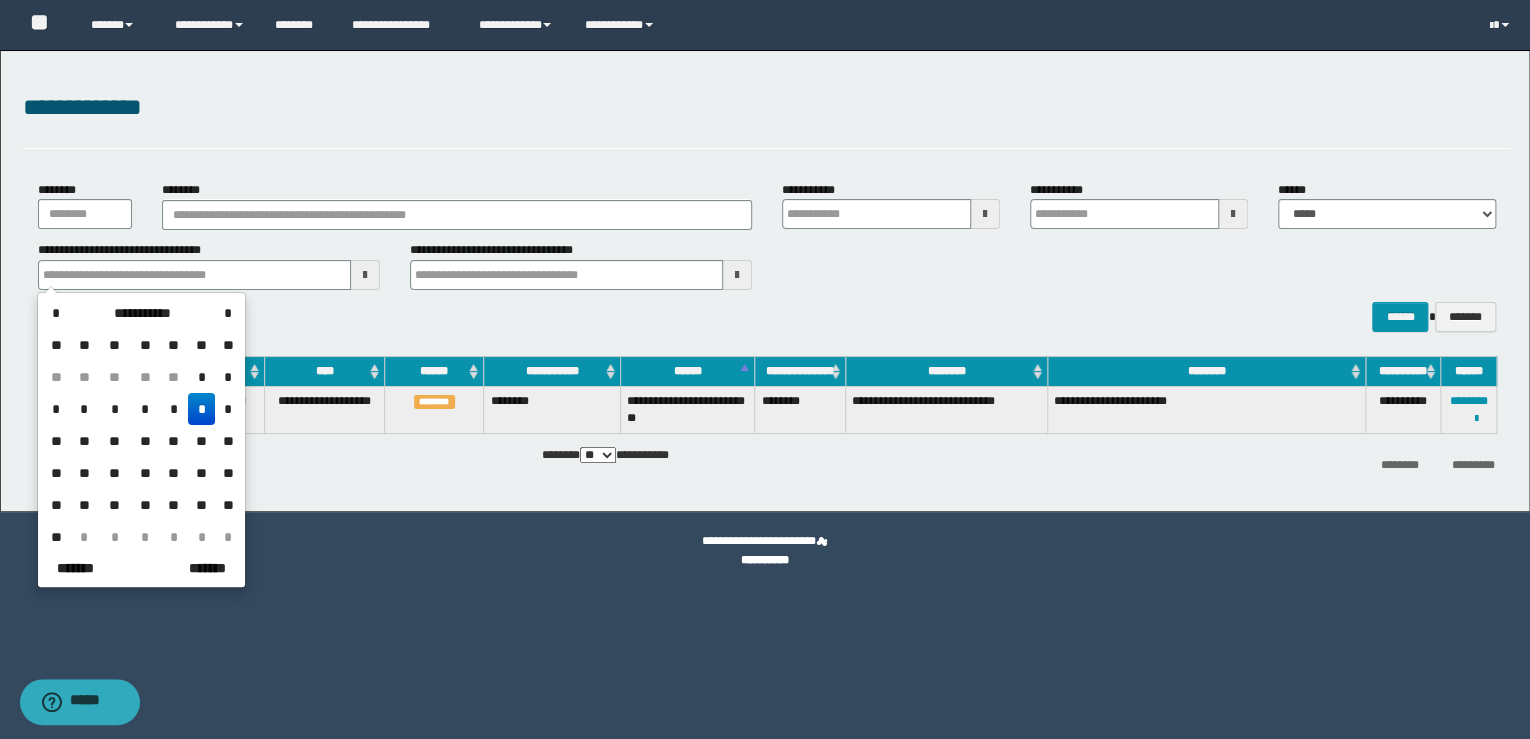 click on "*" at bounding box center [145, 409] 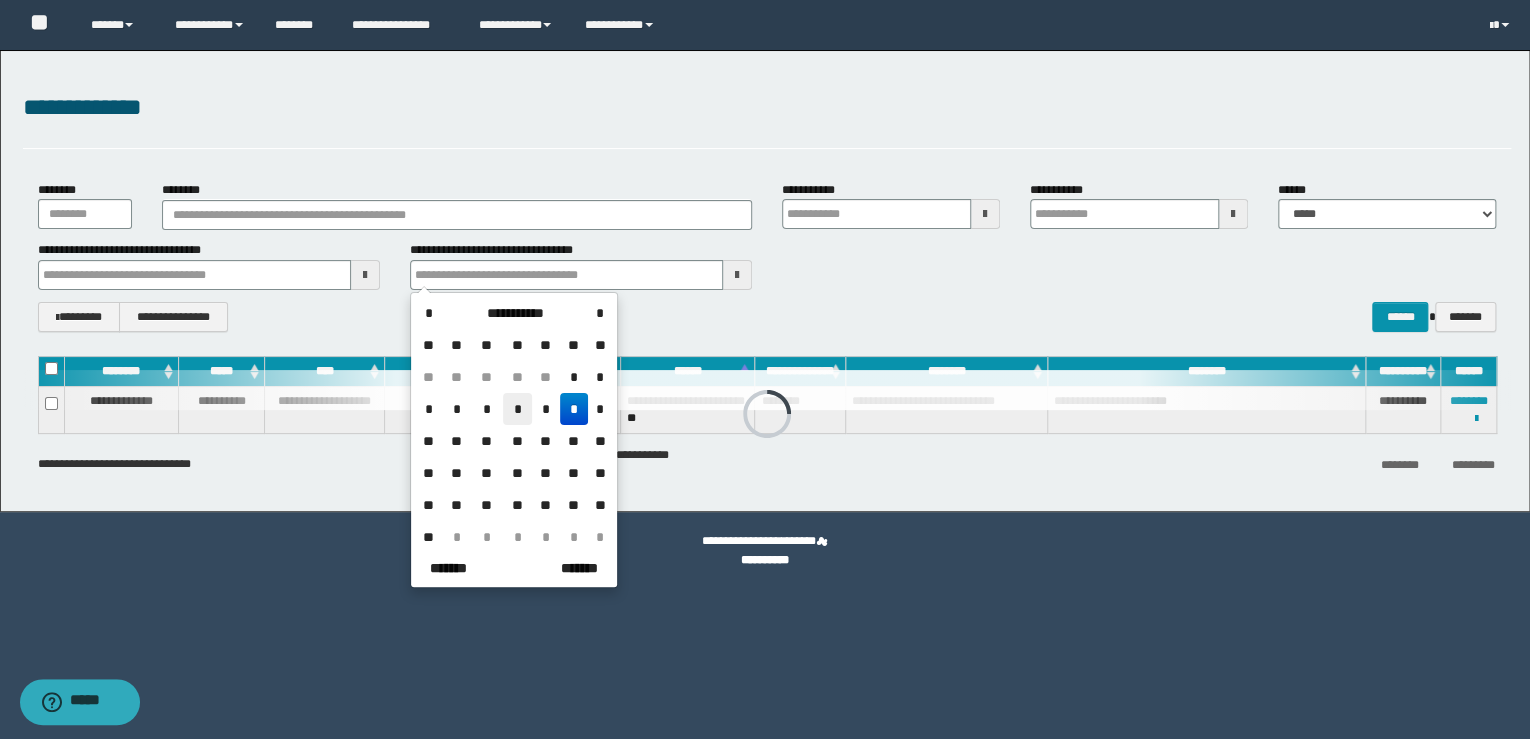 click on "*" at bounding box center [517, 409] 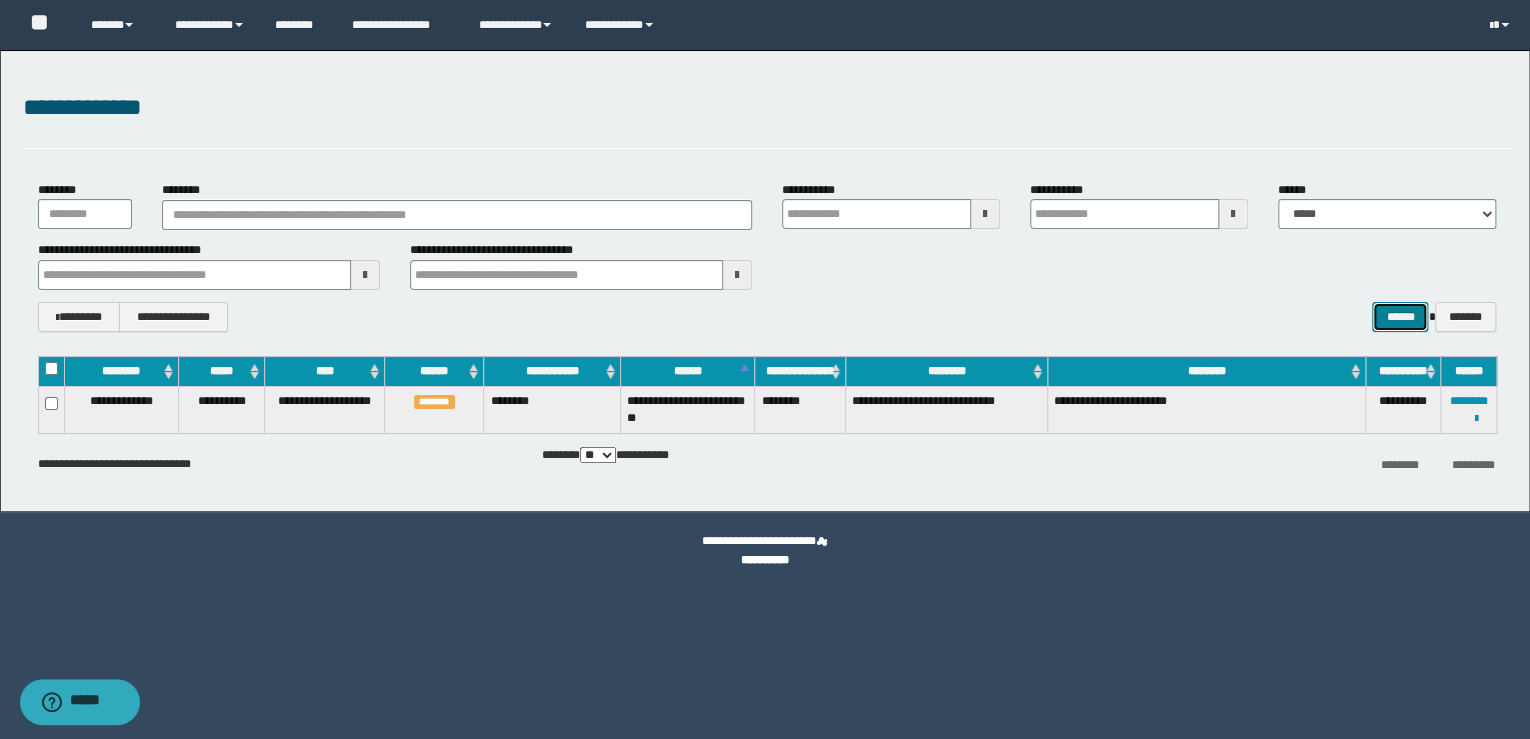 click on "******" at bounding box center [1400, 317] 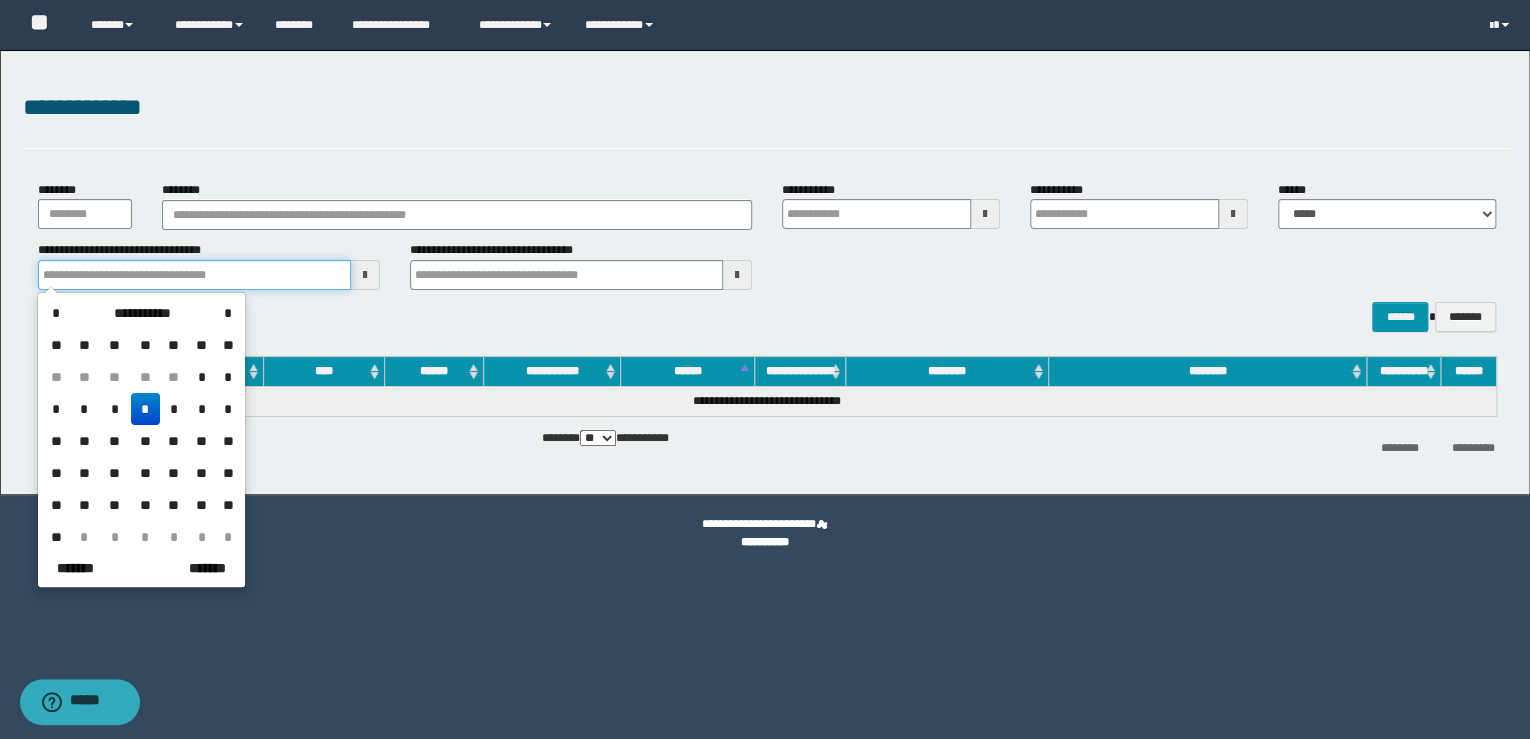 click at bounding box center (194, 275) 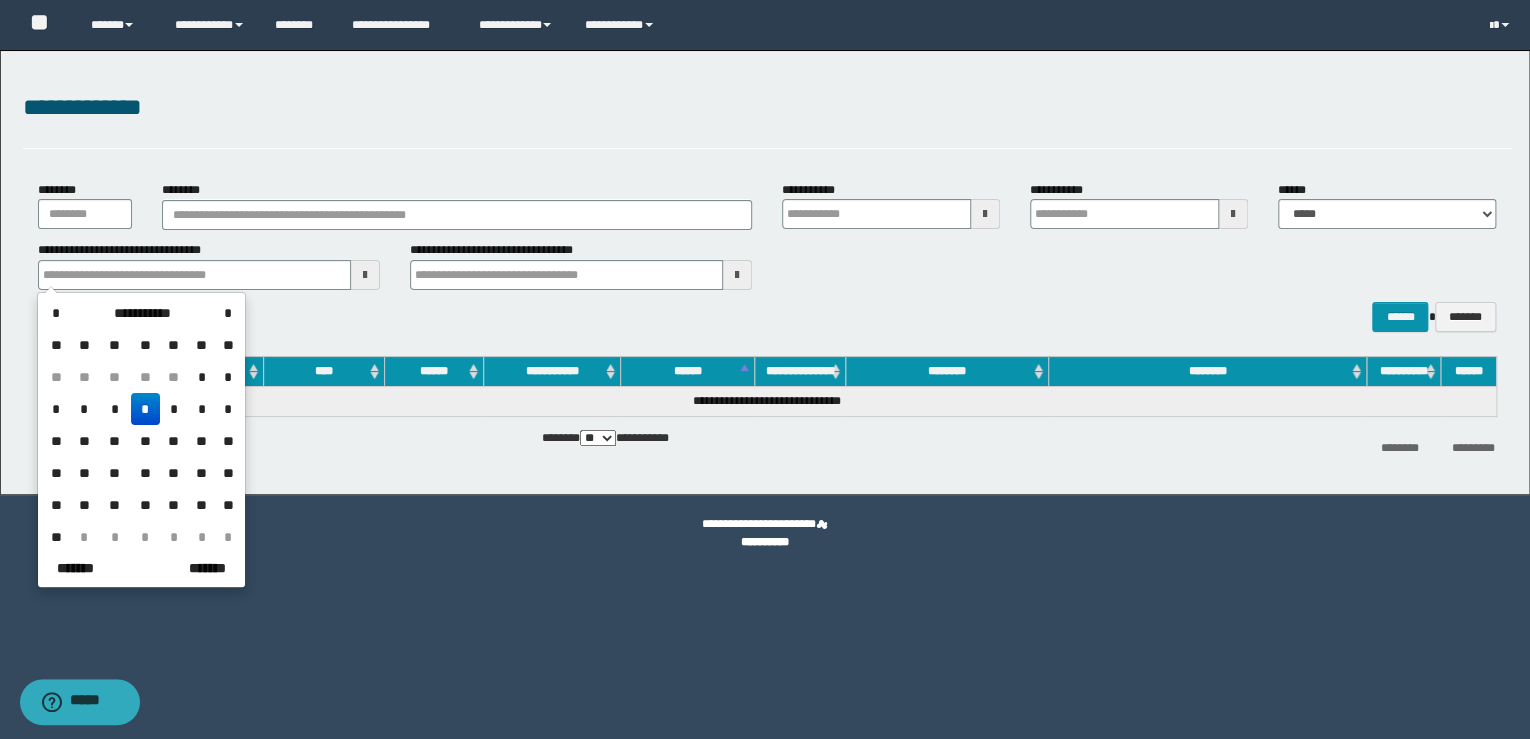 click on "*" at bounding box center (145, 409) 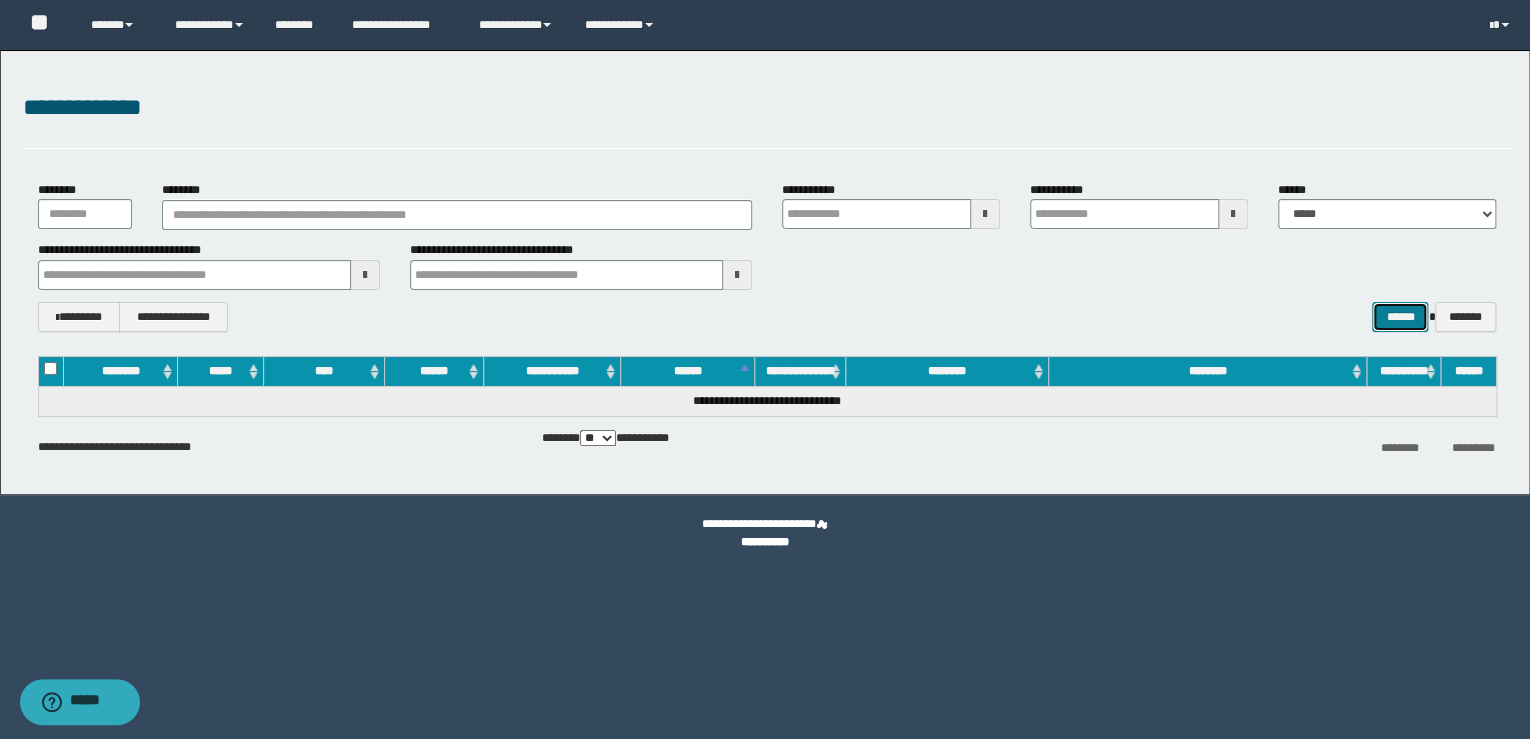 click on "******" at bounding box center [1400, 317] 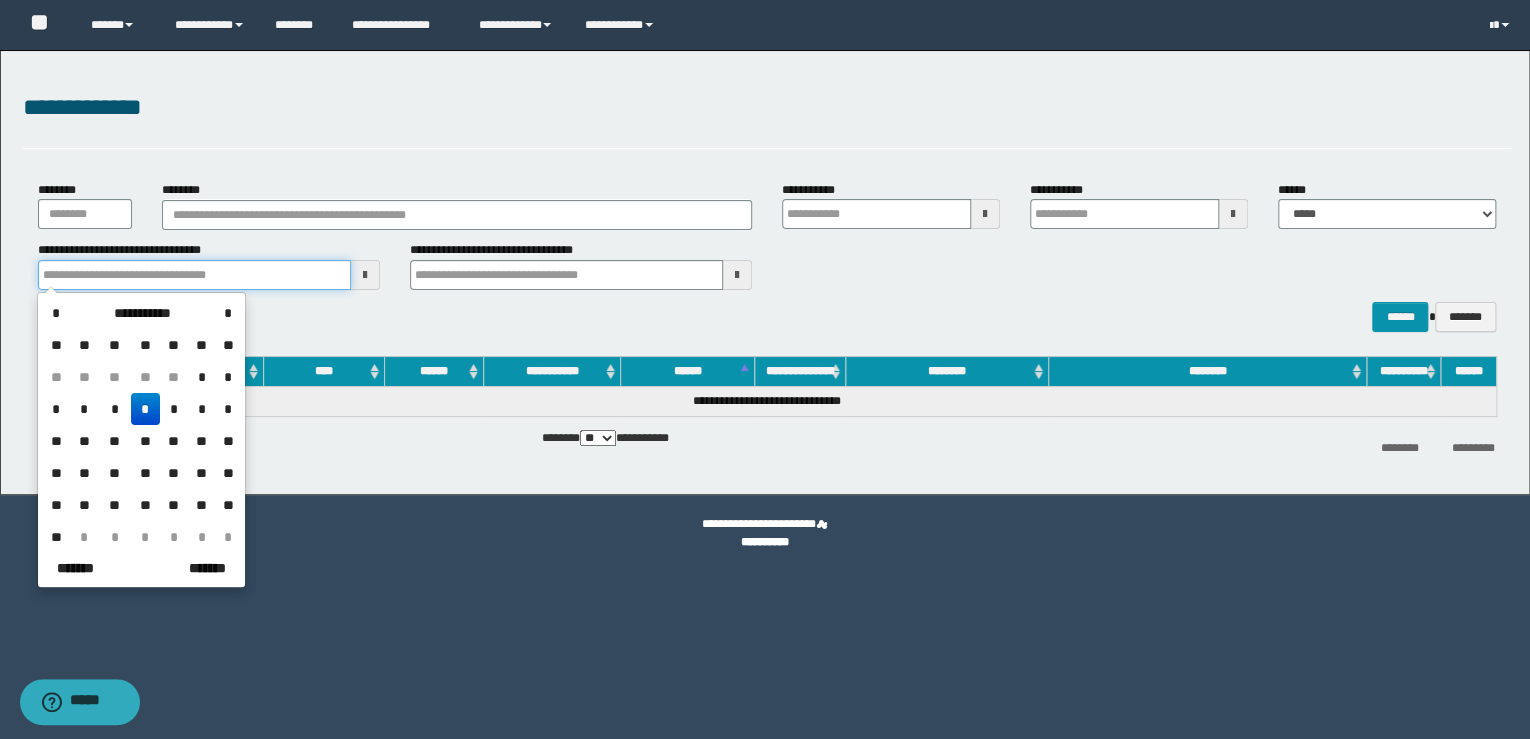 drag, startPoint x: 84, startPoint y: 272, endPoint x: -4, endPoint y: 270, distance: 88.02273 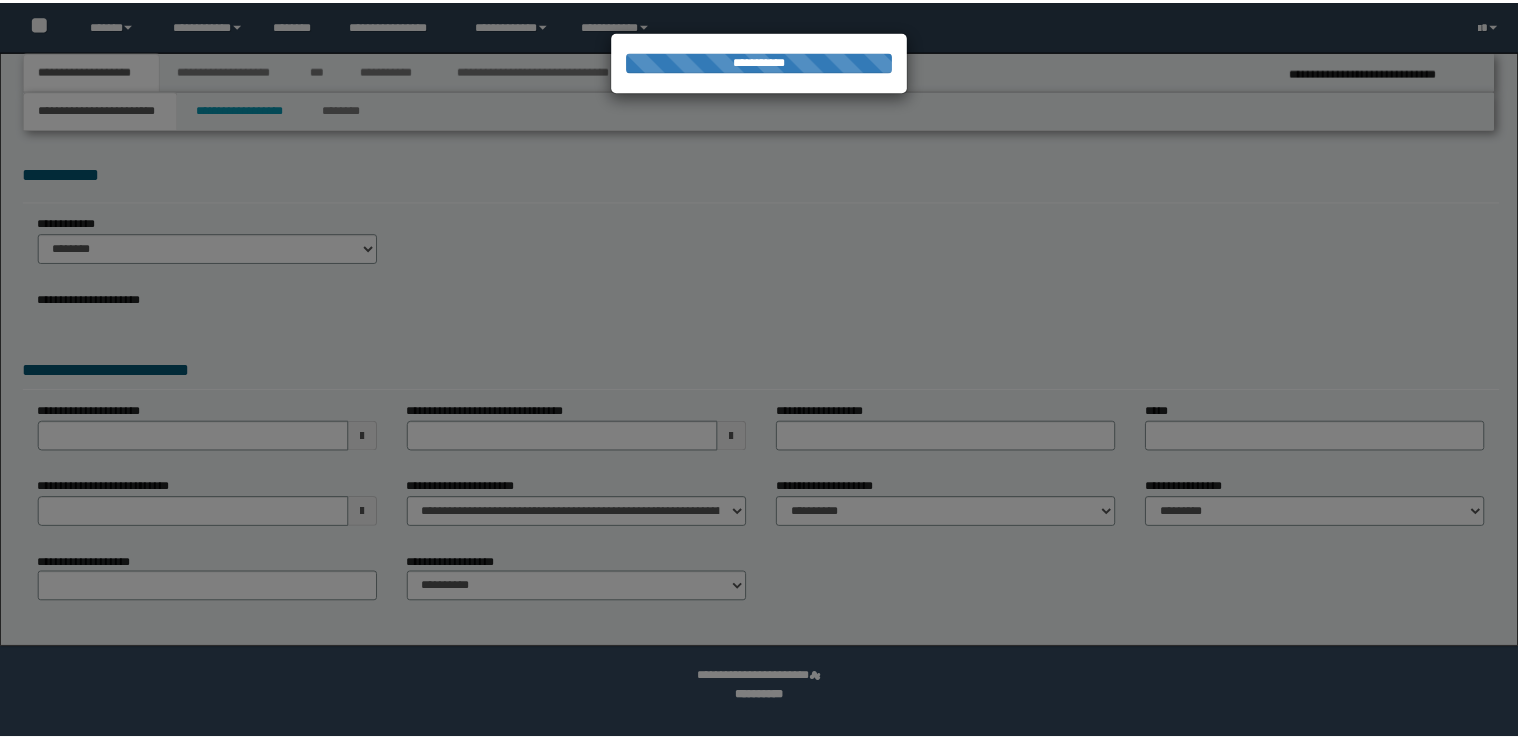 scroll, scrollTop: 0, scrollLeft: 0, axis: both 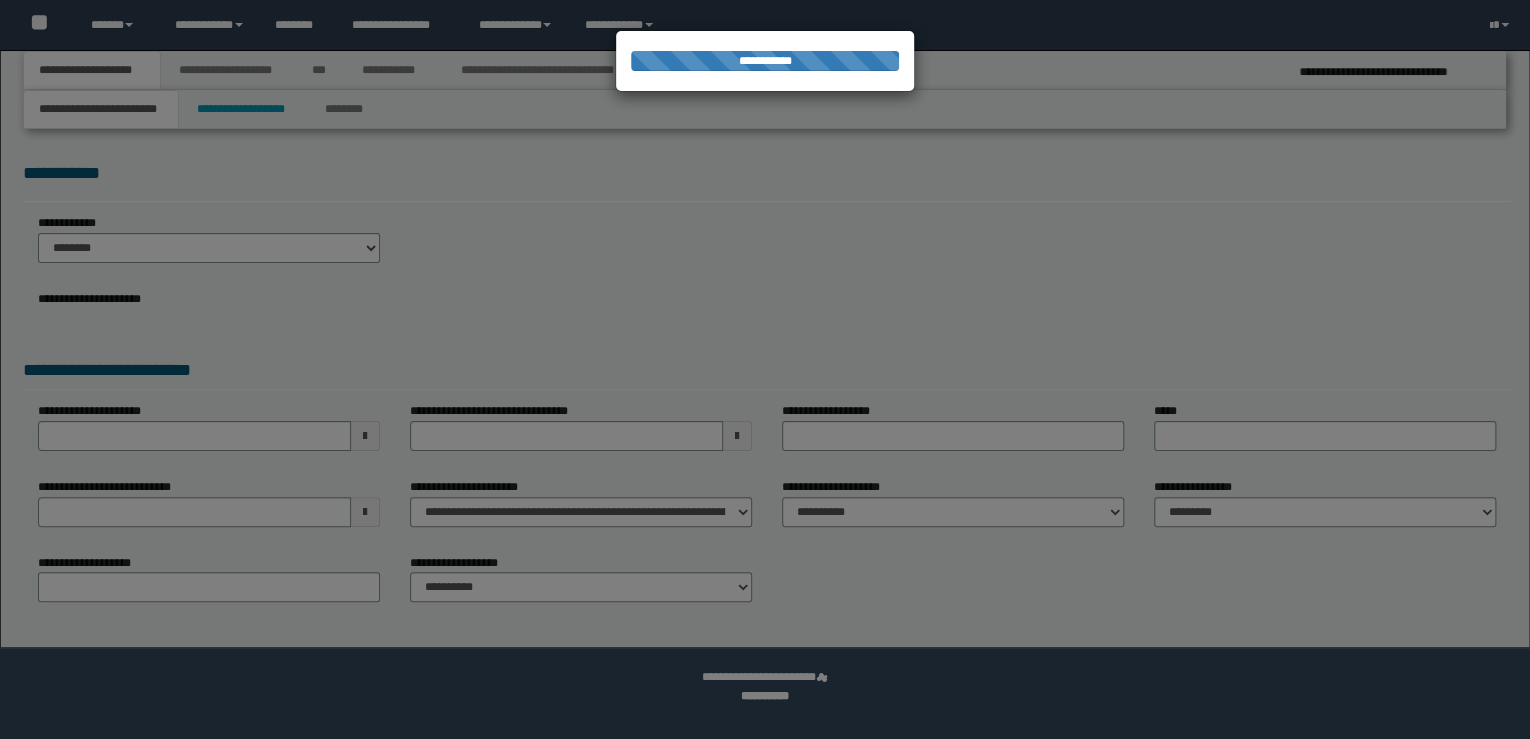 select on "*" 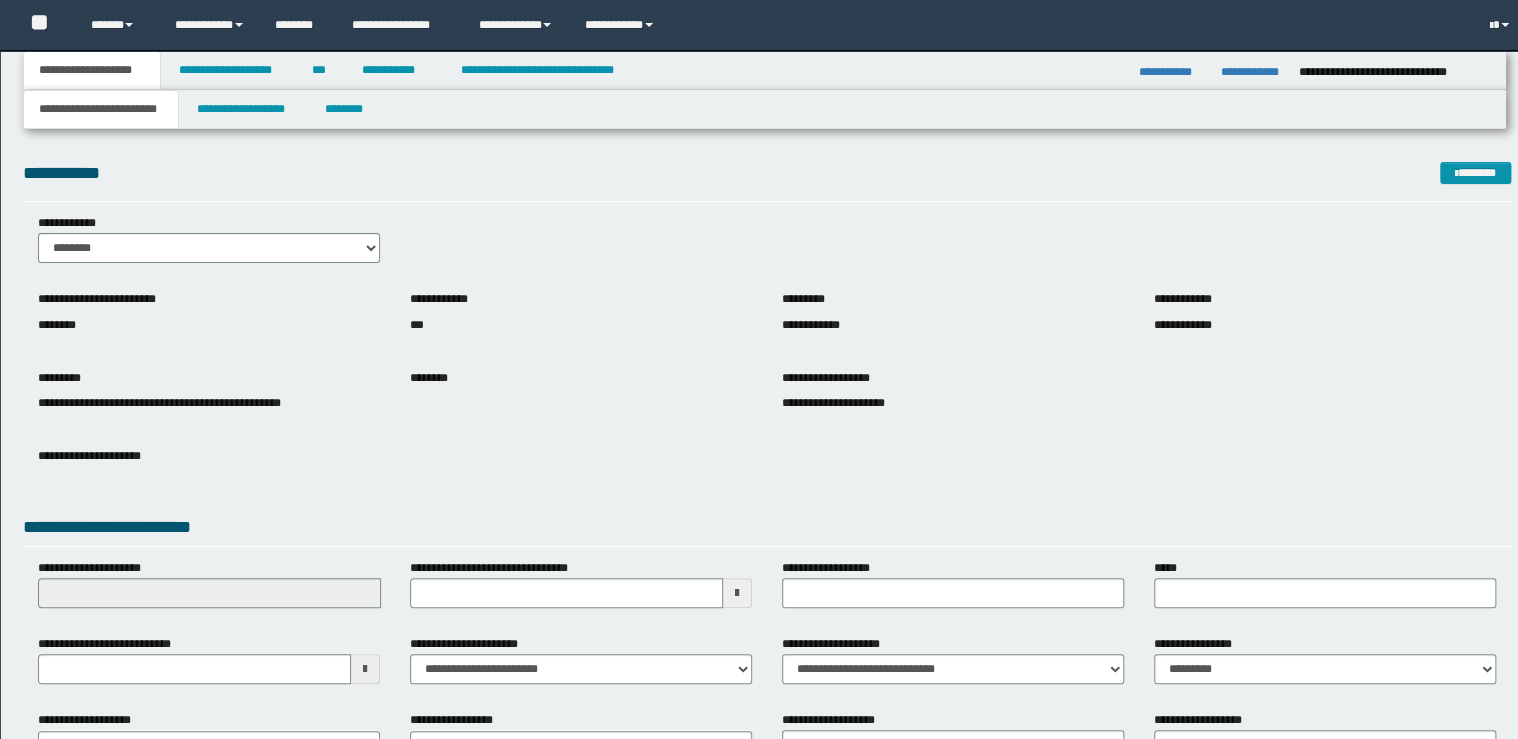 scroll, scrollTop: 0, scrollLeft: 0, axis: both 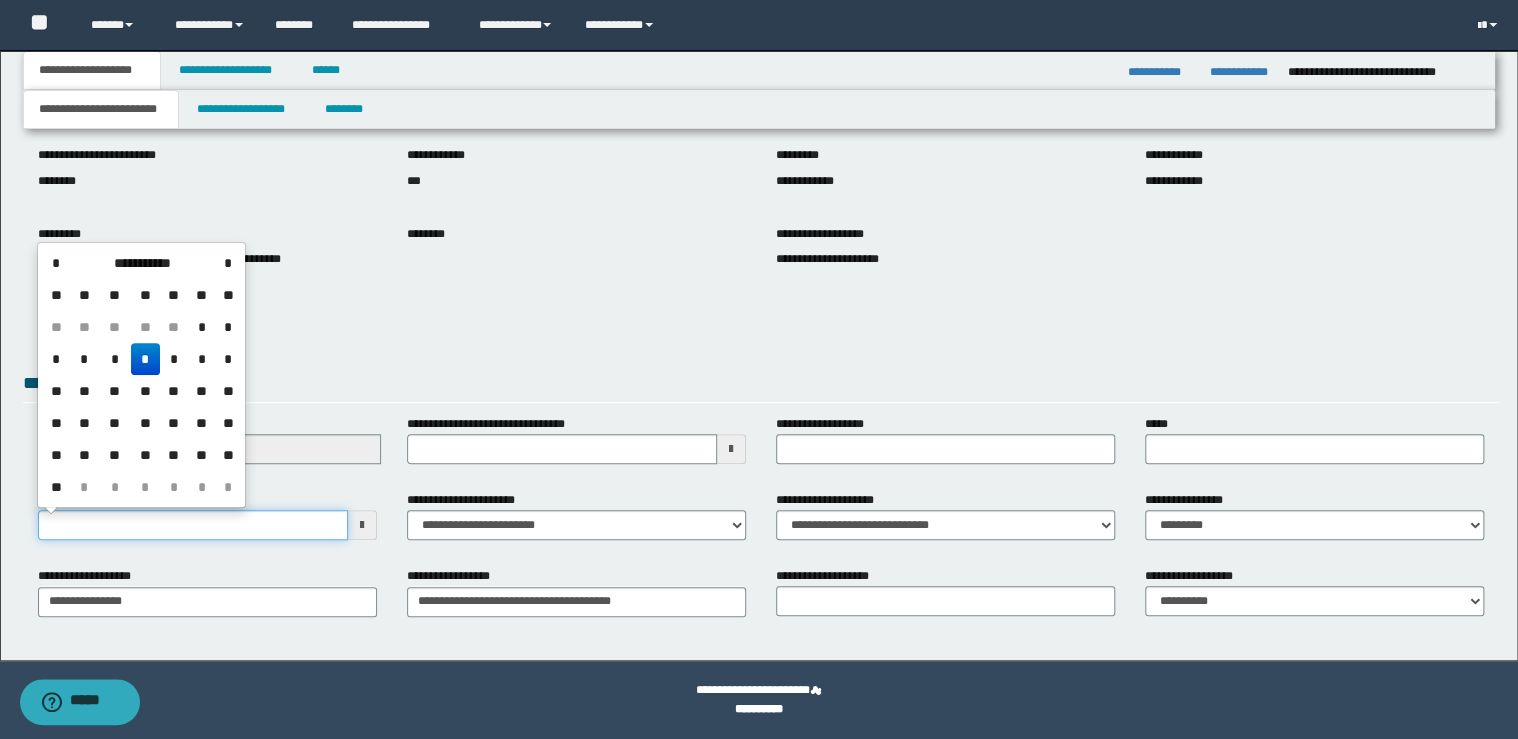 drag, startPoint x: 96, startPoint y: 524, endPoint x: 0, endPoint y: 496, distance: 100 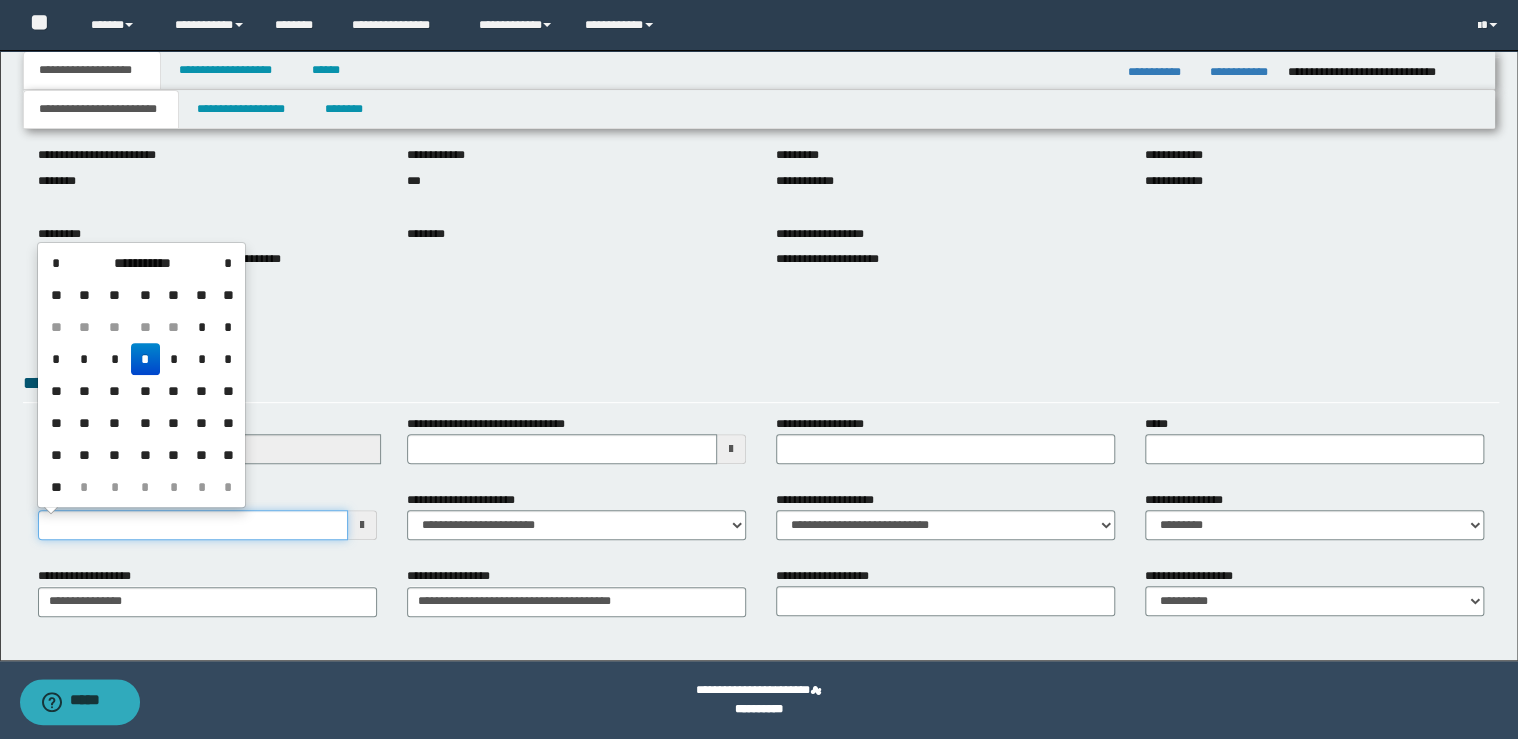 click on "**********" at bounding box center (759, 225) 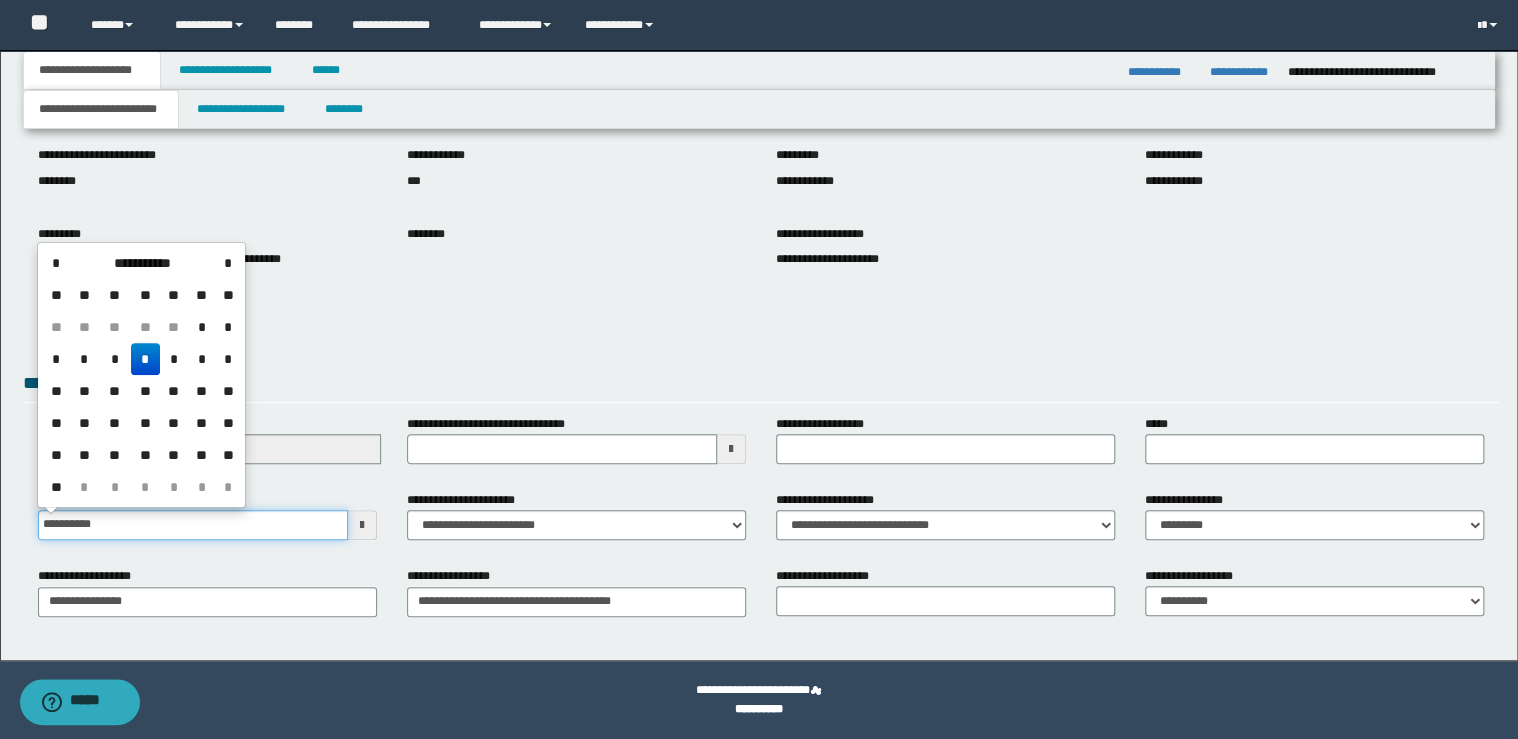 type 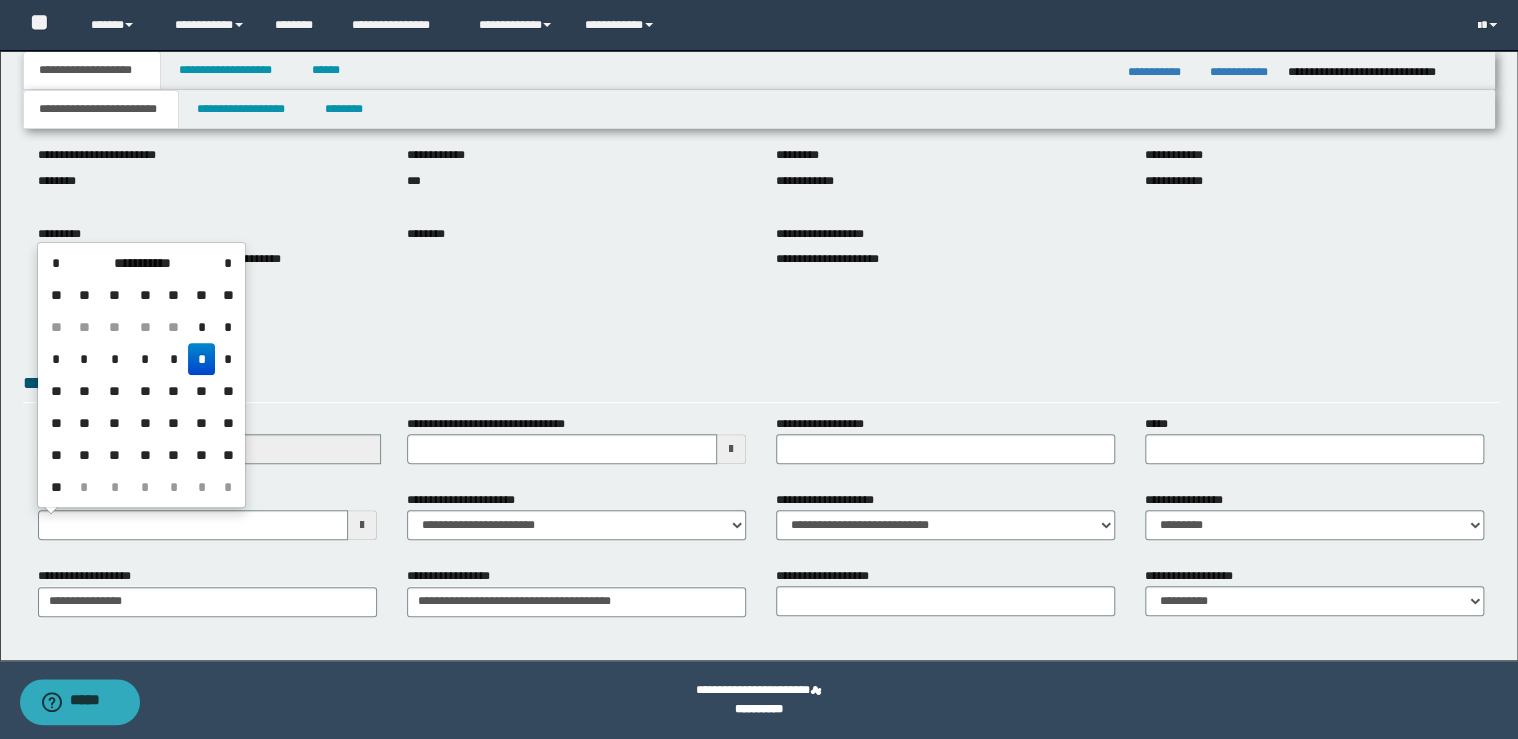 click on "**********" at bounding box center (761, 323) 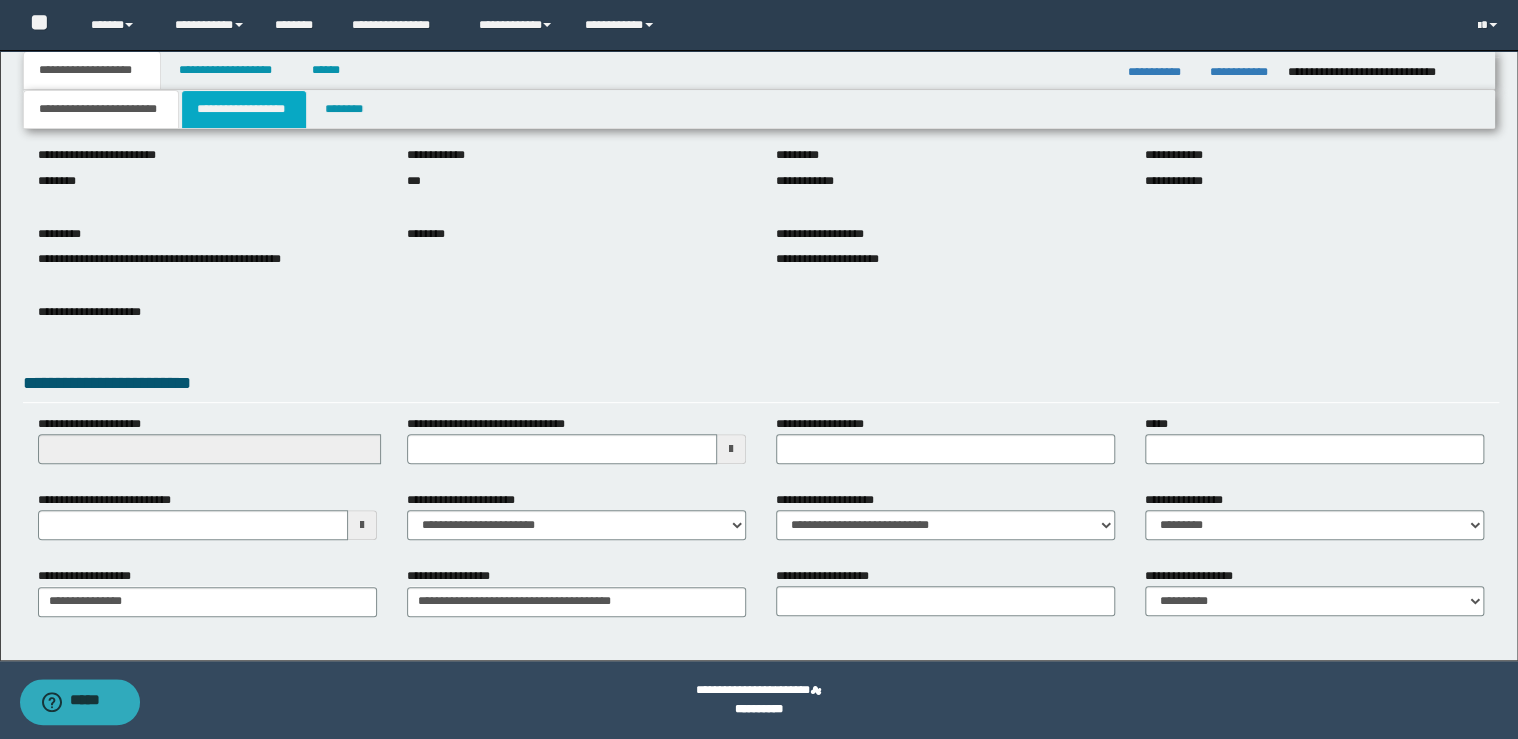 click on "**********" at bounding box center [244, 109] 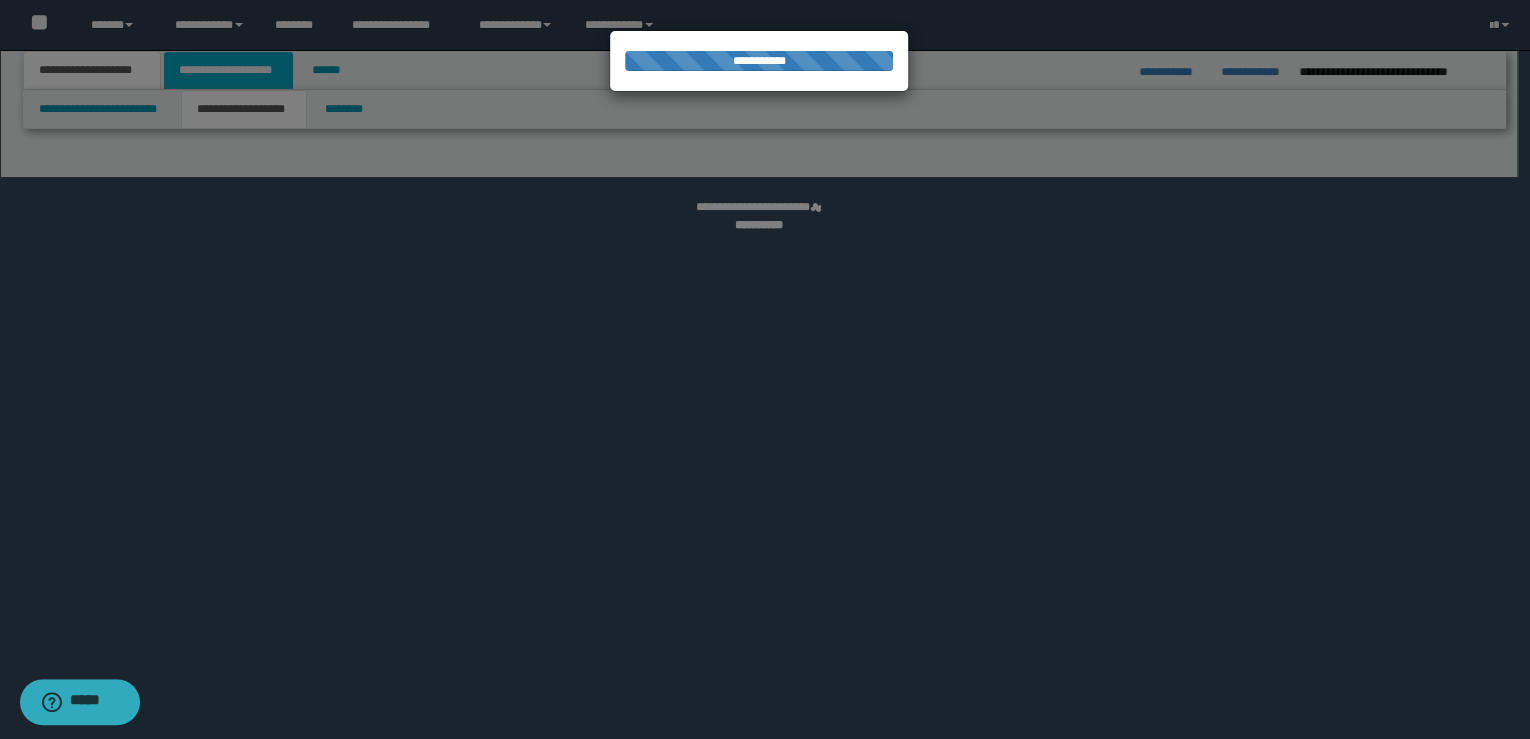 select on "*" 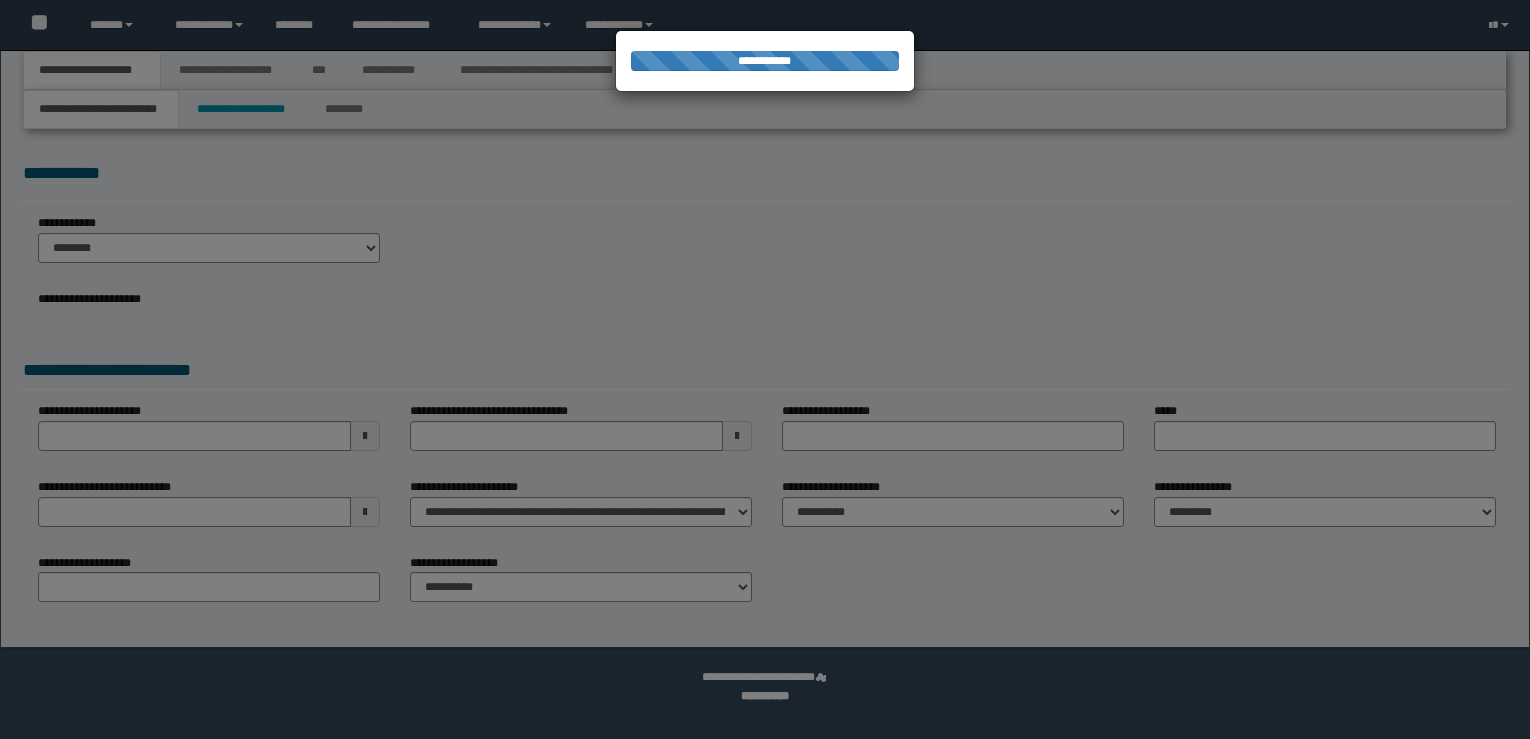 scroll, scrollTop: 0, scrollLeft: 0, axis: both 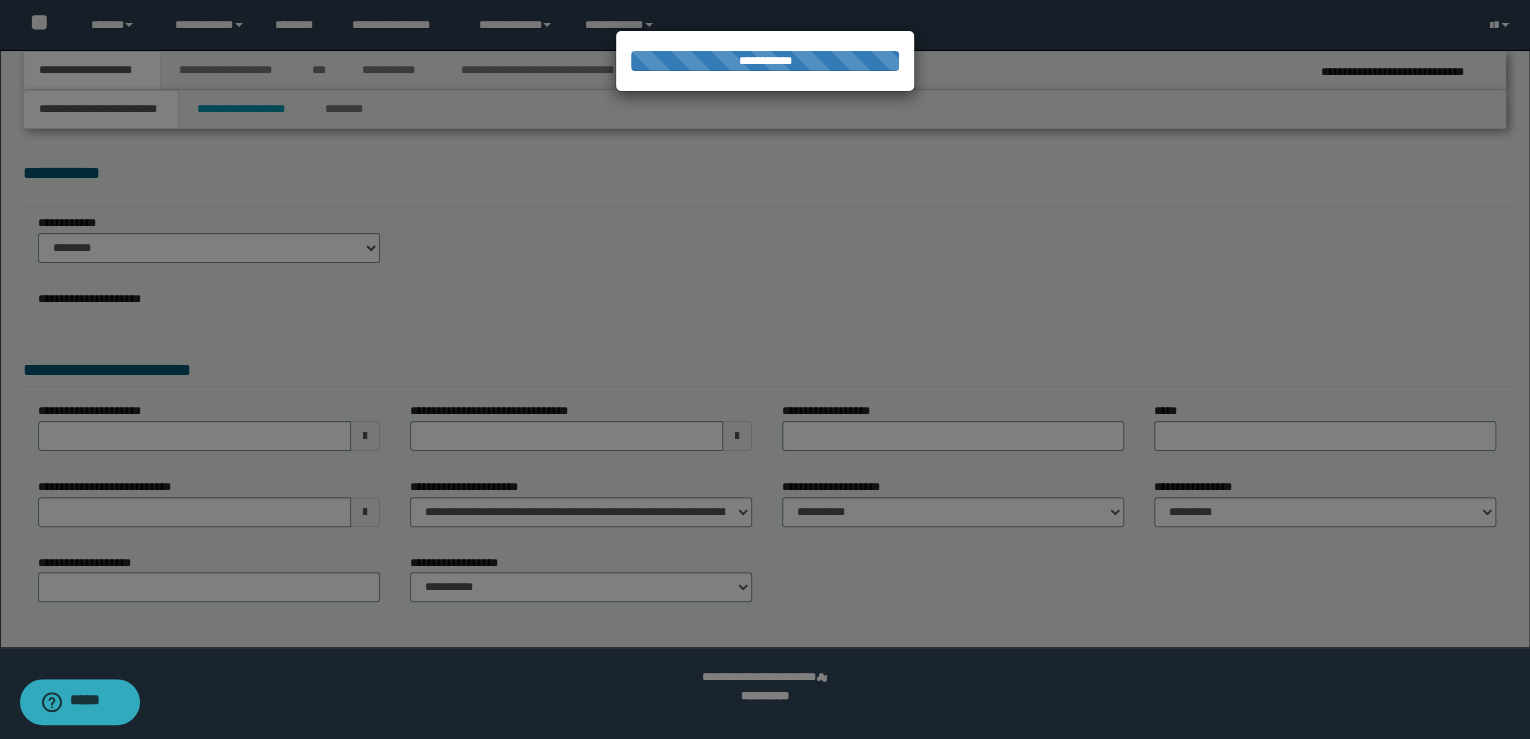 select on "*" 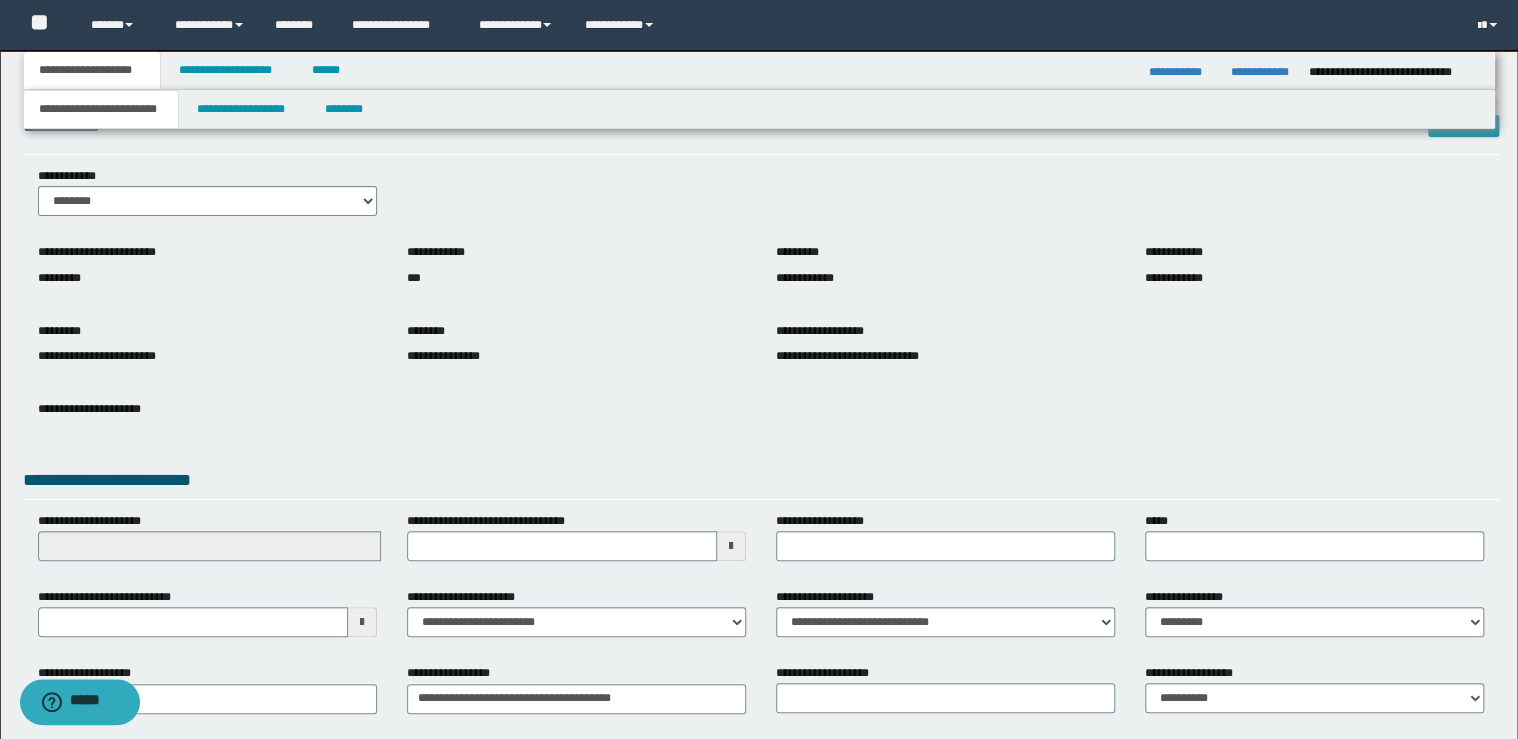 scroll, scrollTop: 144, scrollLeft: 0, axis: vertical 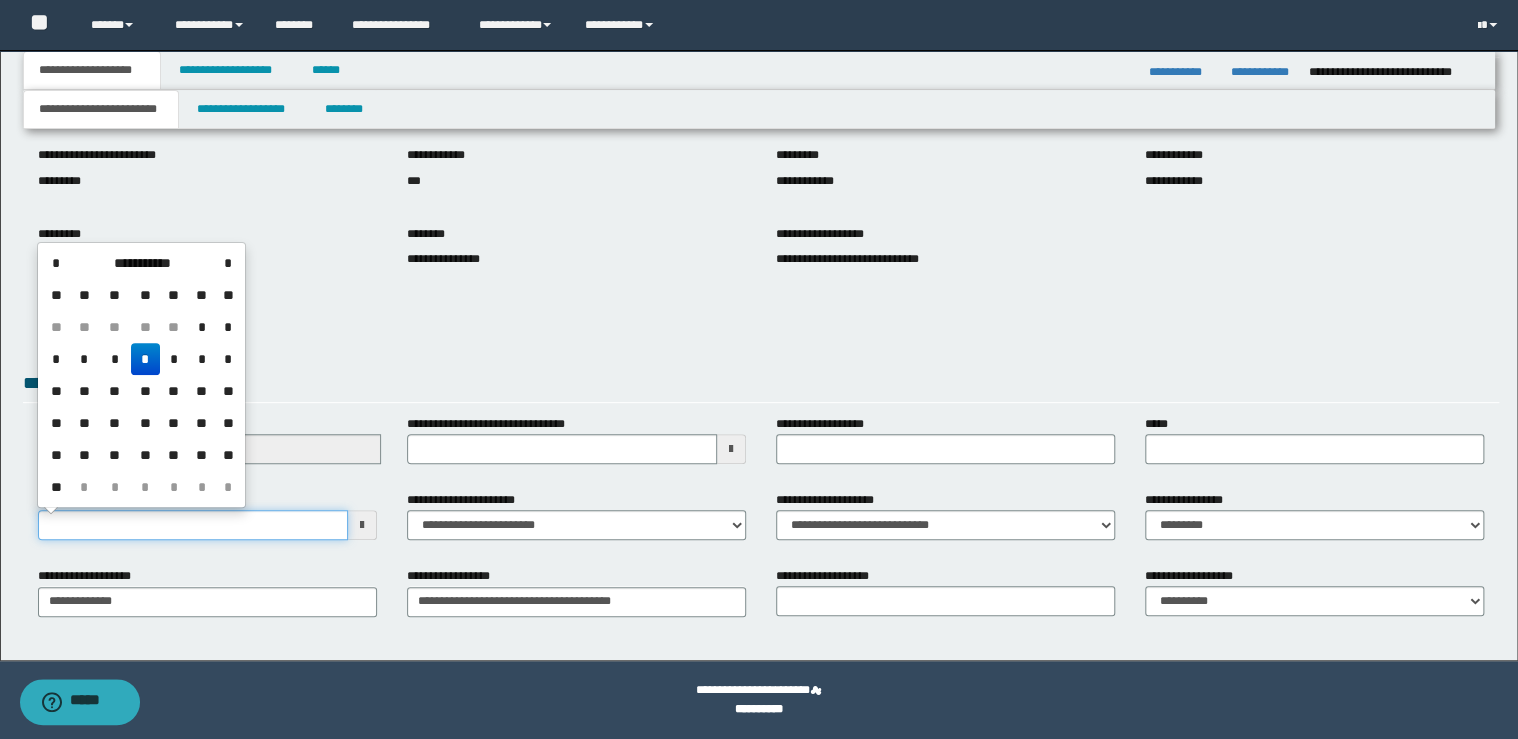 drag, startPoint x: 105, startPoint y: 526, endPoint x: 0, endPoint y: 516, distance: 105.47511 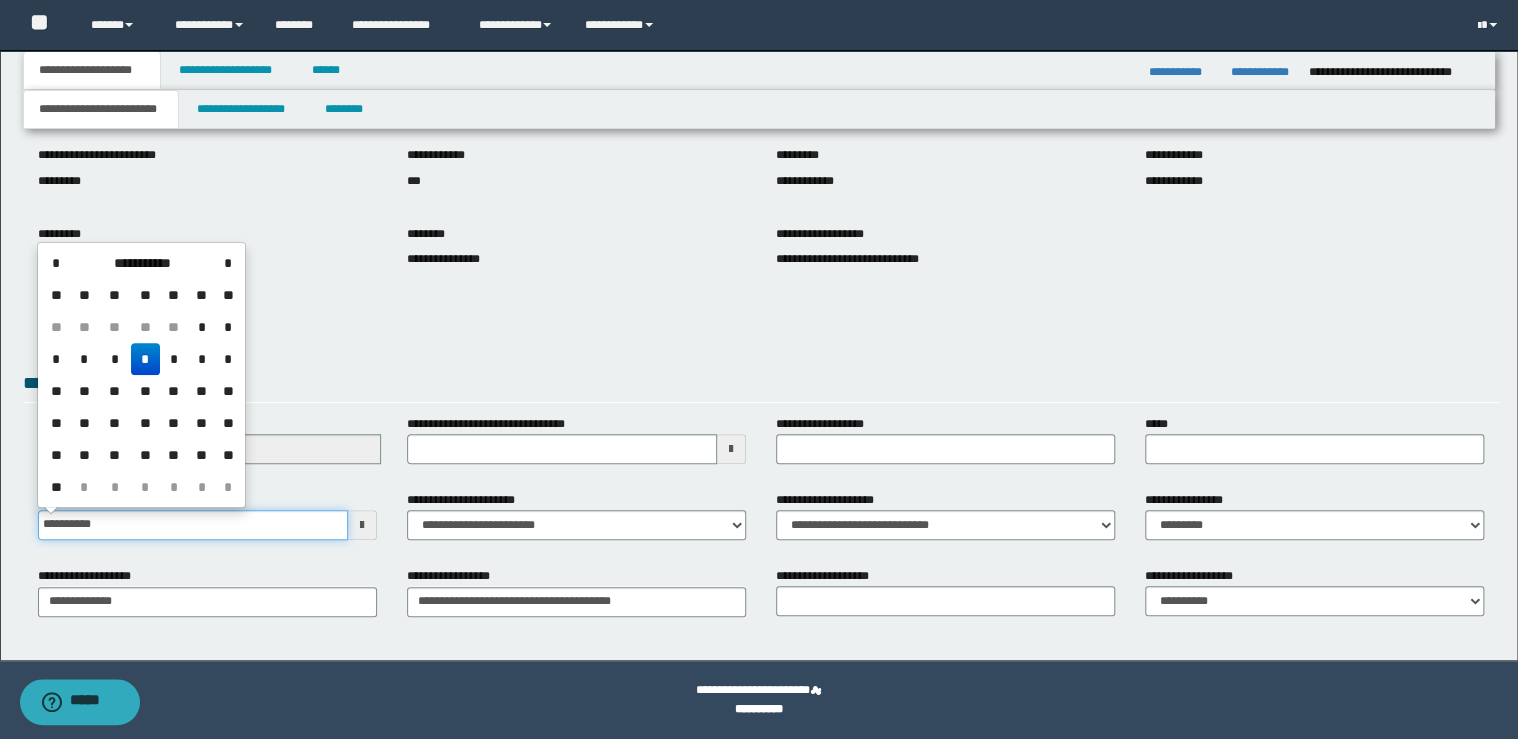 type 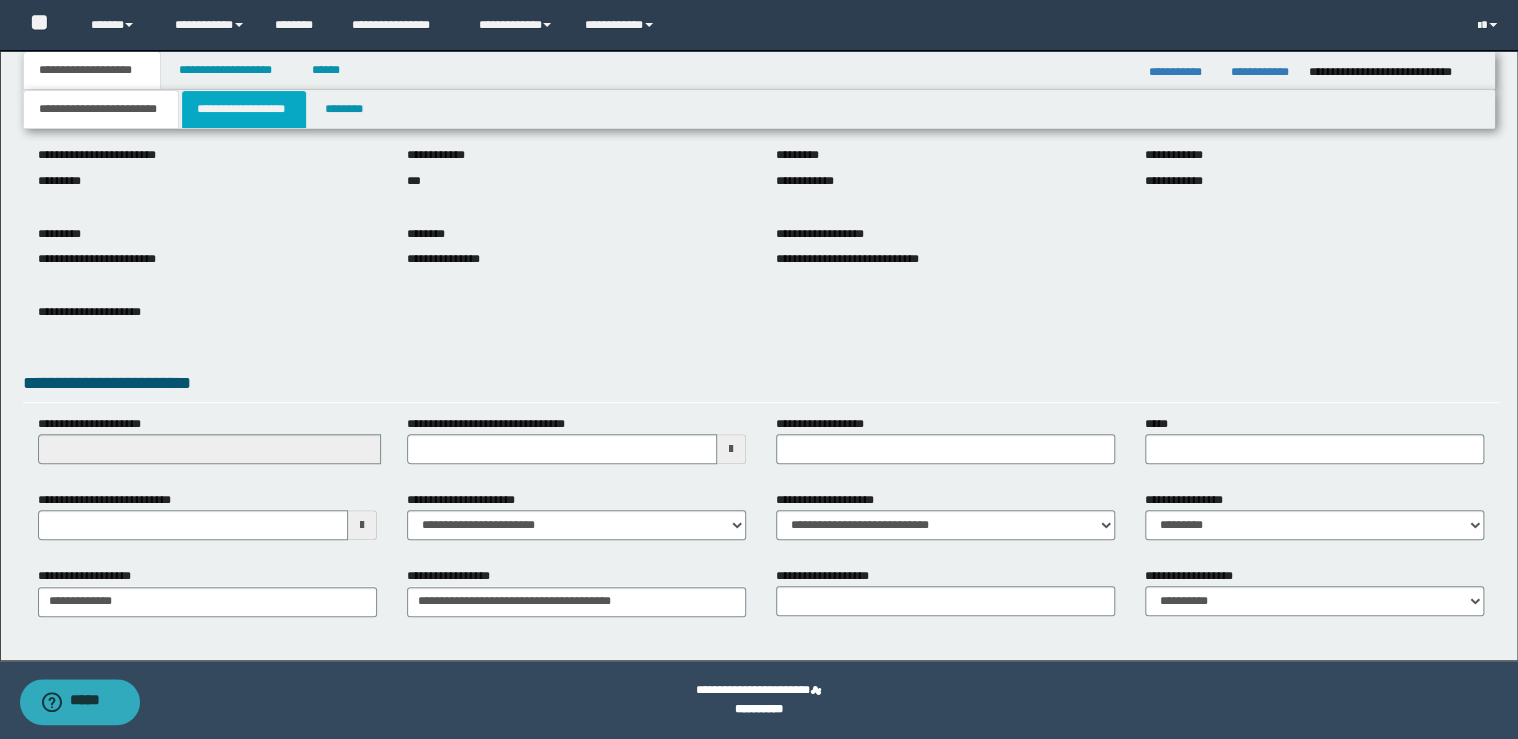 drag, startPoint x: 220, startPoint y: 108, endPoint x: 228, endPoint y: 90, distance: 19.697716 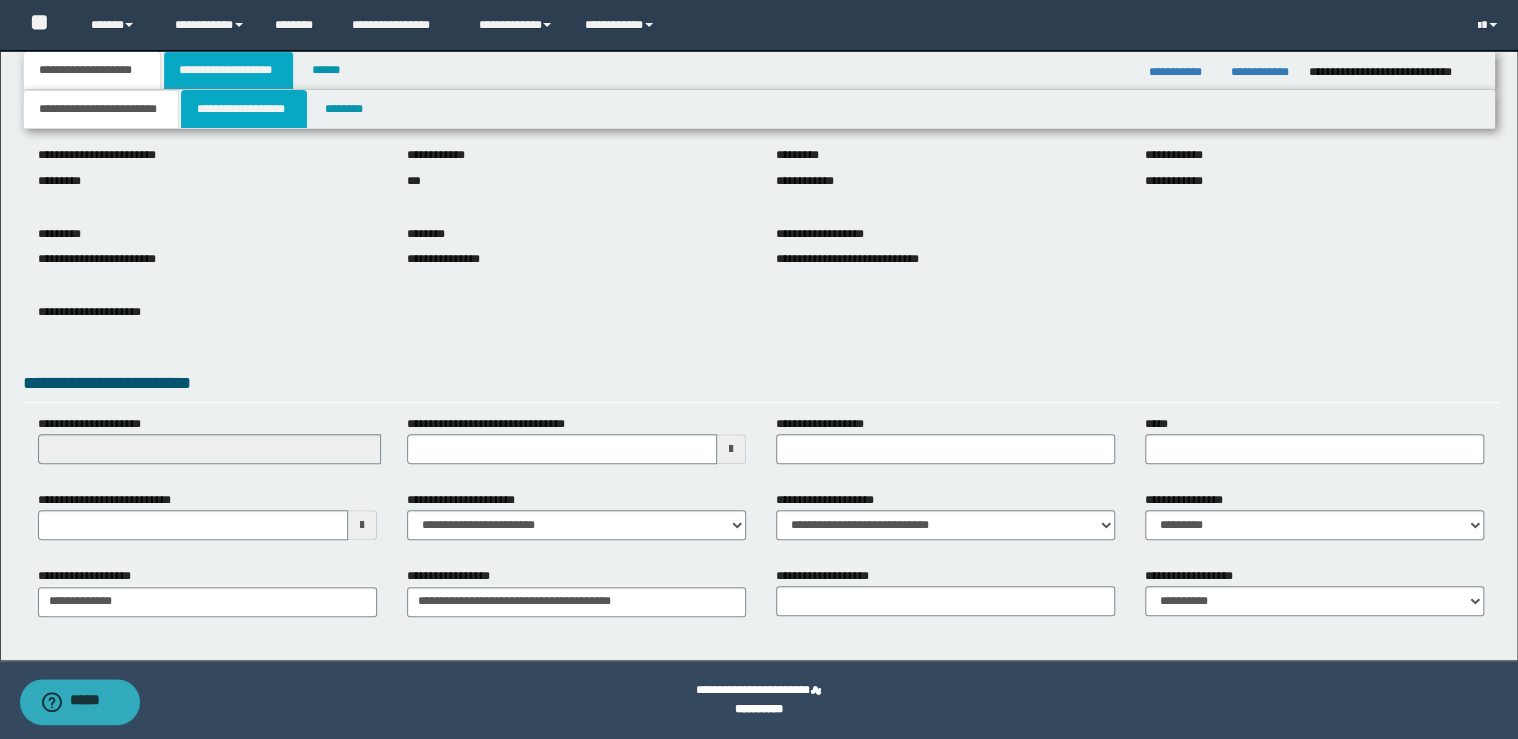 scroll, scrollTop: 0, scrollLeft: 0, axis: both 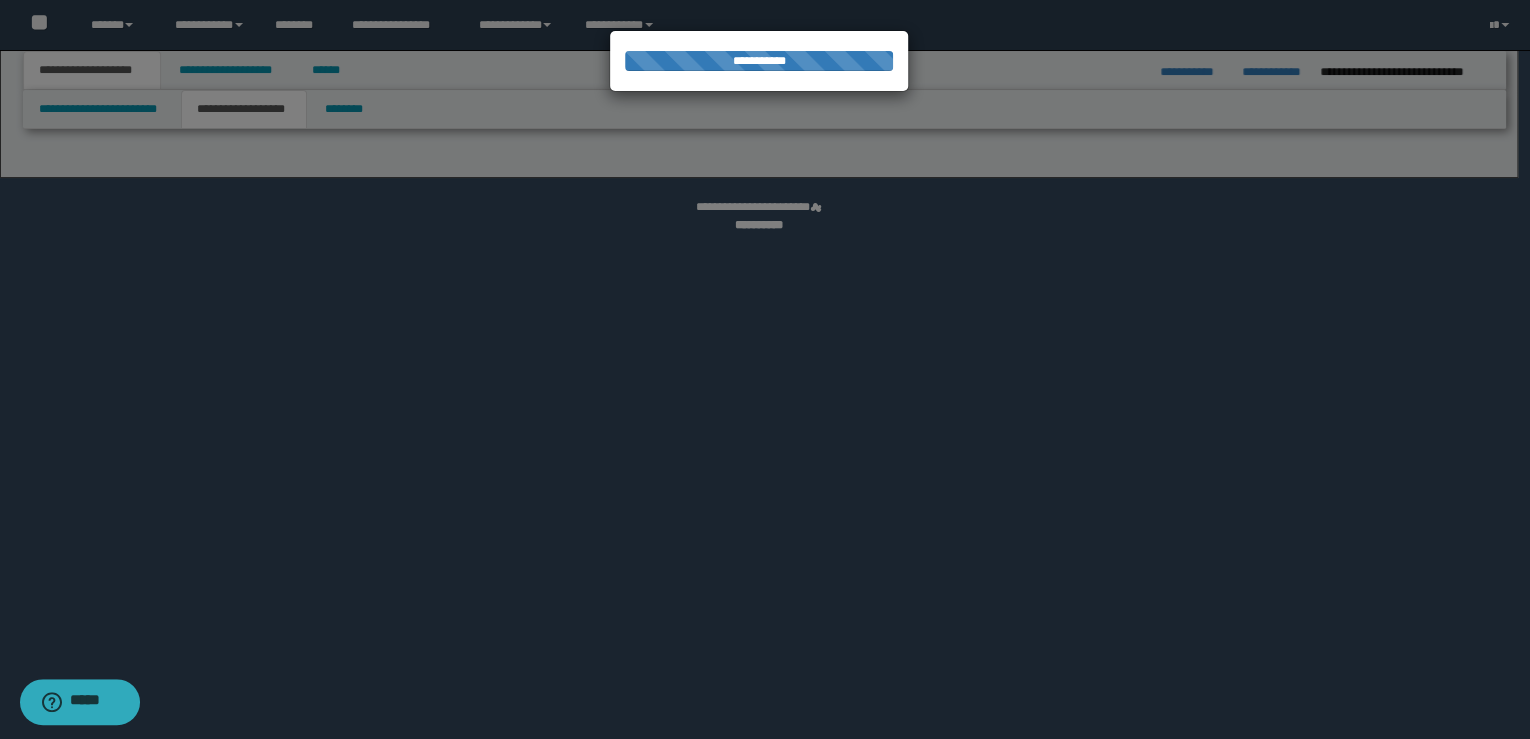 click on "**********" at bounding box center (759, 369) 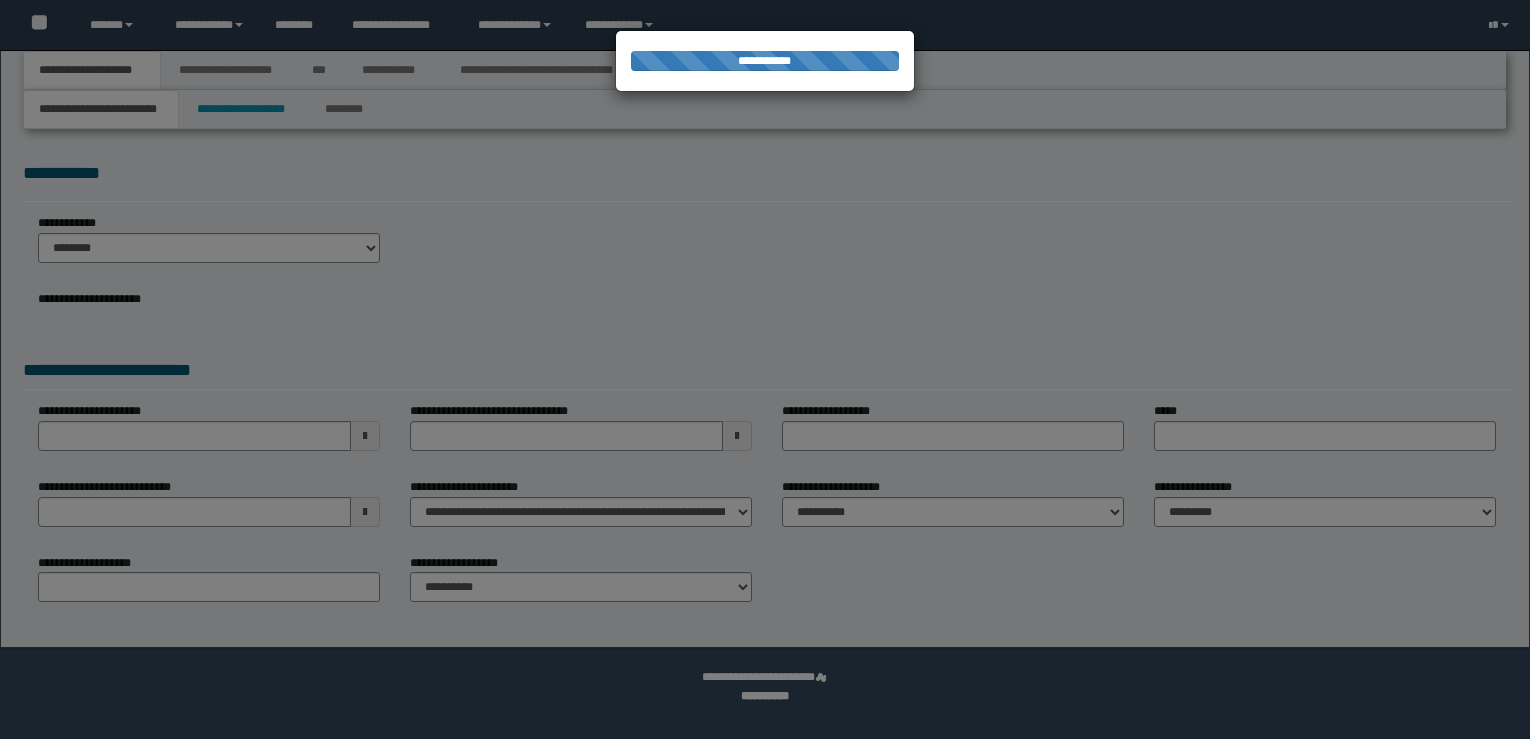 scroll, scrollTop: 0, scrollLeft: 0, axis: both 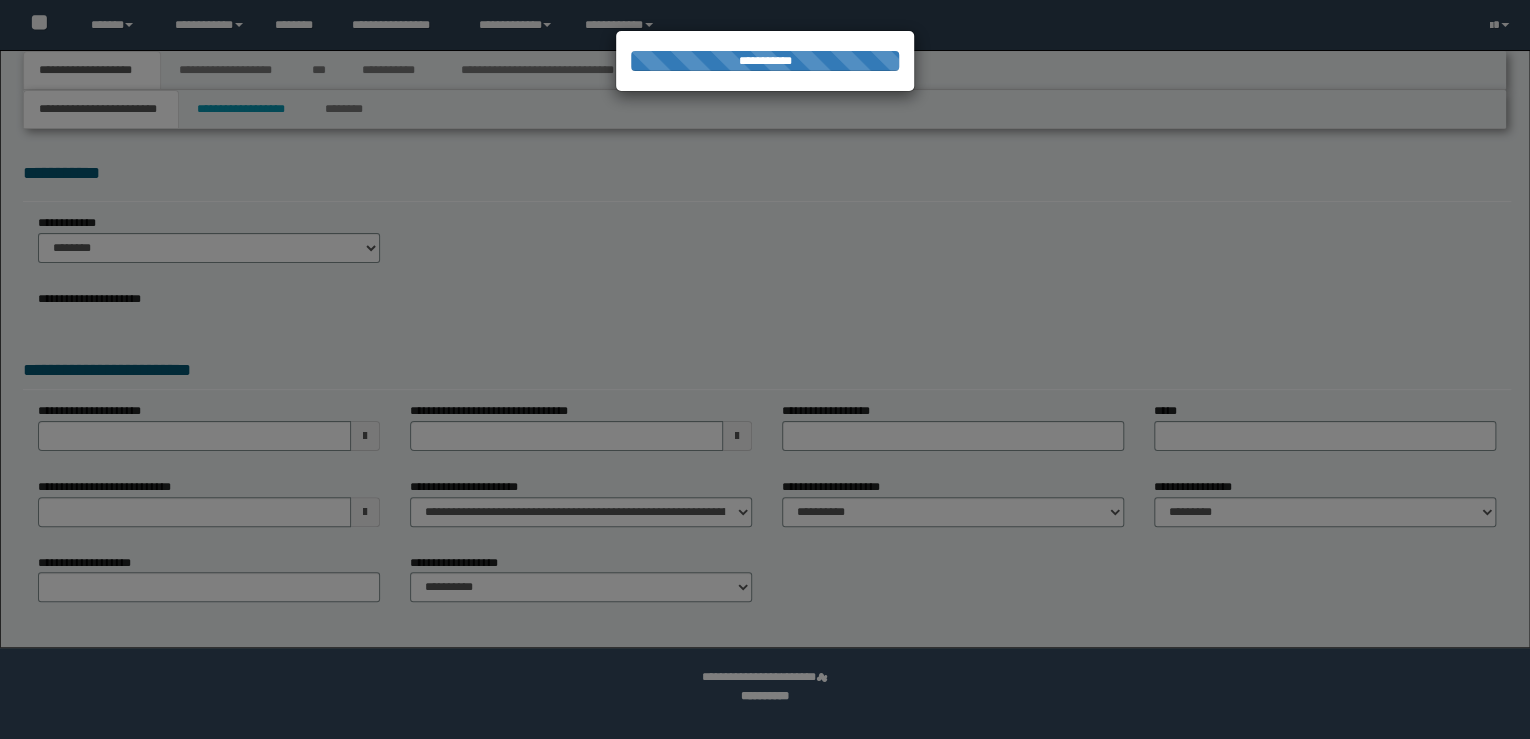 select on "*" 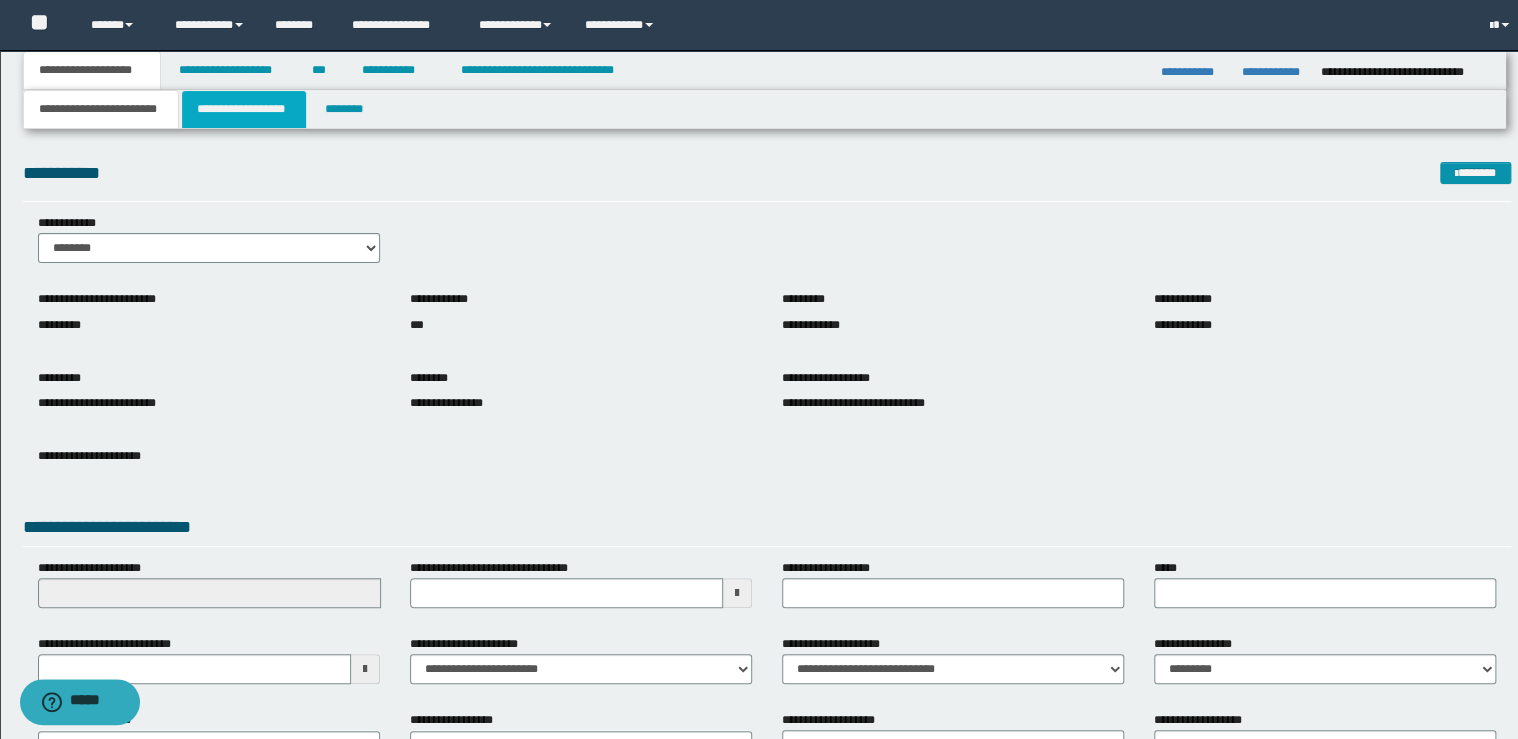 click on "**********" at bounding box center [244, 109] 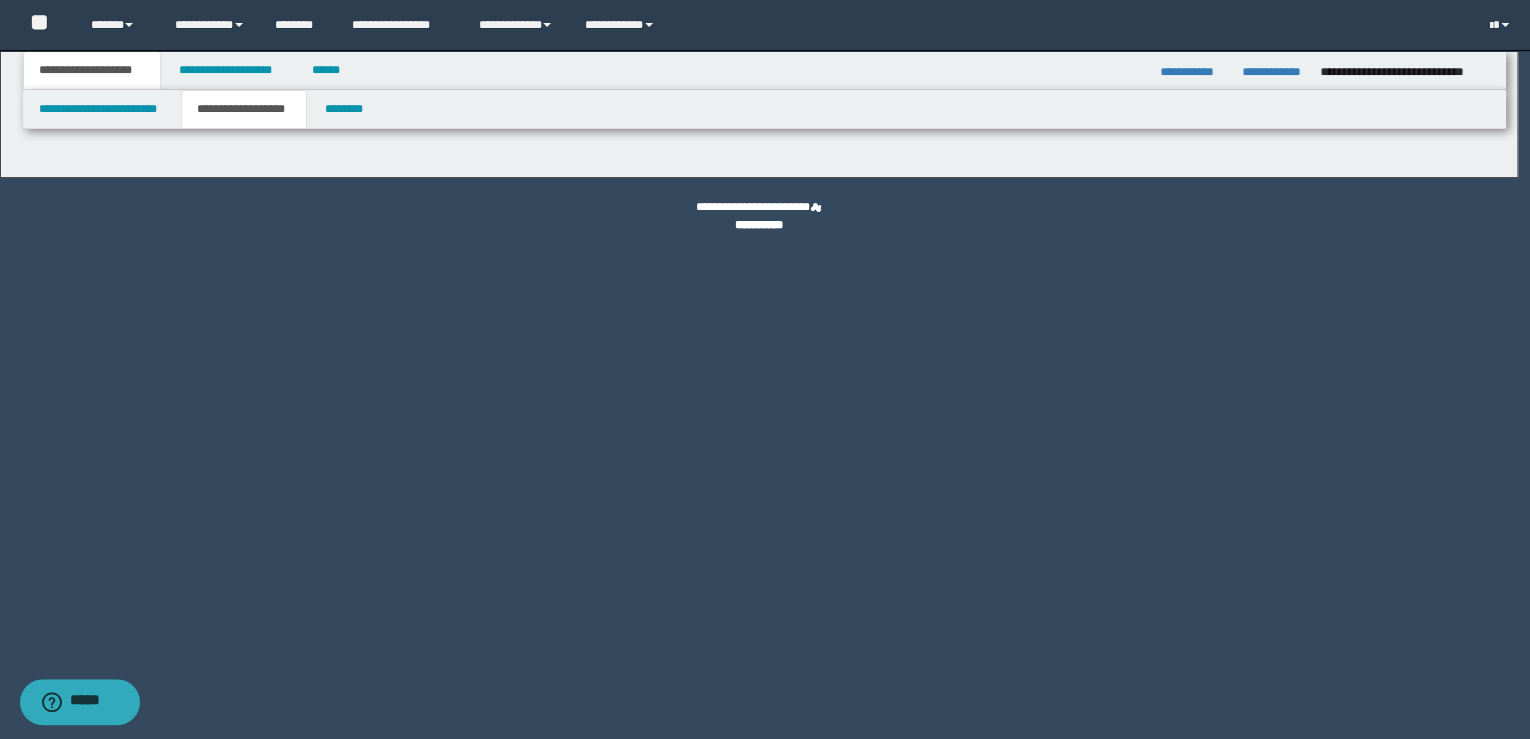 type on "********" 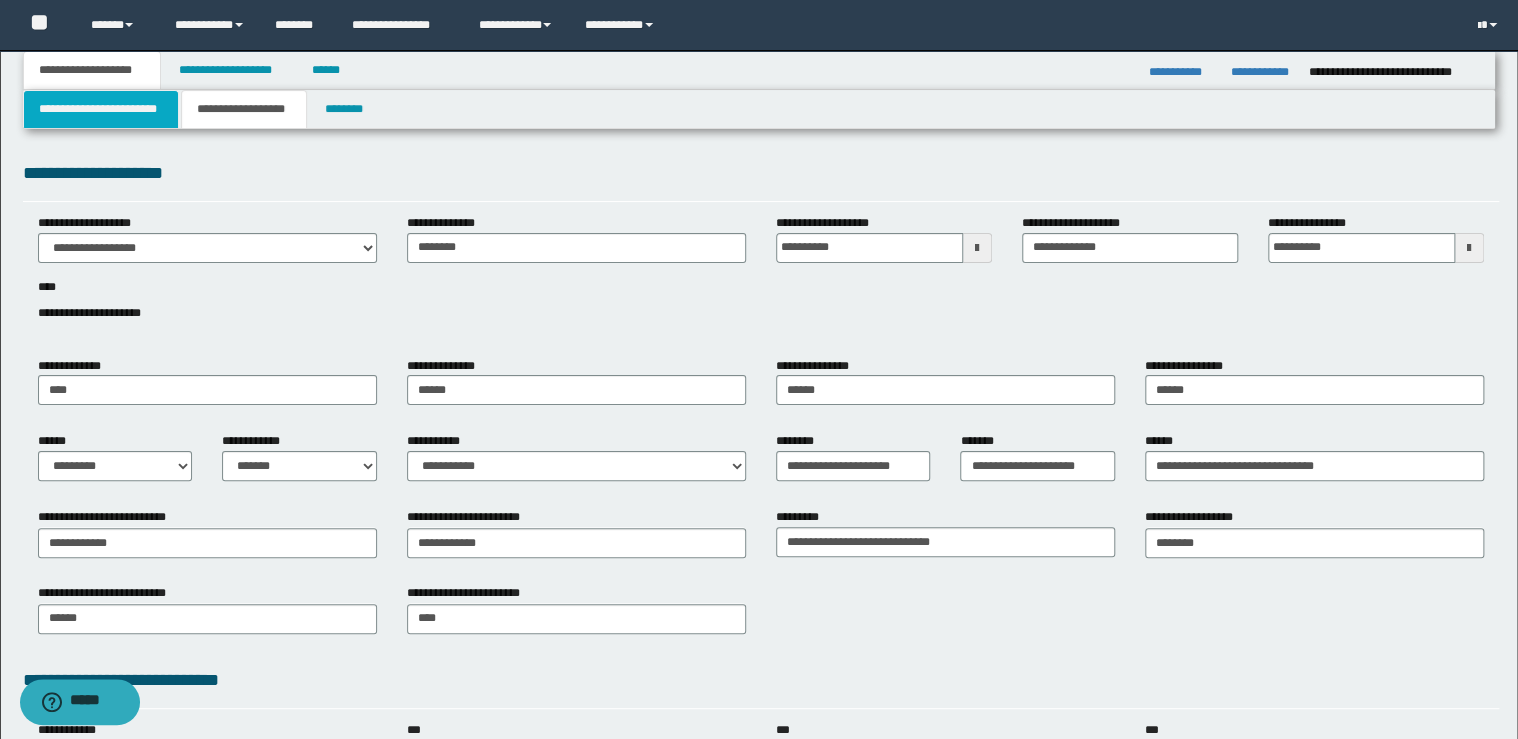 click on "**********" at bounding box center [101, 109] 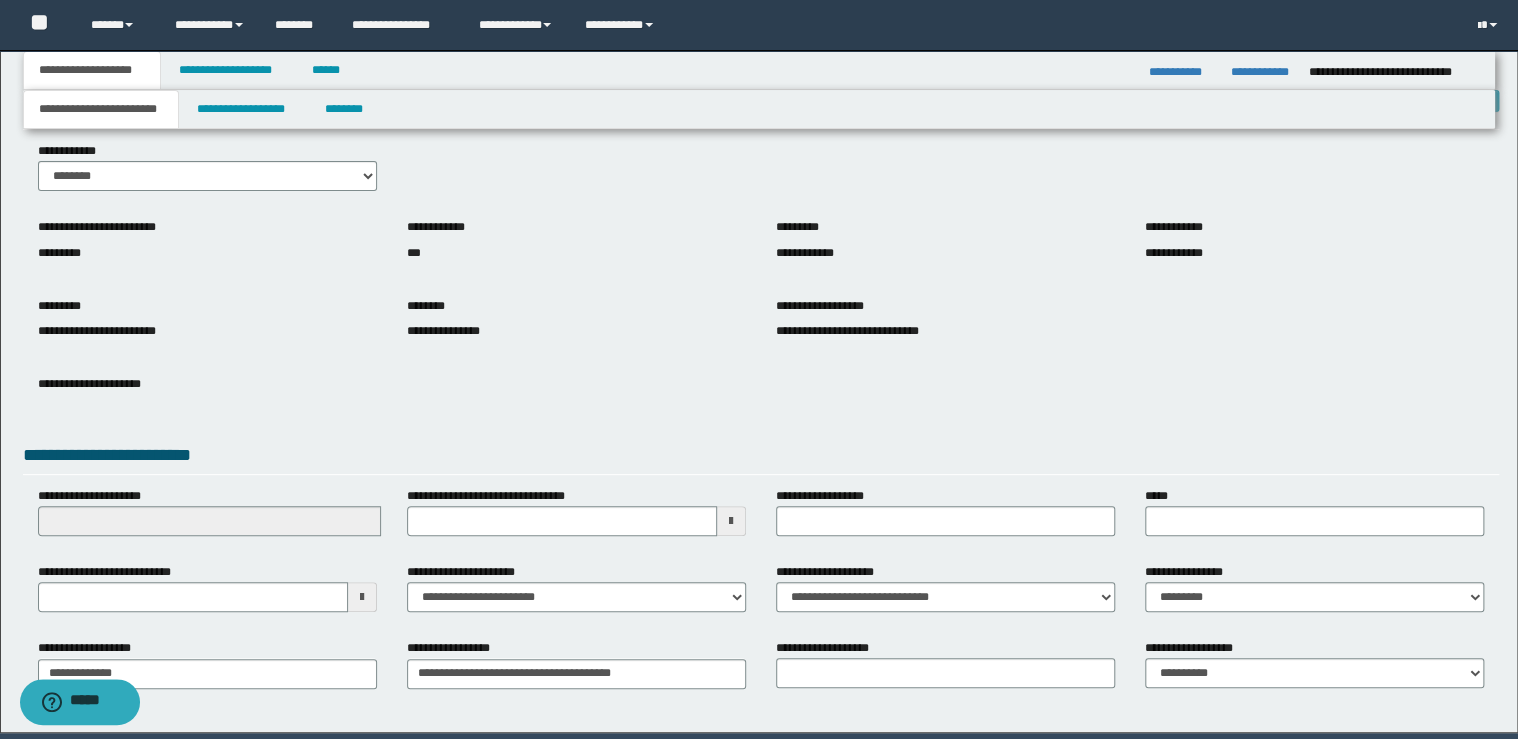 scroll, scrollTop: 144, scrollLeft: 0, axis: vertical 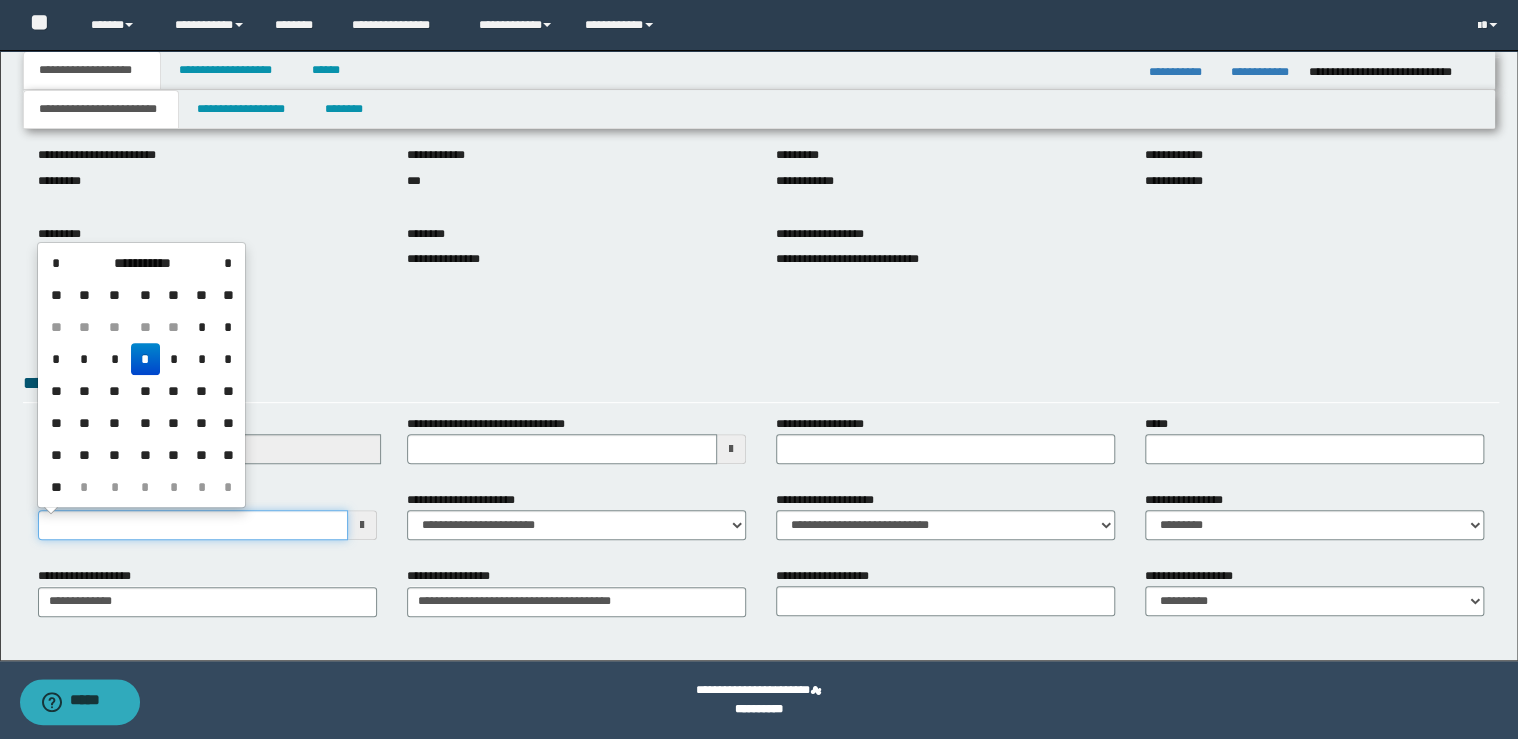 drag, startPoint x: 114, startPoint y: 523, endPoint x: -4, endPoint y: 493, distance: 121.75385 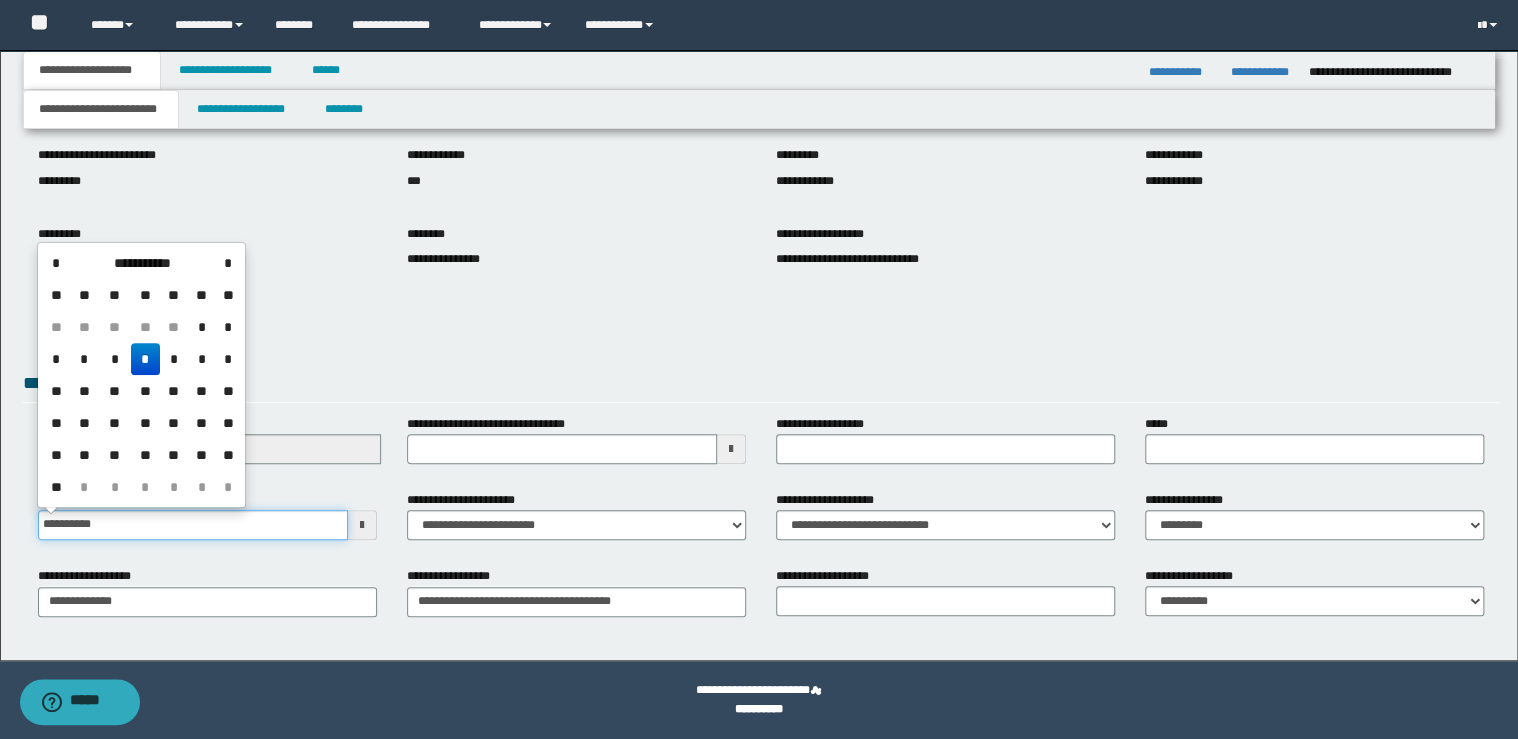 type 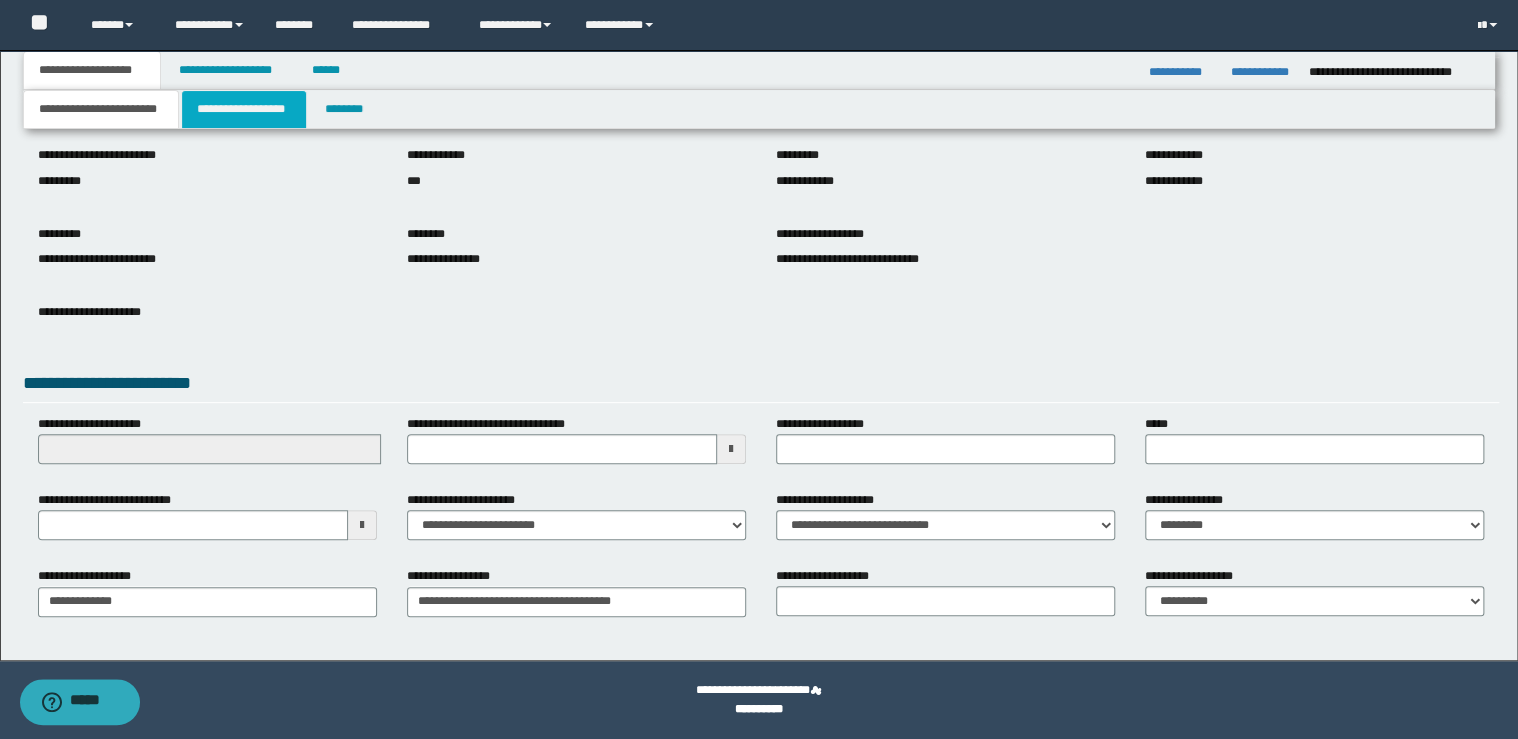 click on "**********" at bounding box center (244, 109) 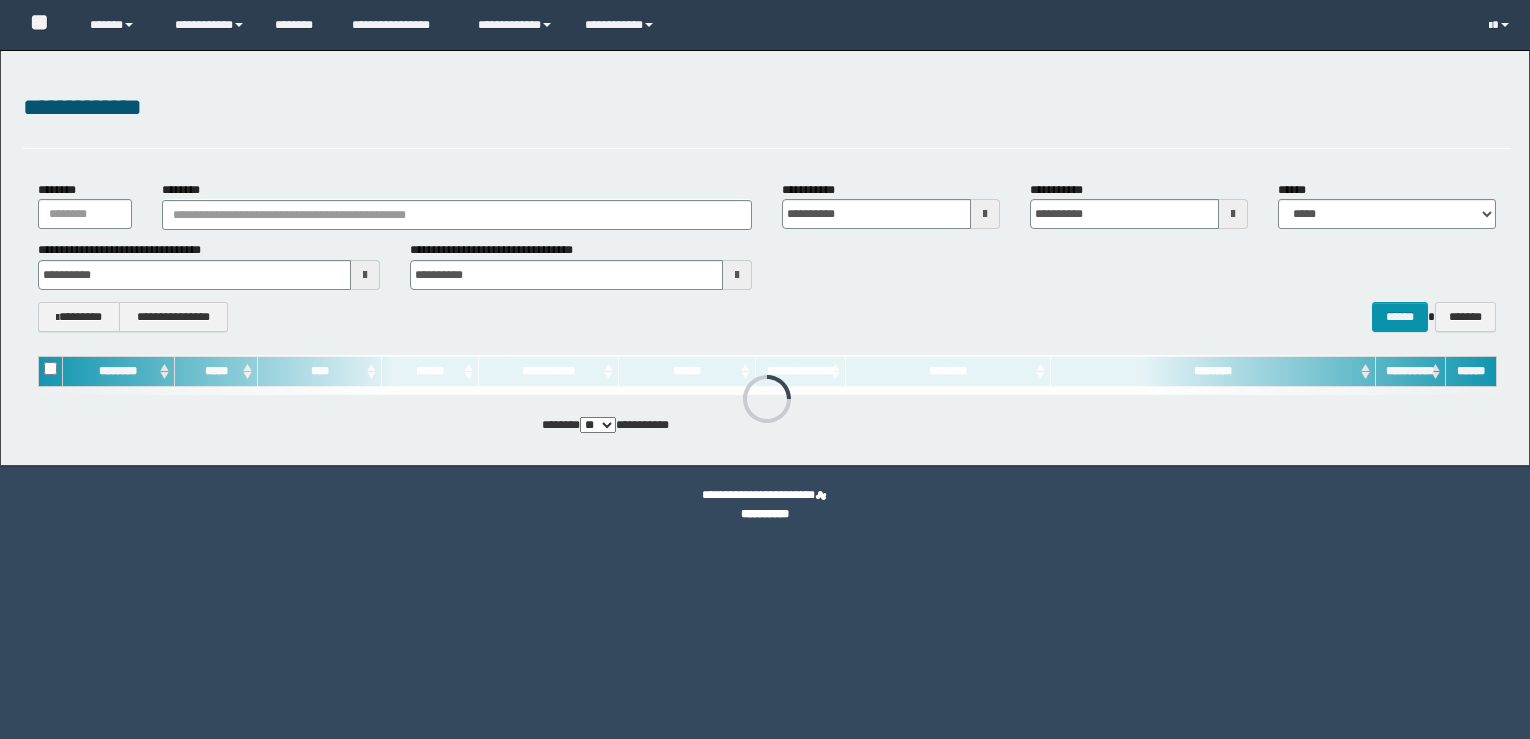 scroll, scrollTop: 0, scrollLeft: 0, axis: both 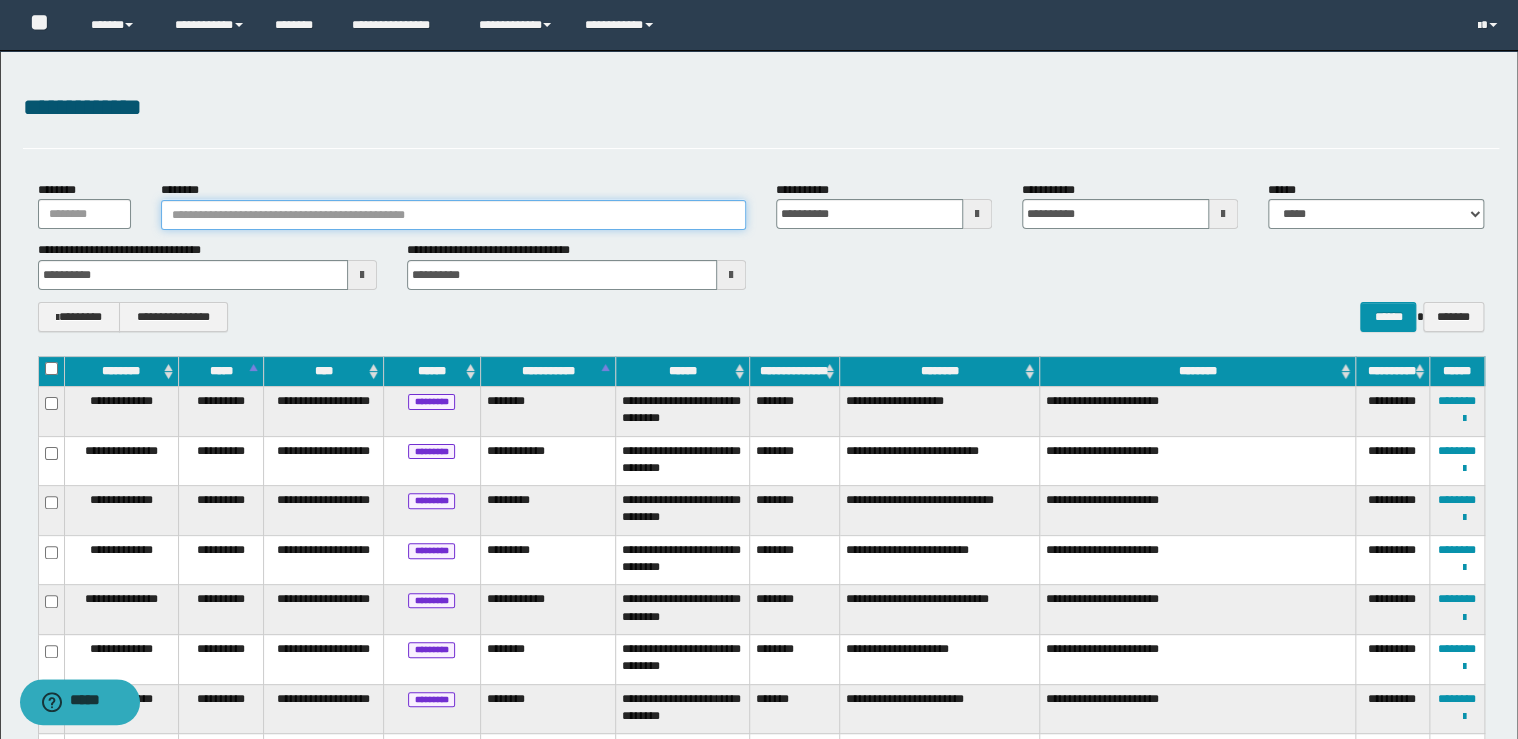 click on "********" at bounding box center (453, 215) 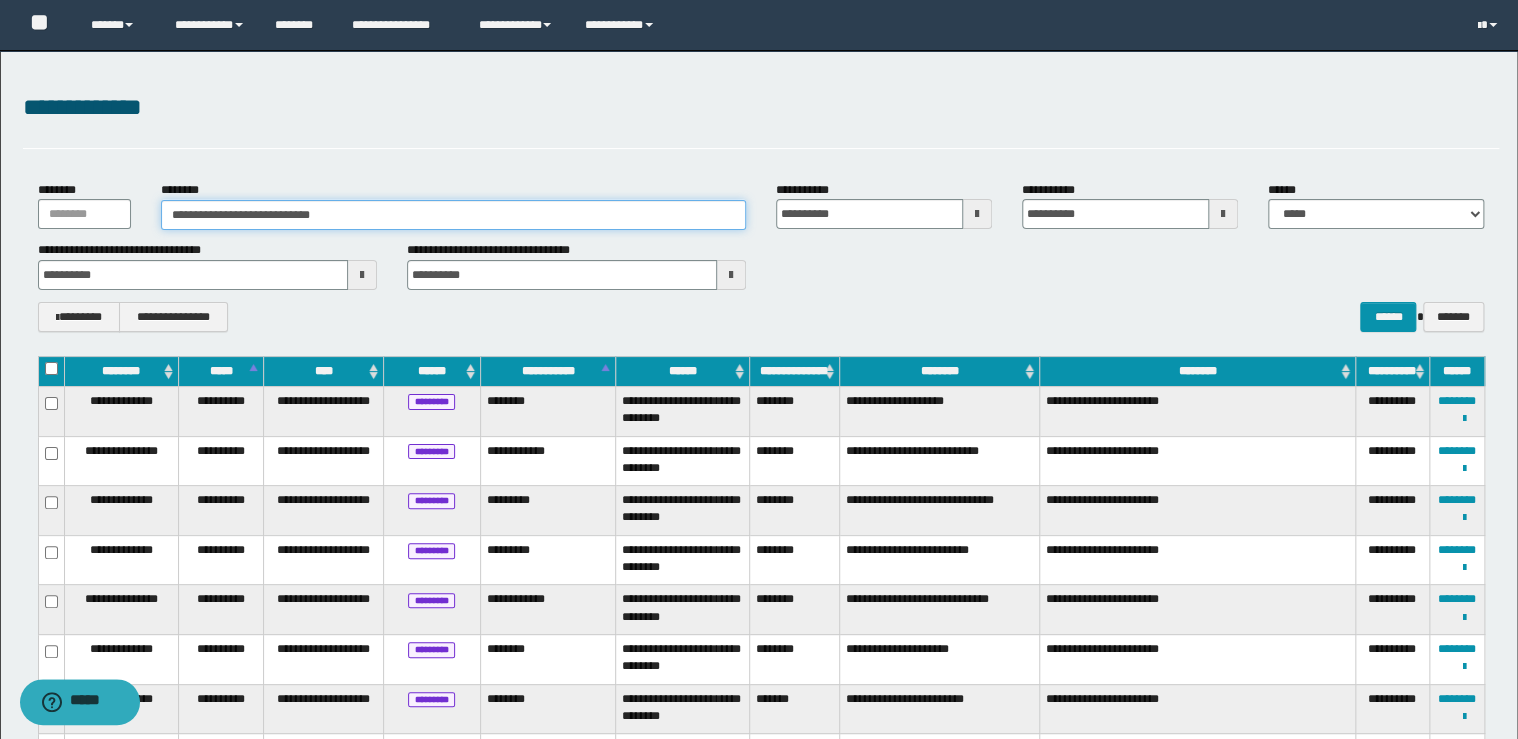 type on "**********" 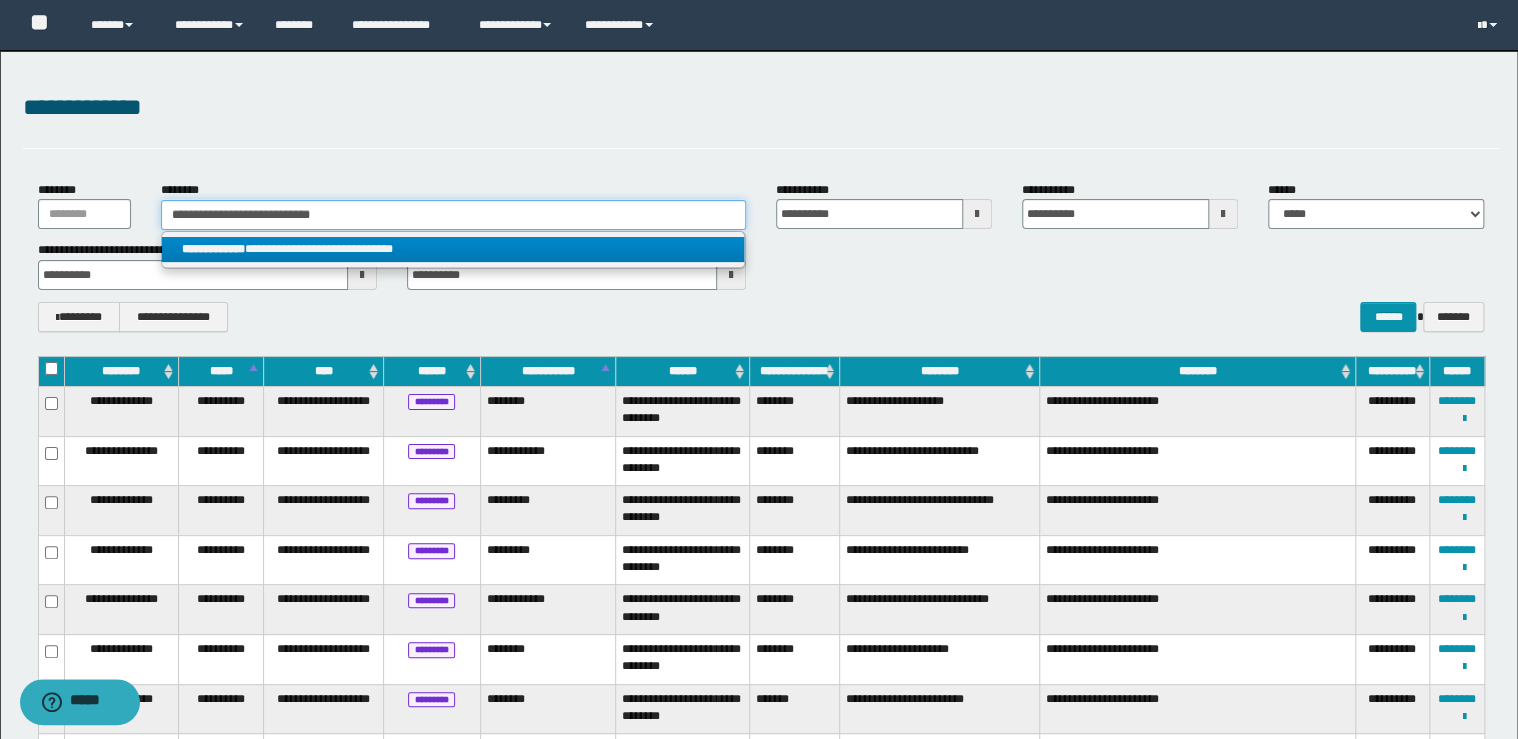 type on "**********" 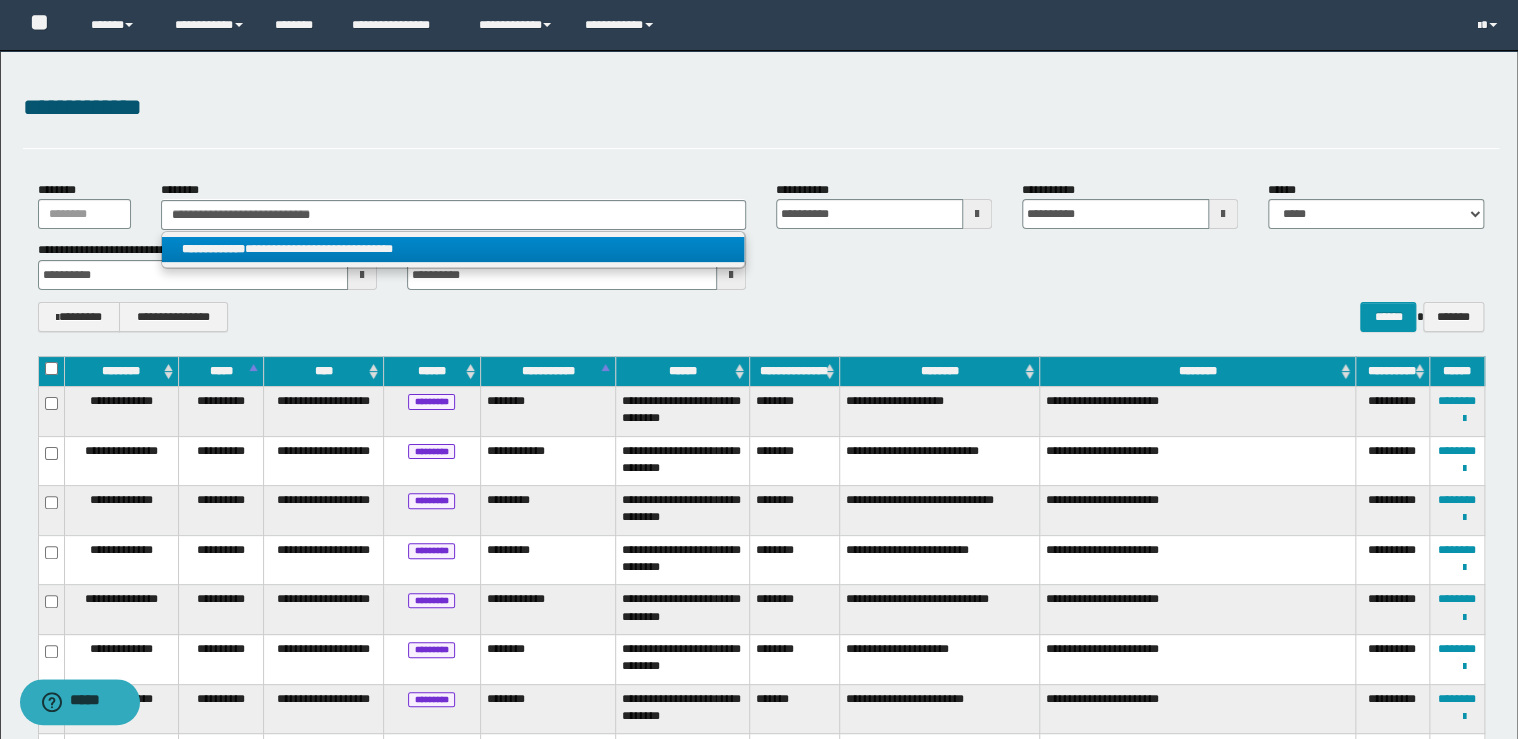 click on "**********" at bounding box center (453, 249) 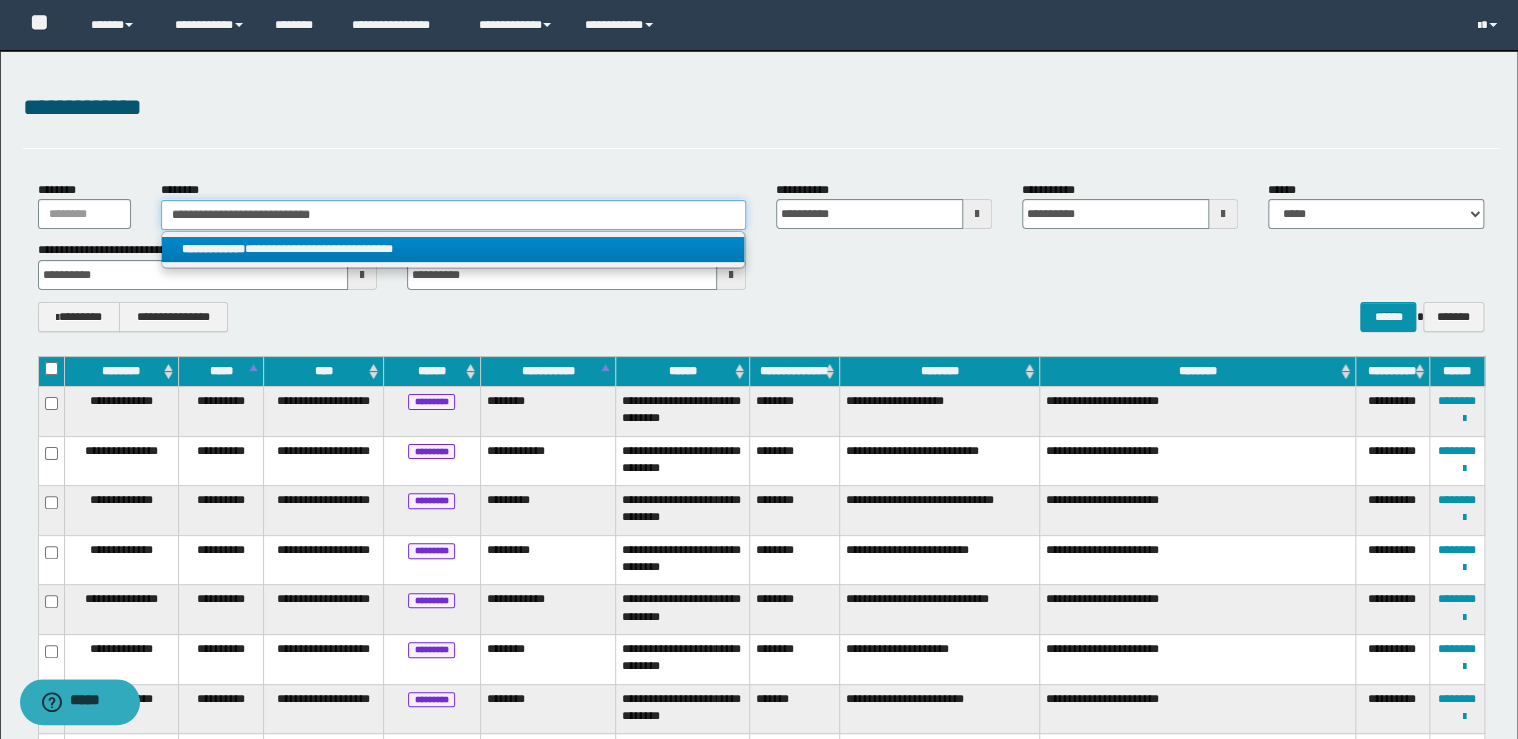 type 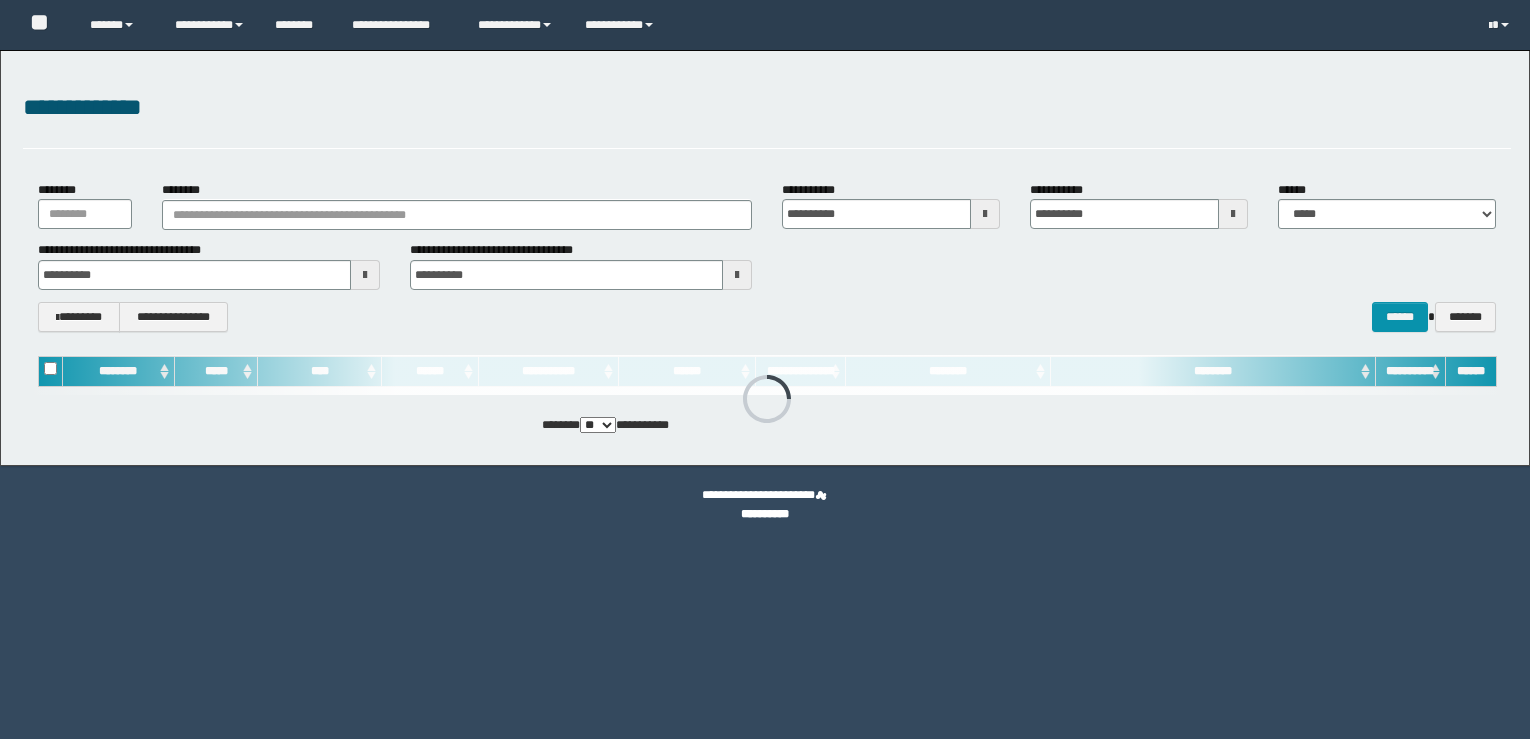 scroll, scrollTop: 0, scrollLeft: 0, axis: both 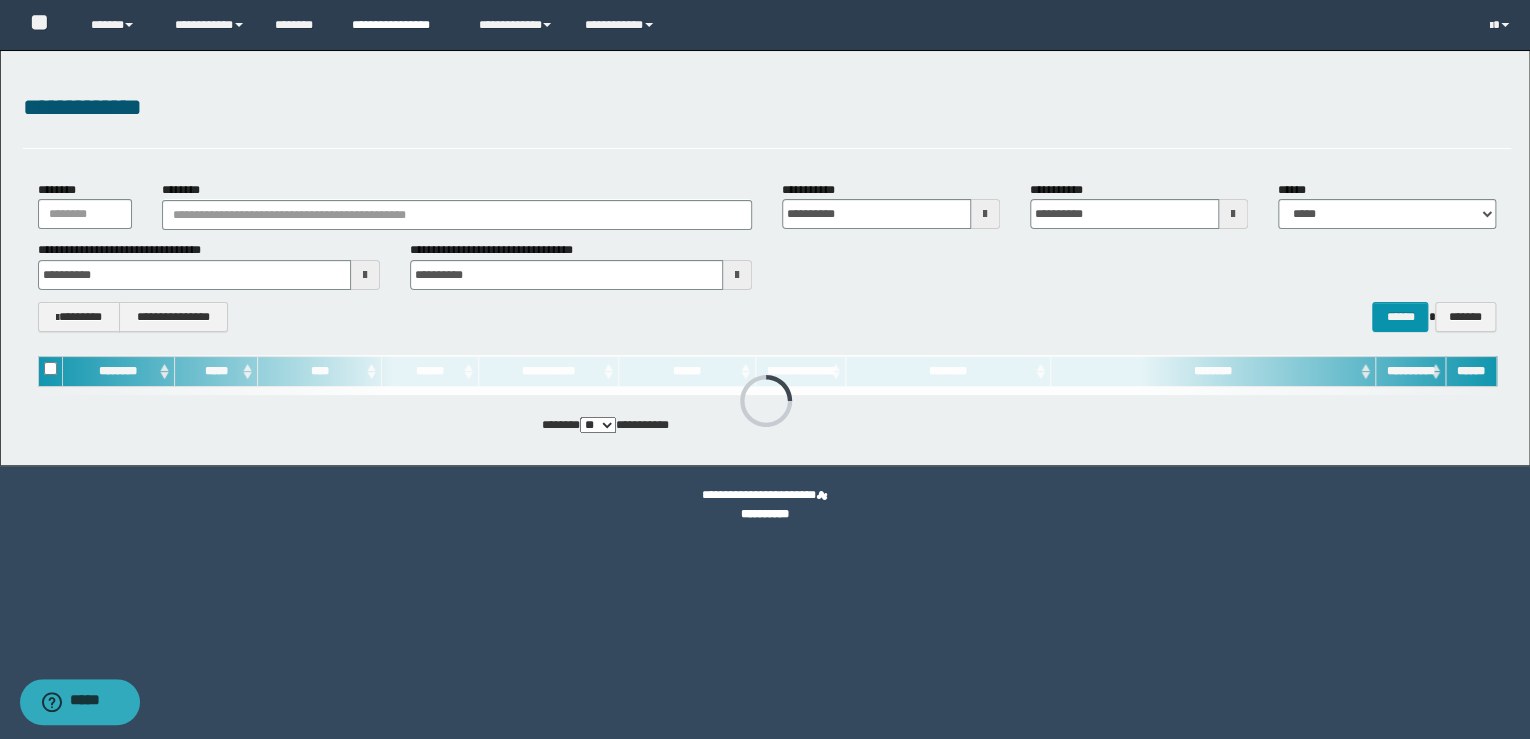 click on "**********" at bounding box center [400, 25] 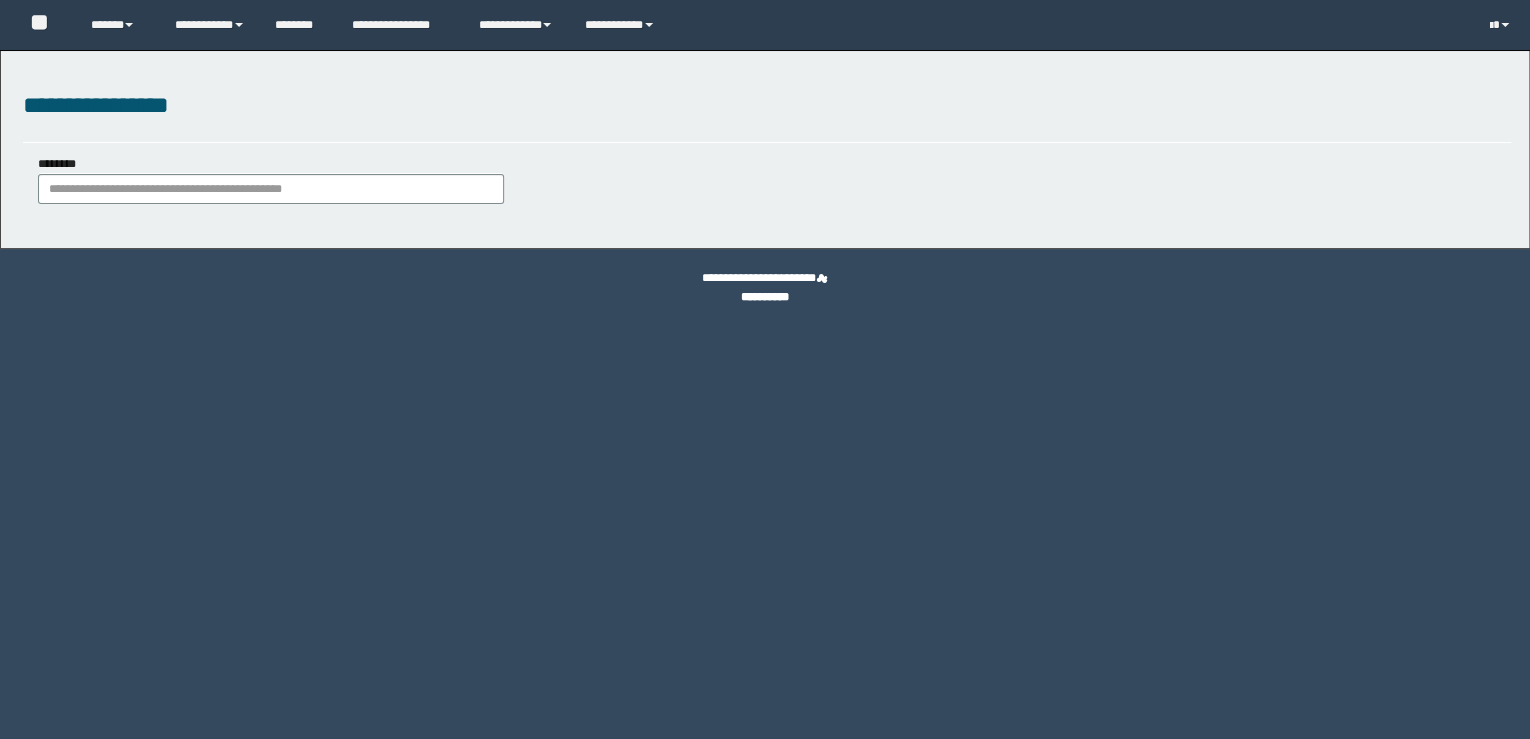 scroll, scrollTop: 0, scrollLeft: 0, axis: both 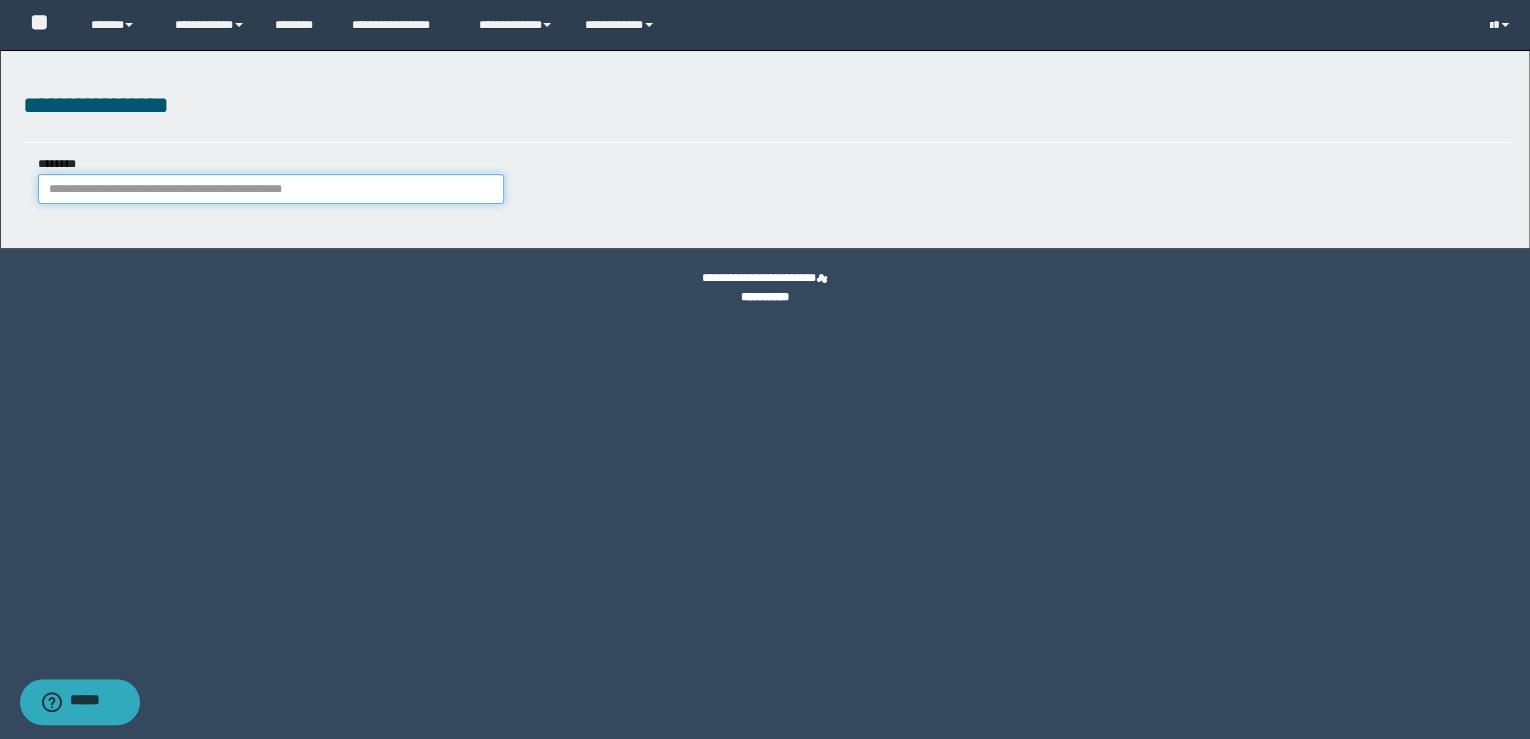 click on "********" at bounding box center (271, 189) 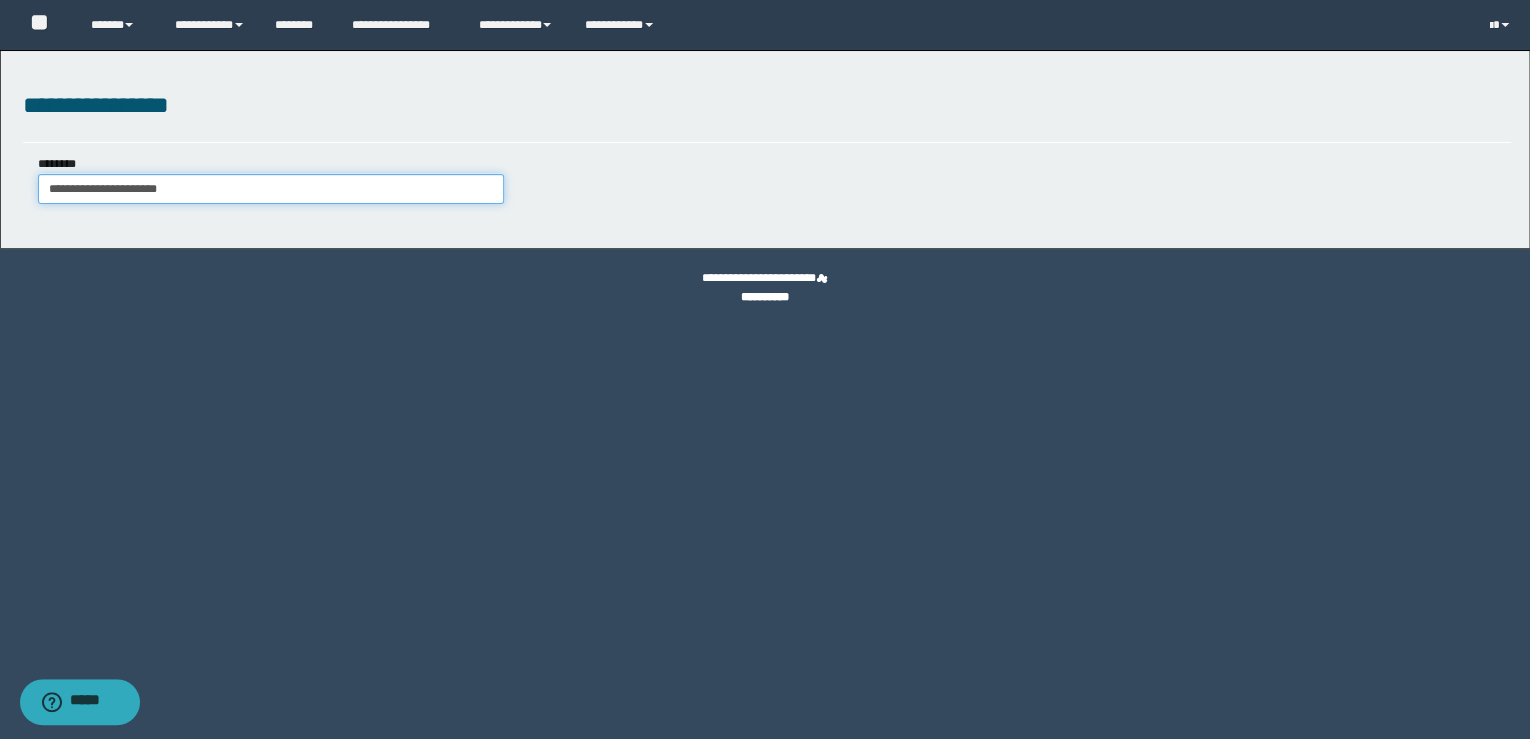 type on "**********" 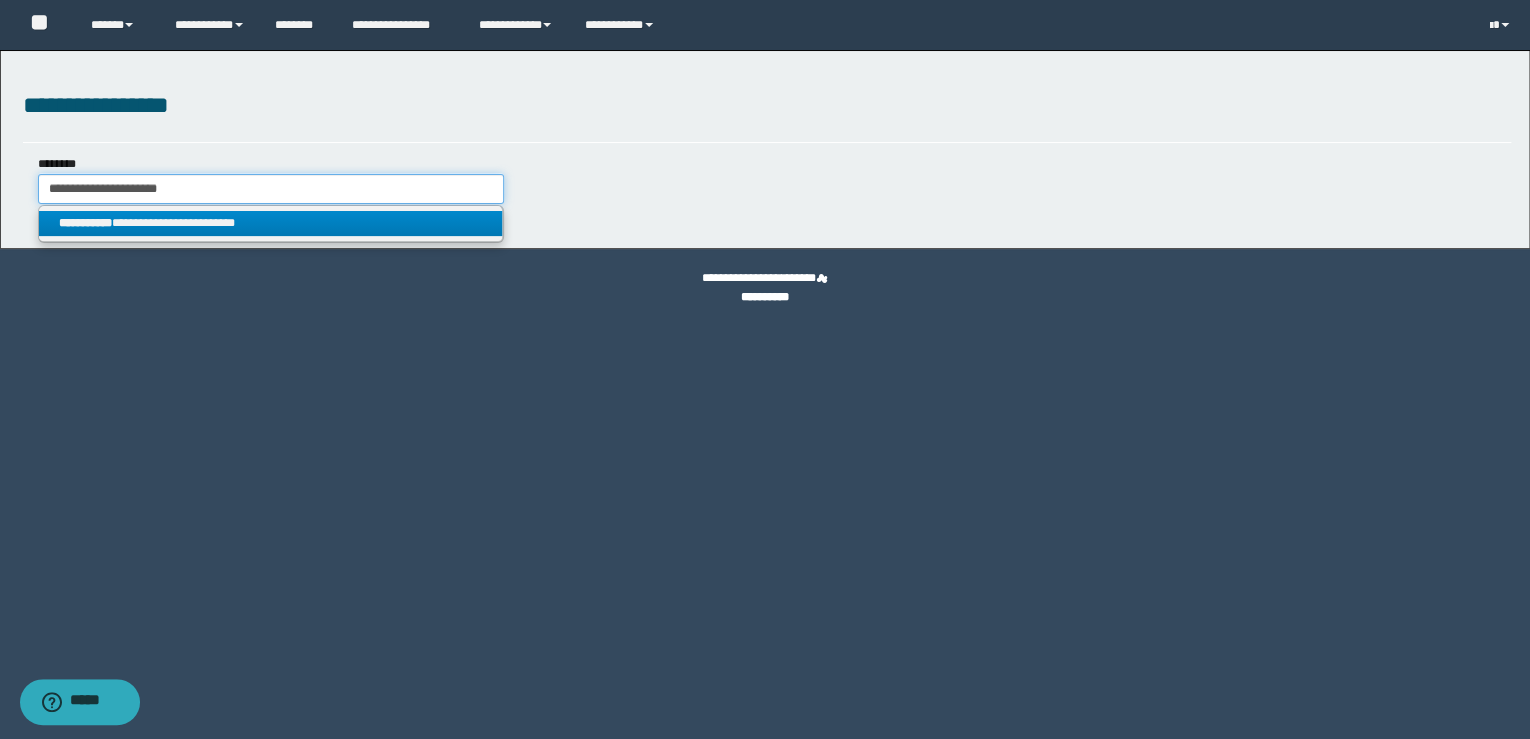 type on "**********" 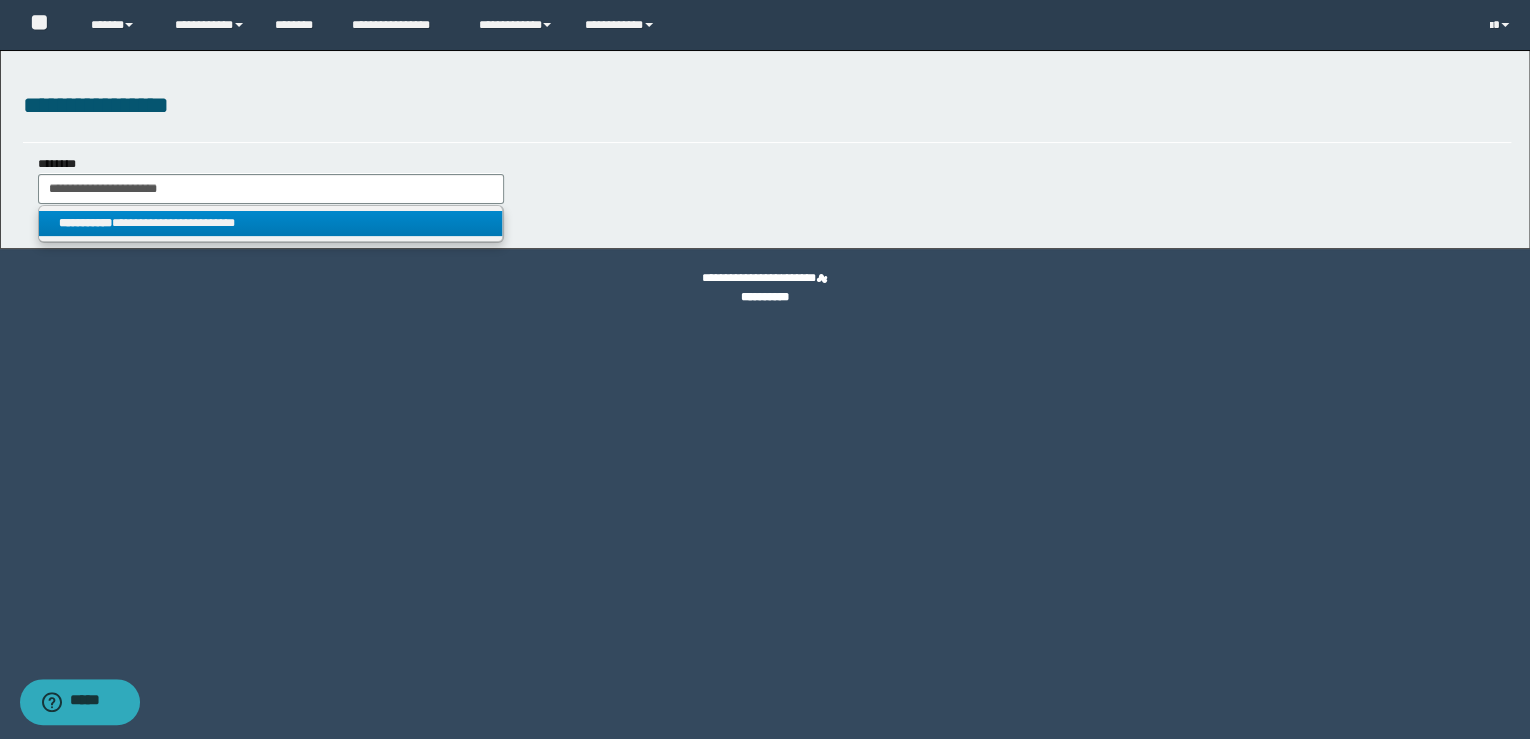 click on "**********" at bounding box center (271, 223) 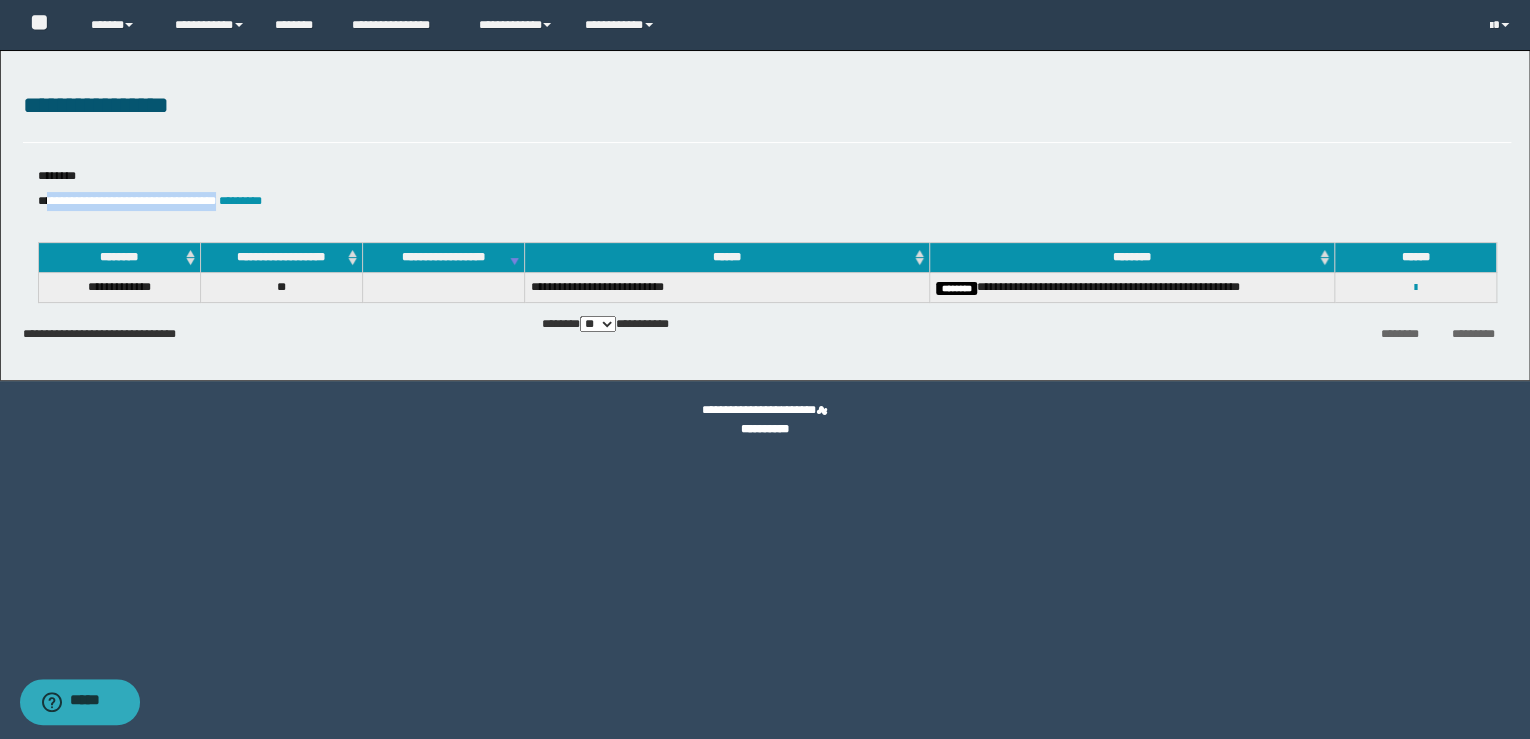 drag, startPoint x: 50, startPoint y: 200, endPoint x: 272, endPoint y: 190, distance: 222.22511 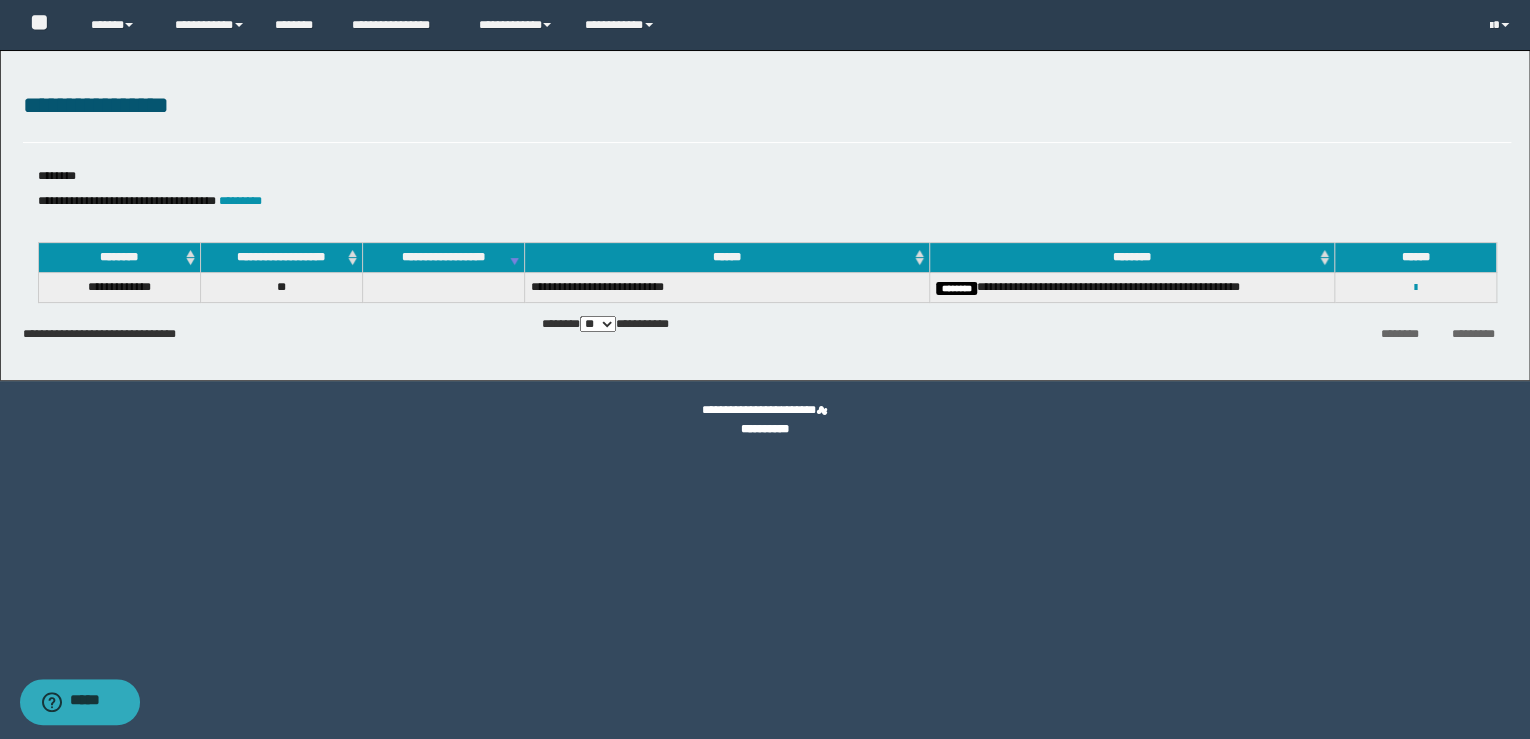 click on "**********" at bounding box center [765, 369] 